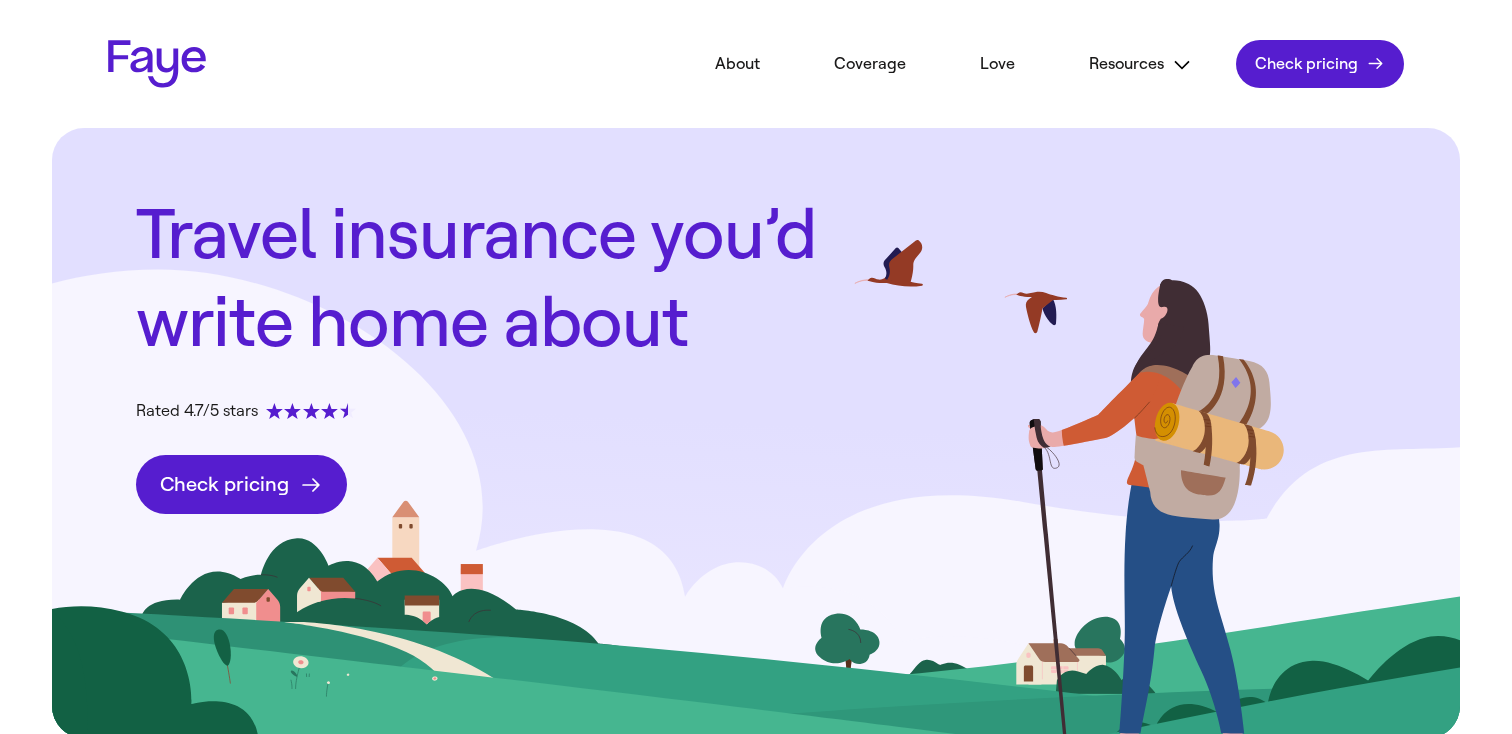 scroll, scrollTop: 0, scrollLeft: 0, axis: both 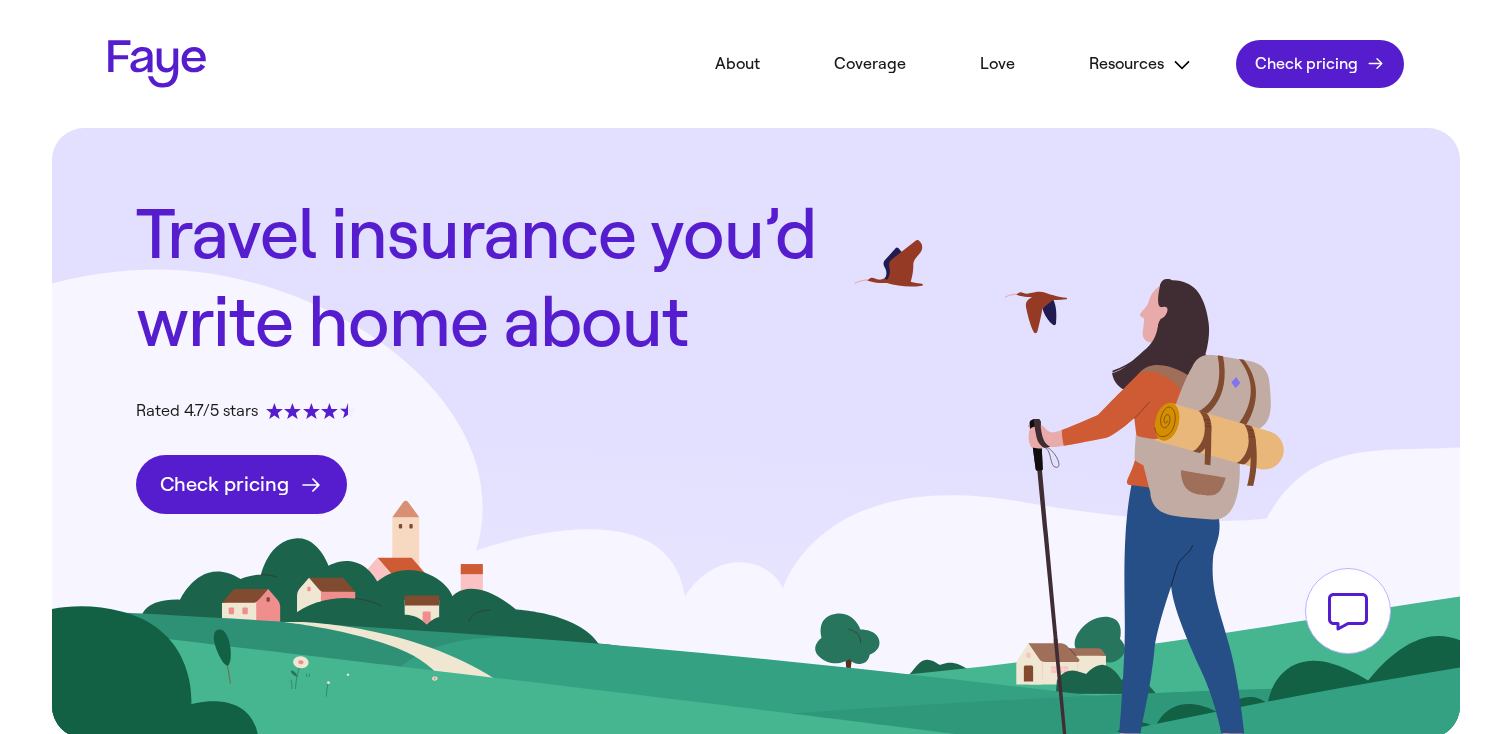 click on "Check pricing" 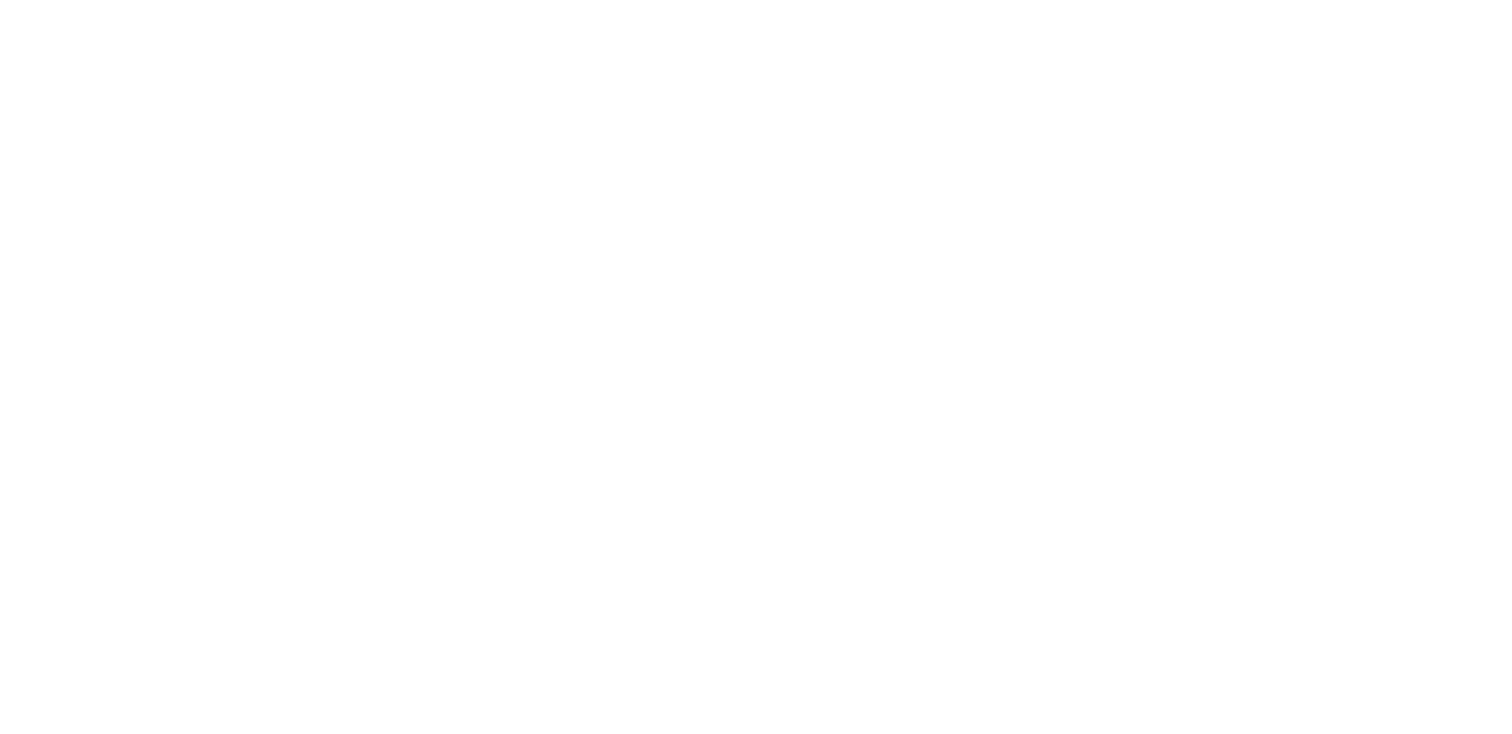 scroll, scrollTop: 0, scrollLeft: 0, axis: both 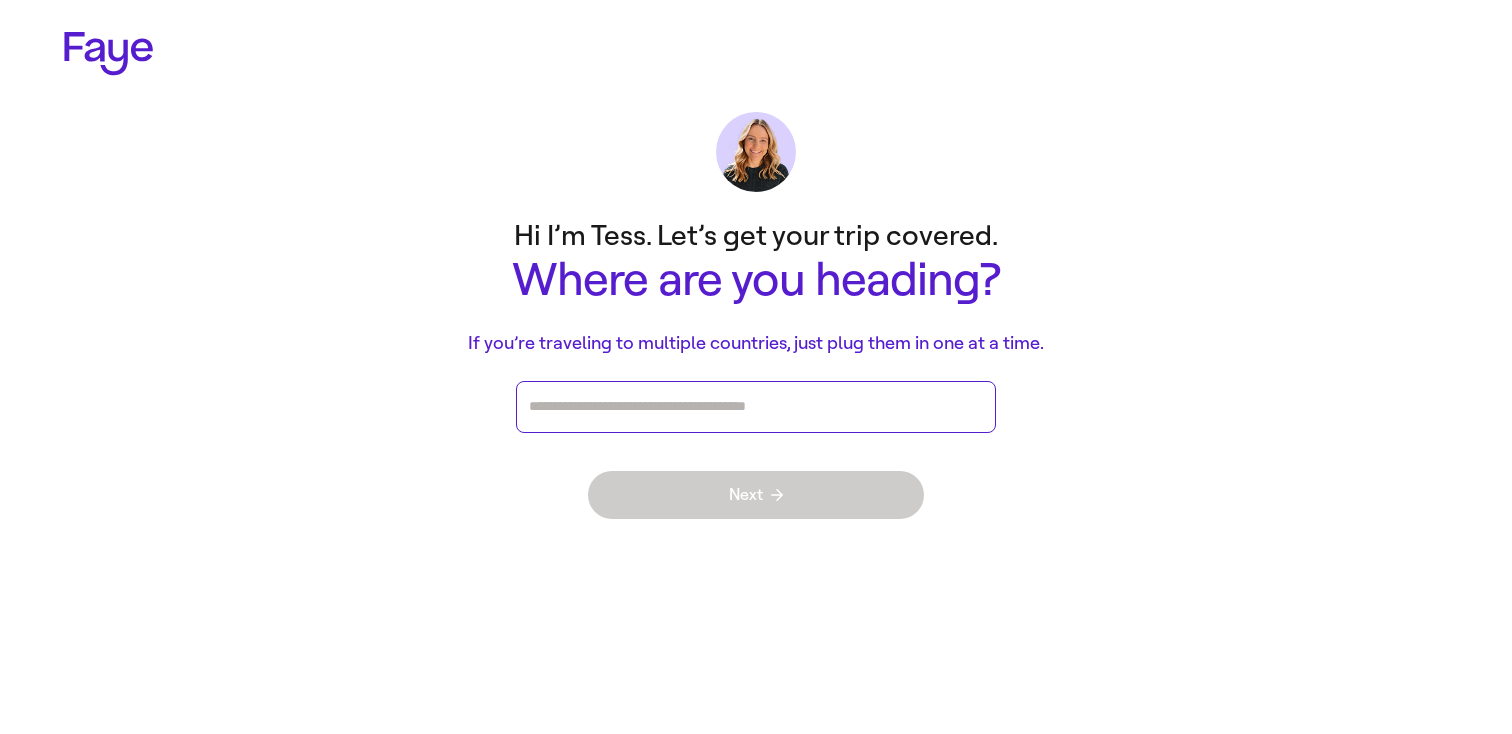 click at bounding box center [756, 407] 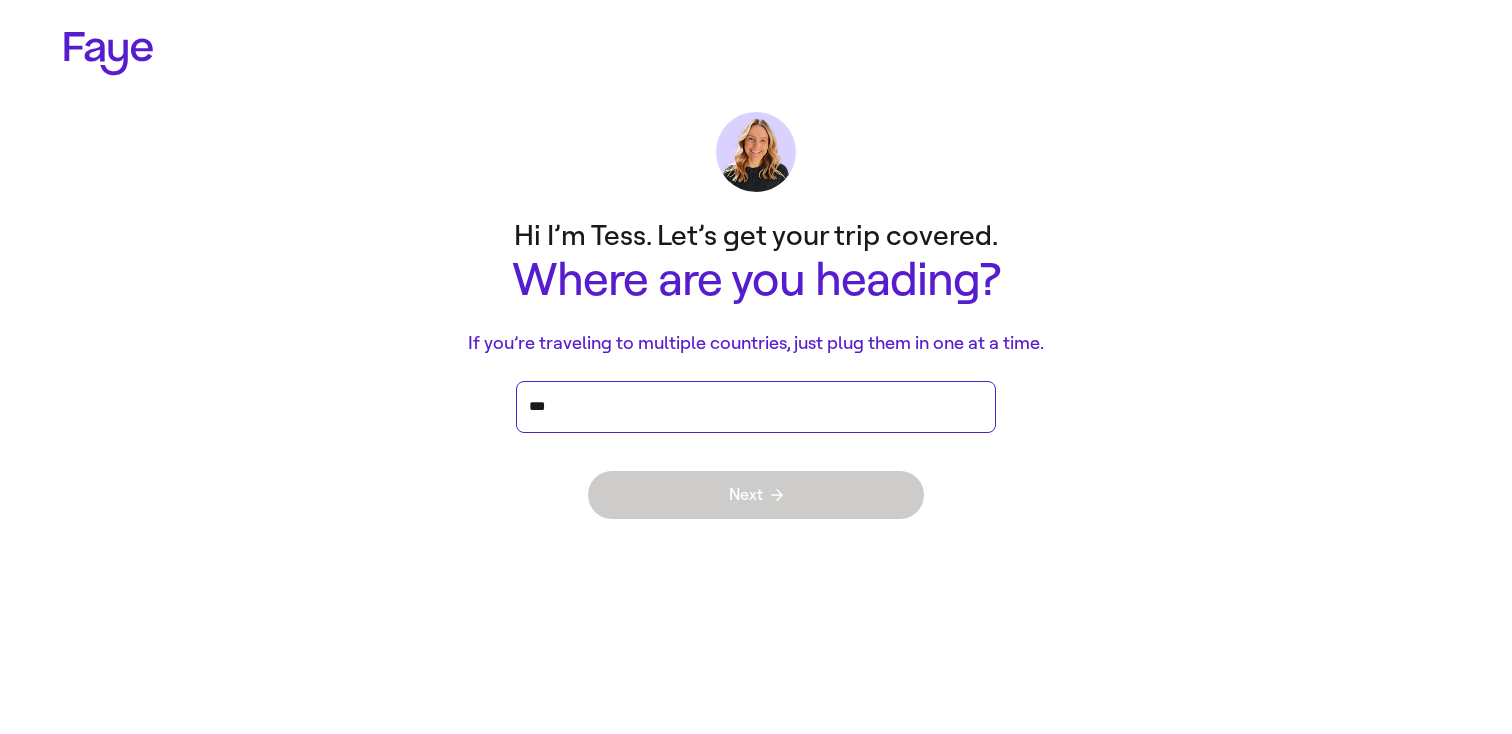 type on "****" 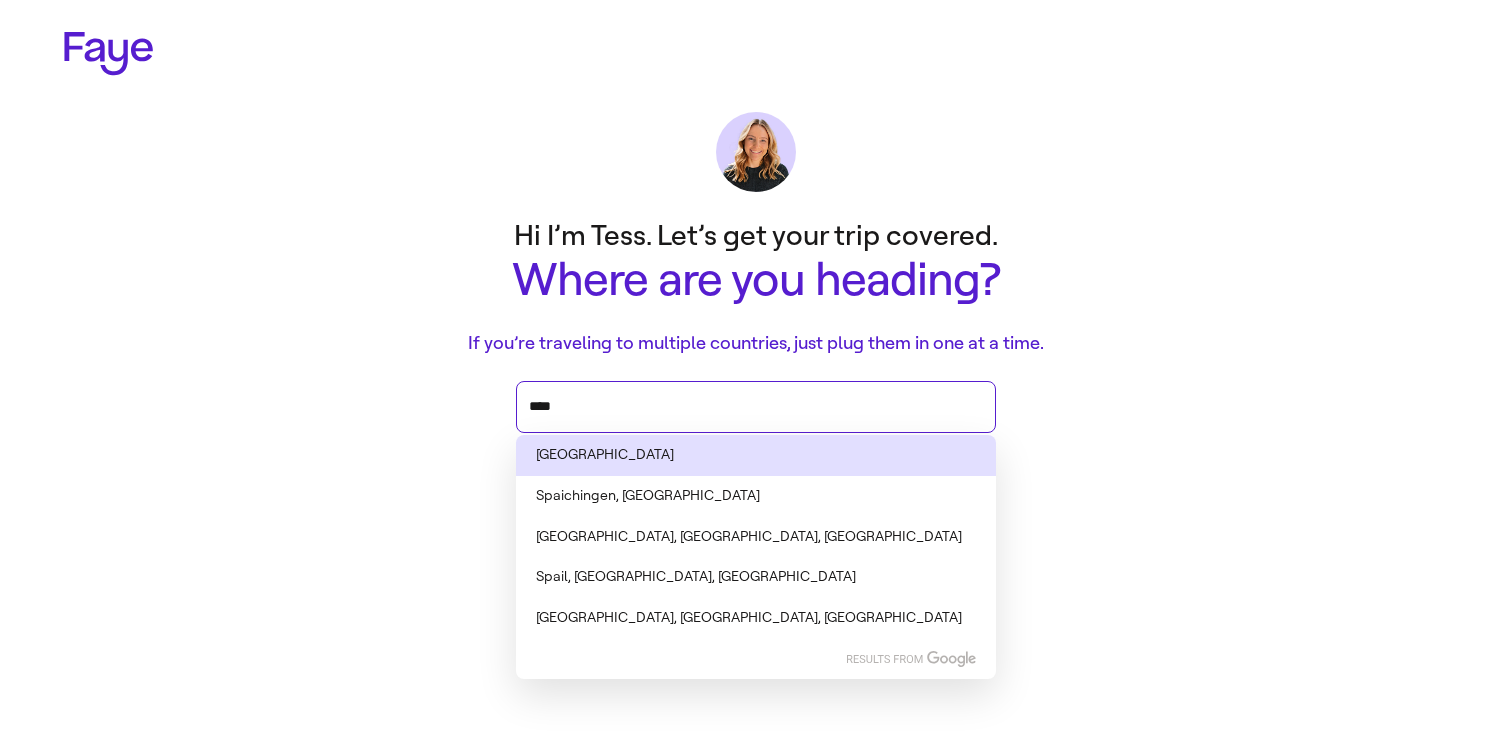 type 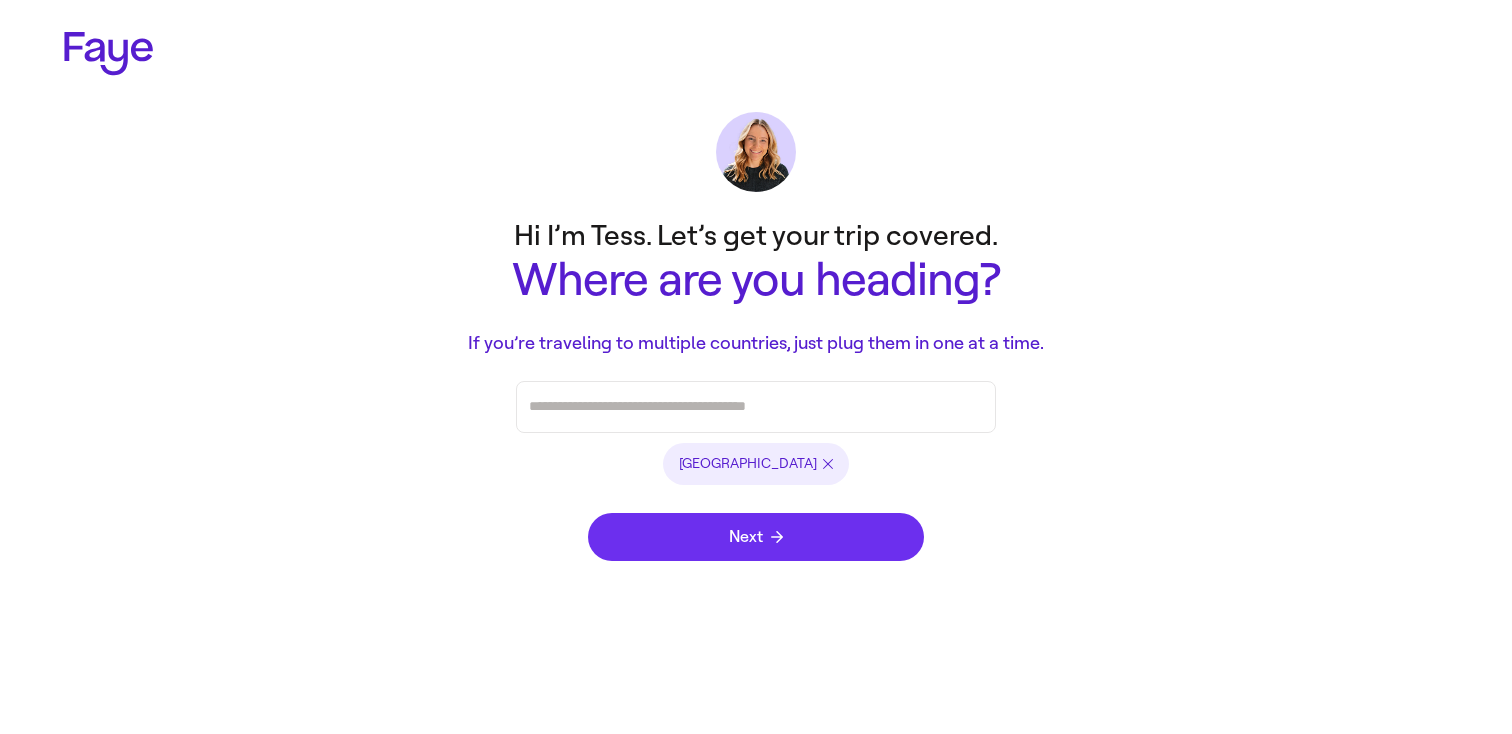 click on "Next" at bounding box center [756, 537] 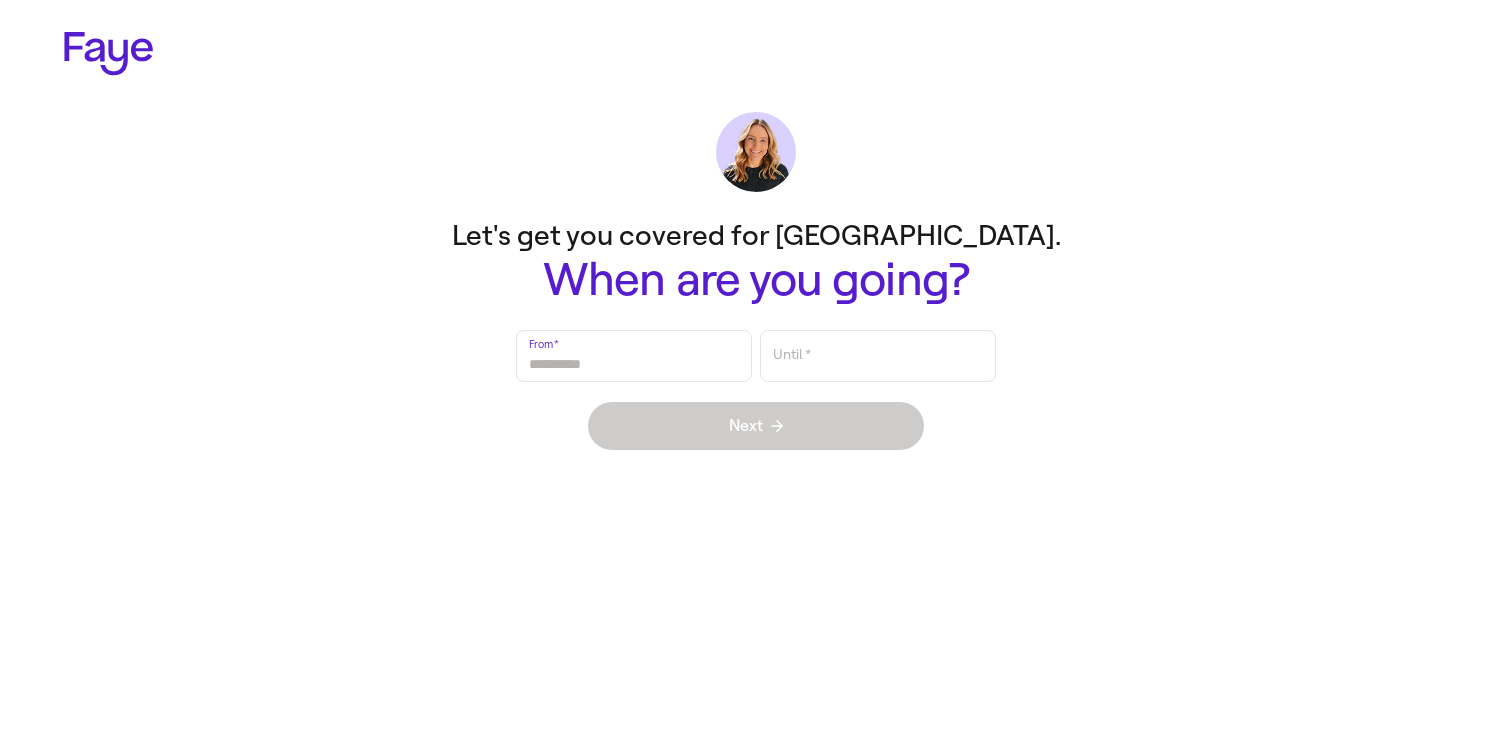 click on "From   *" at bounding box center [634, 356] 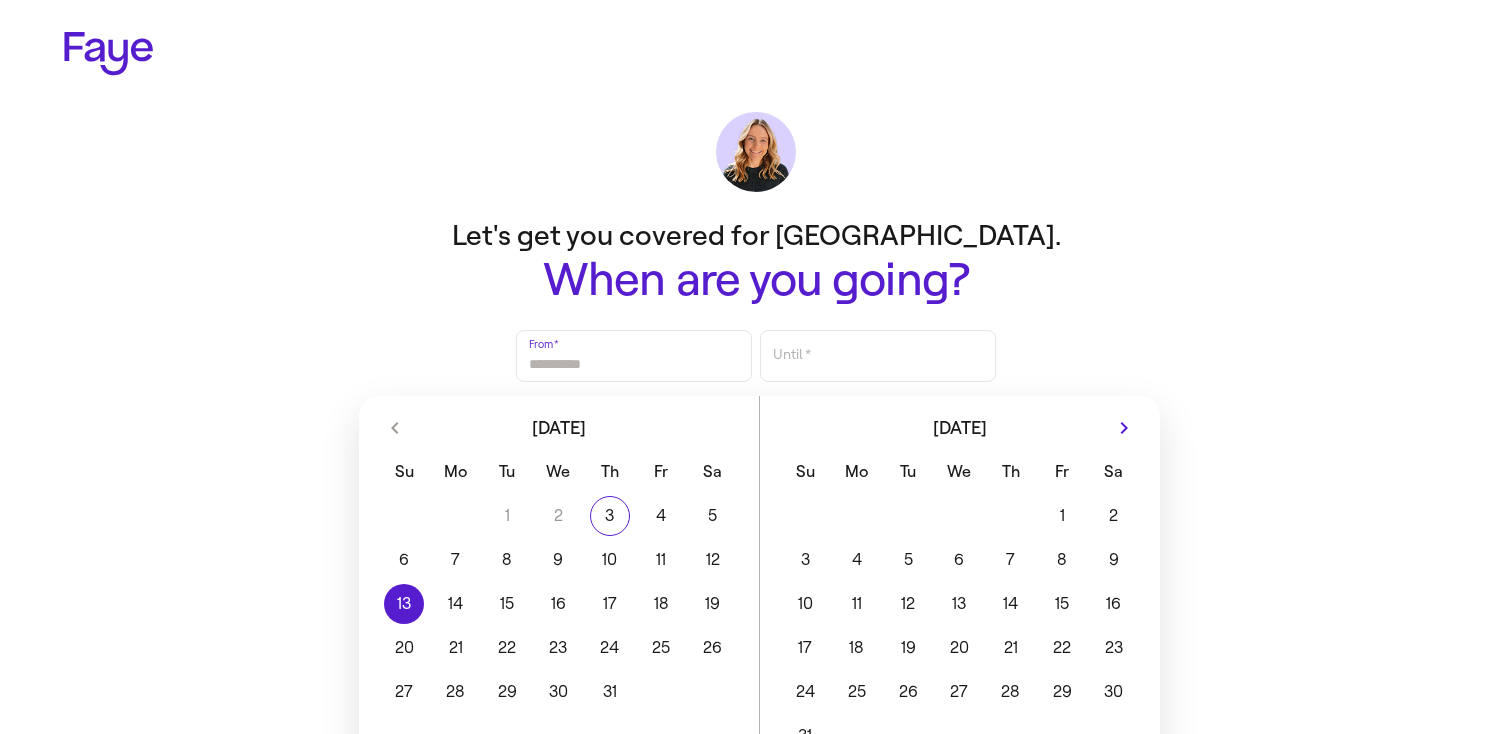 click on "13" at bounding box center (404, 604) 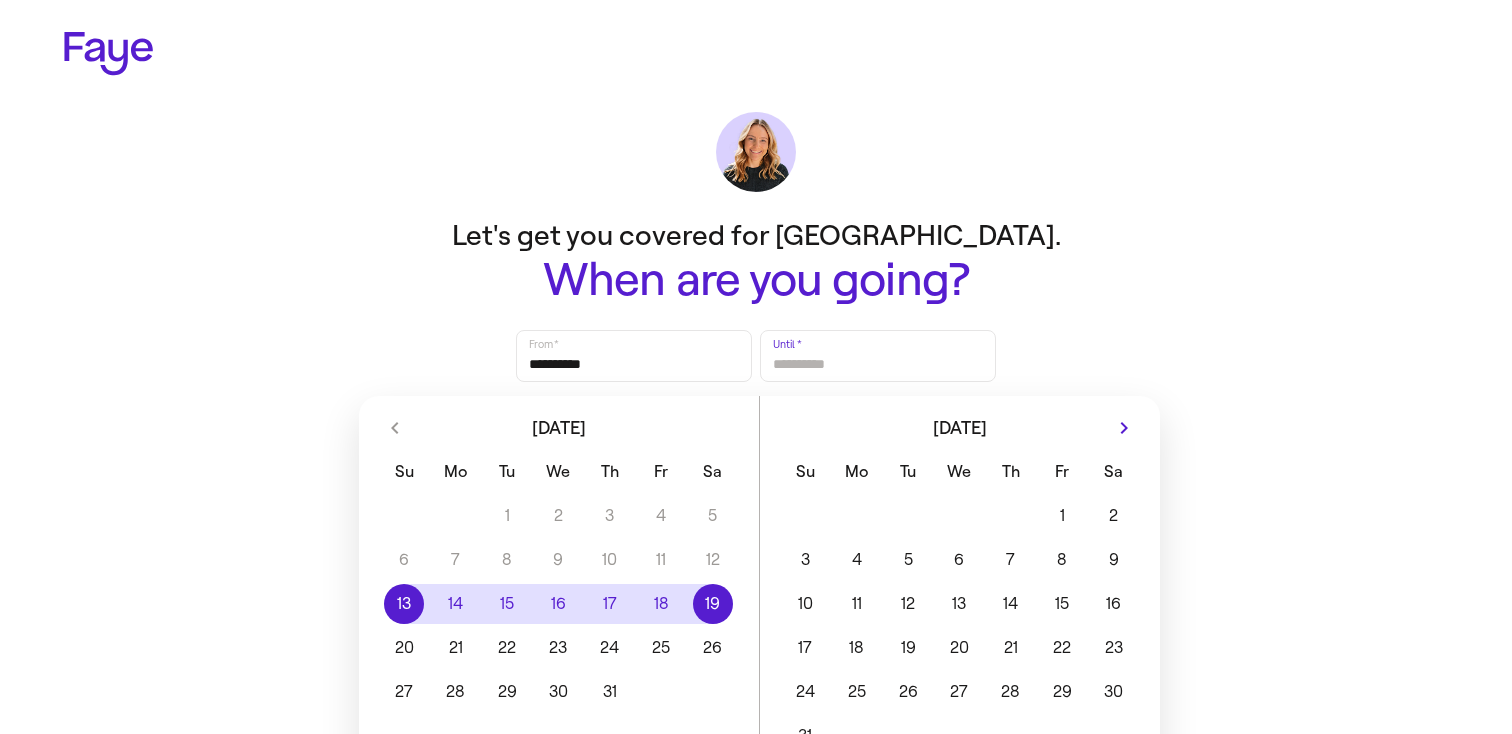 click on "19" at bounding box center (712, 604) 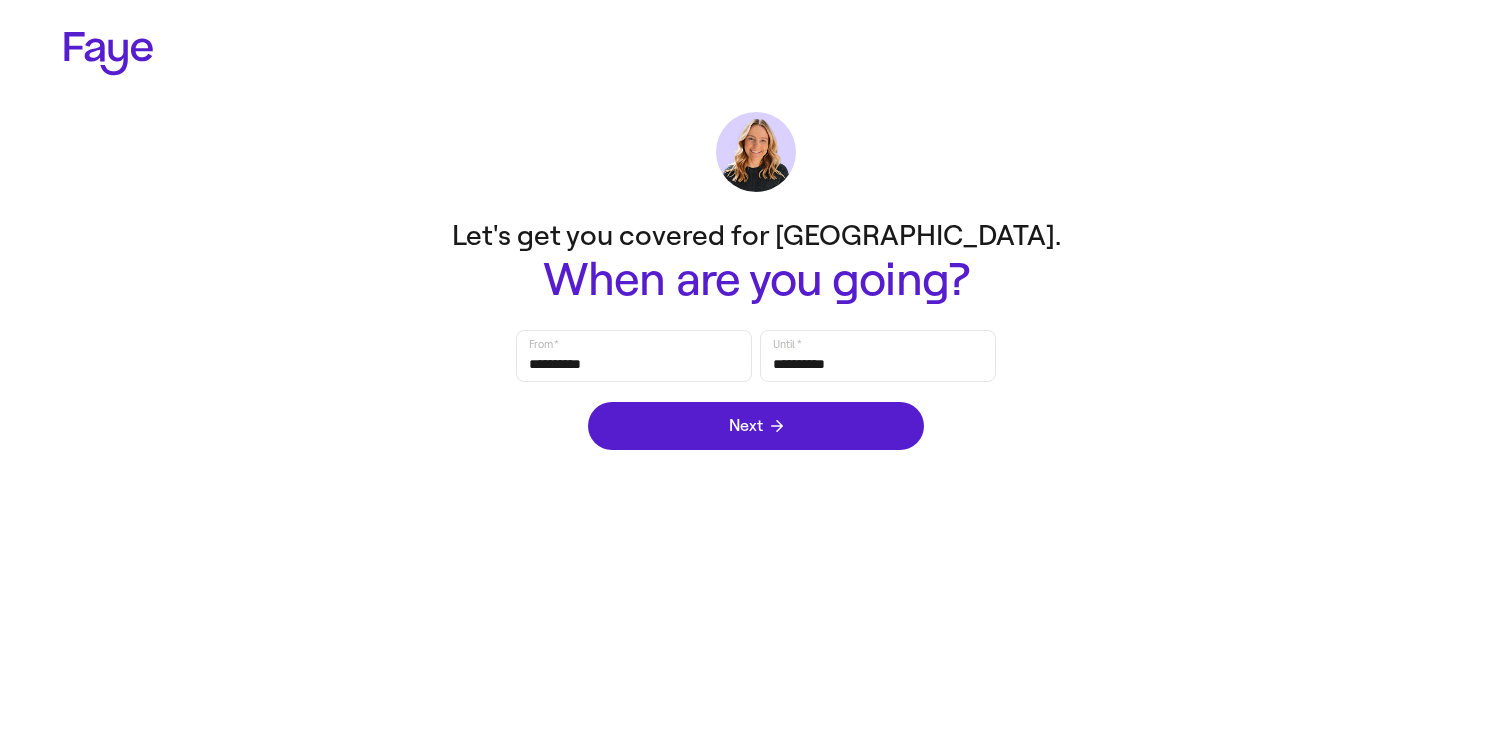 click on "Next" at bounding box center [756, 426] 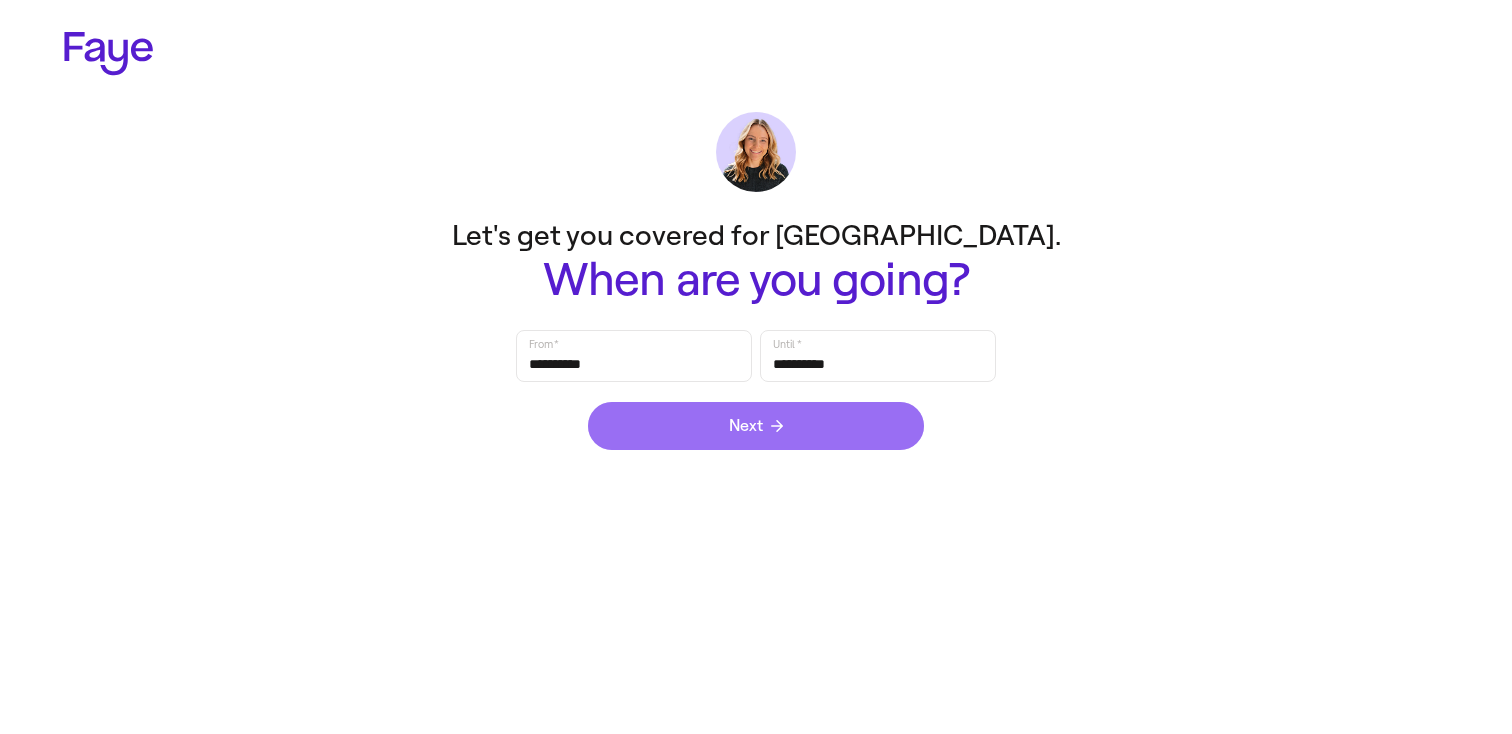 click on "Next" at bounding box center [756, 426] 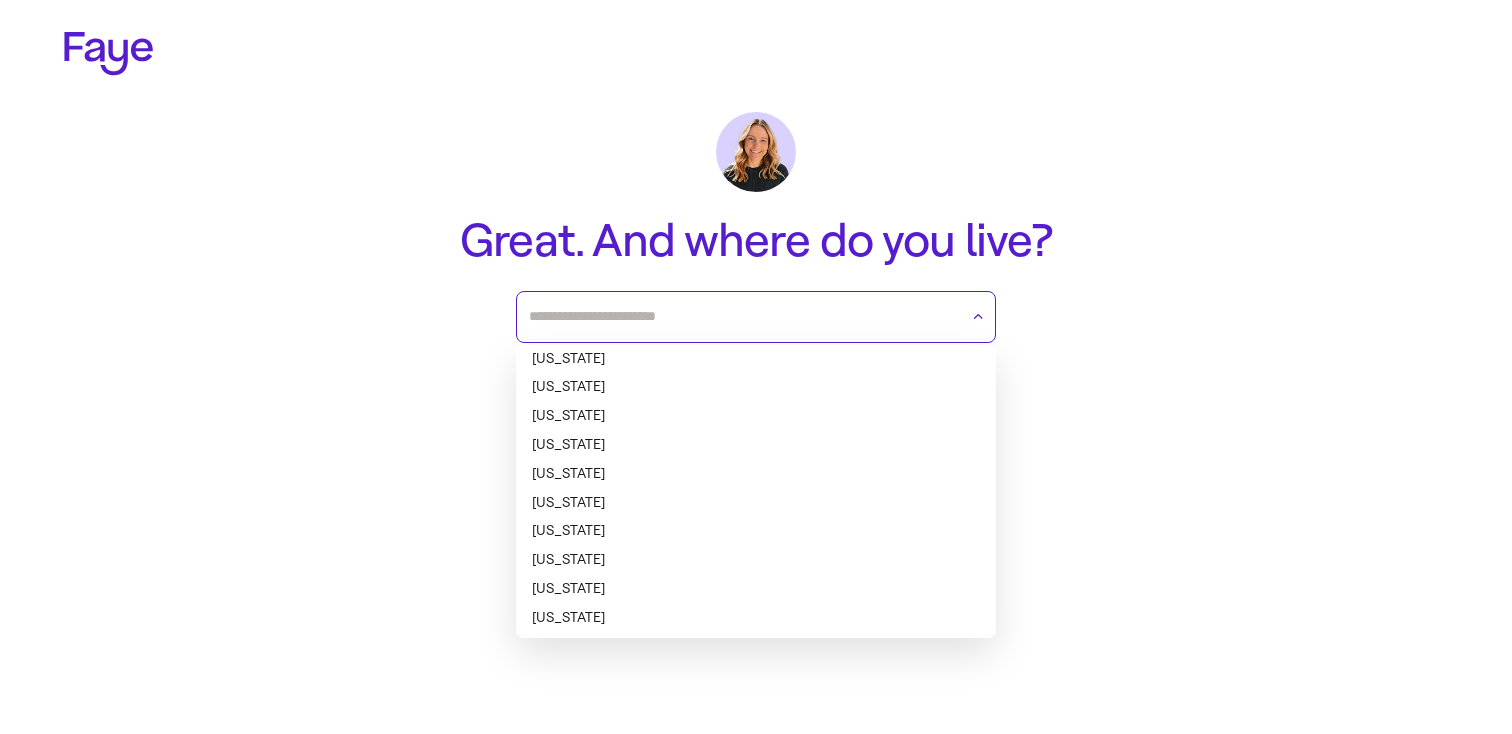 click at bounding box center (743, 317) 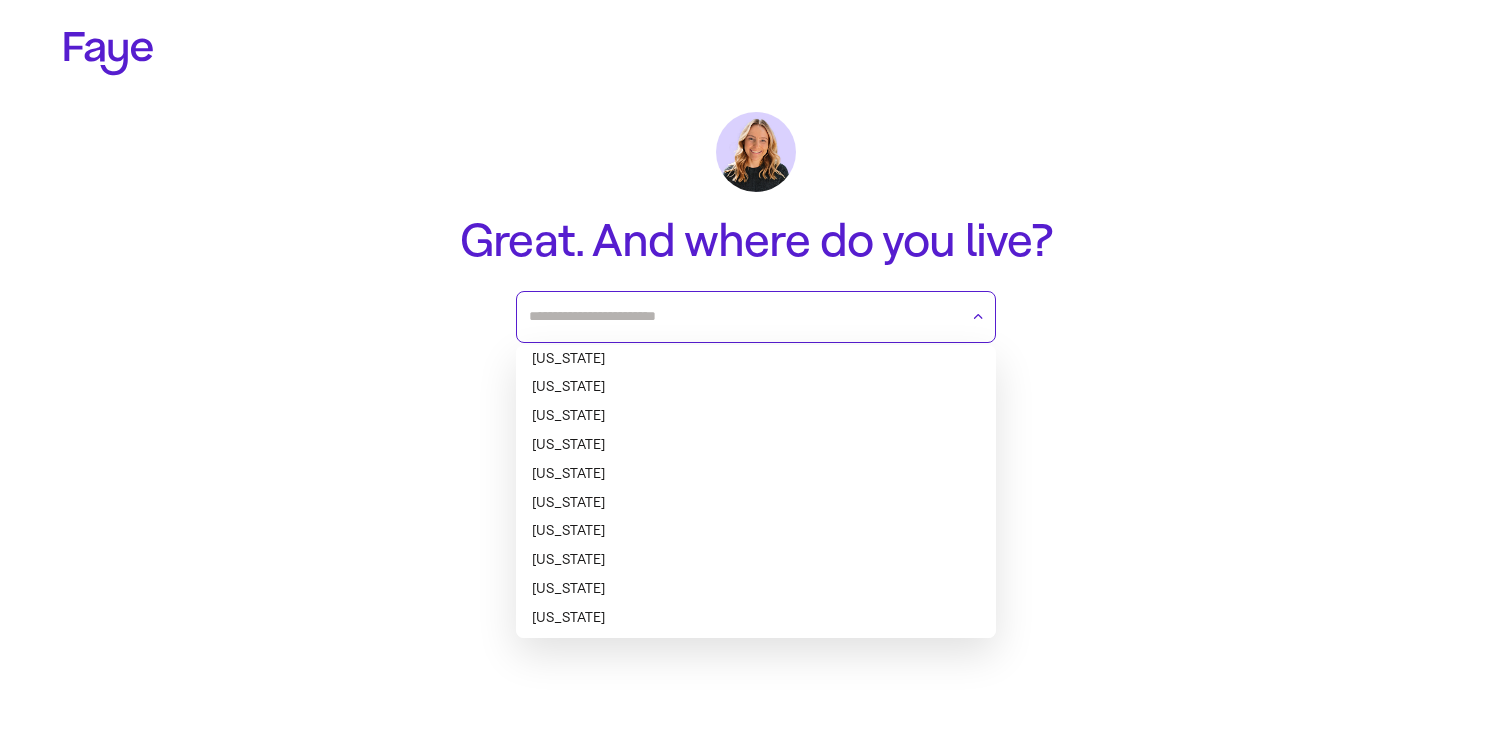 click on "Alabama" at bounding box center [756, 359] 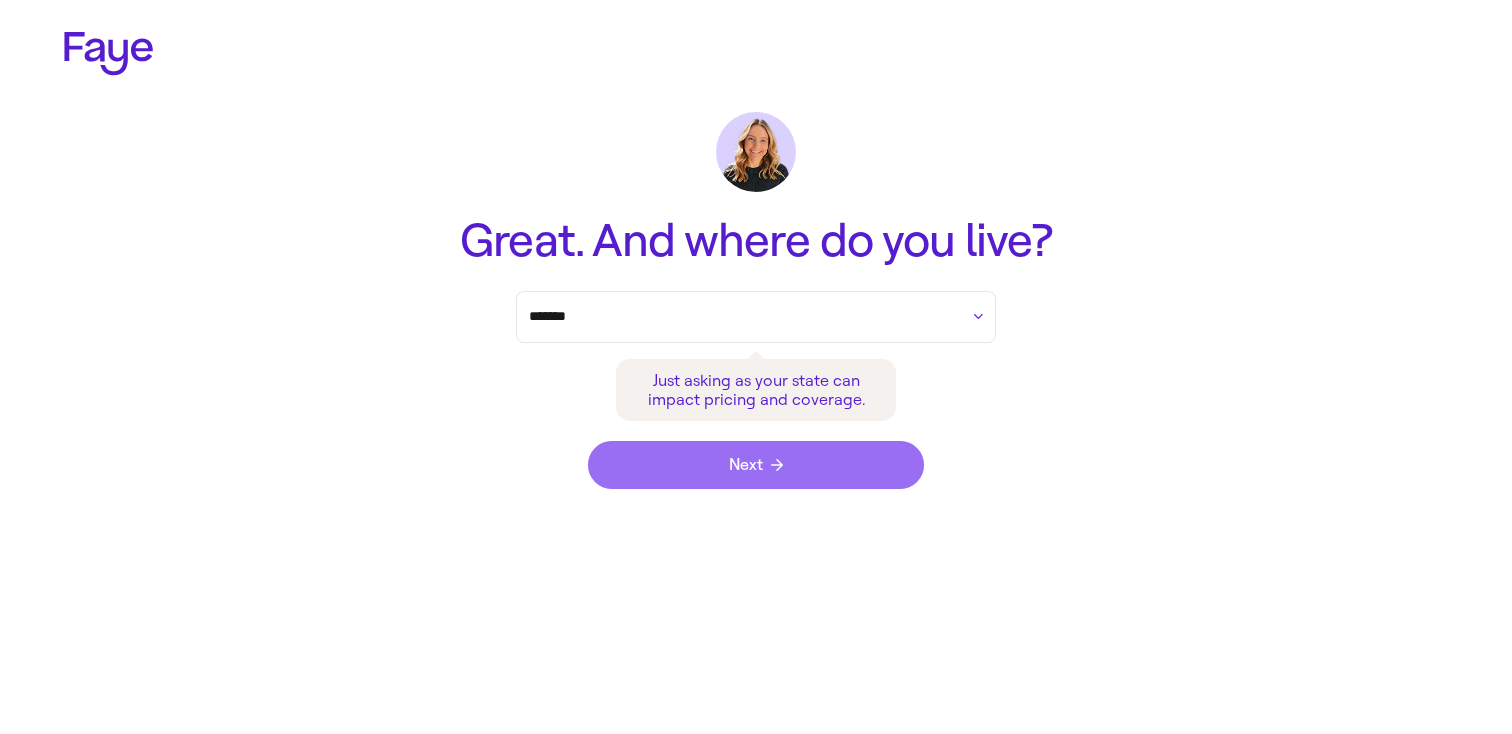 click on "Next" at bounding box center (756, 465) 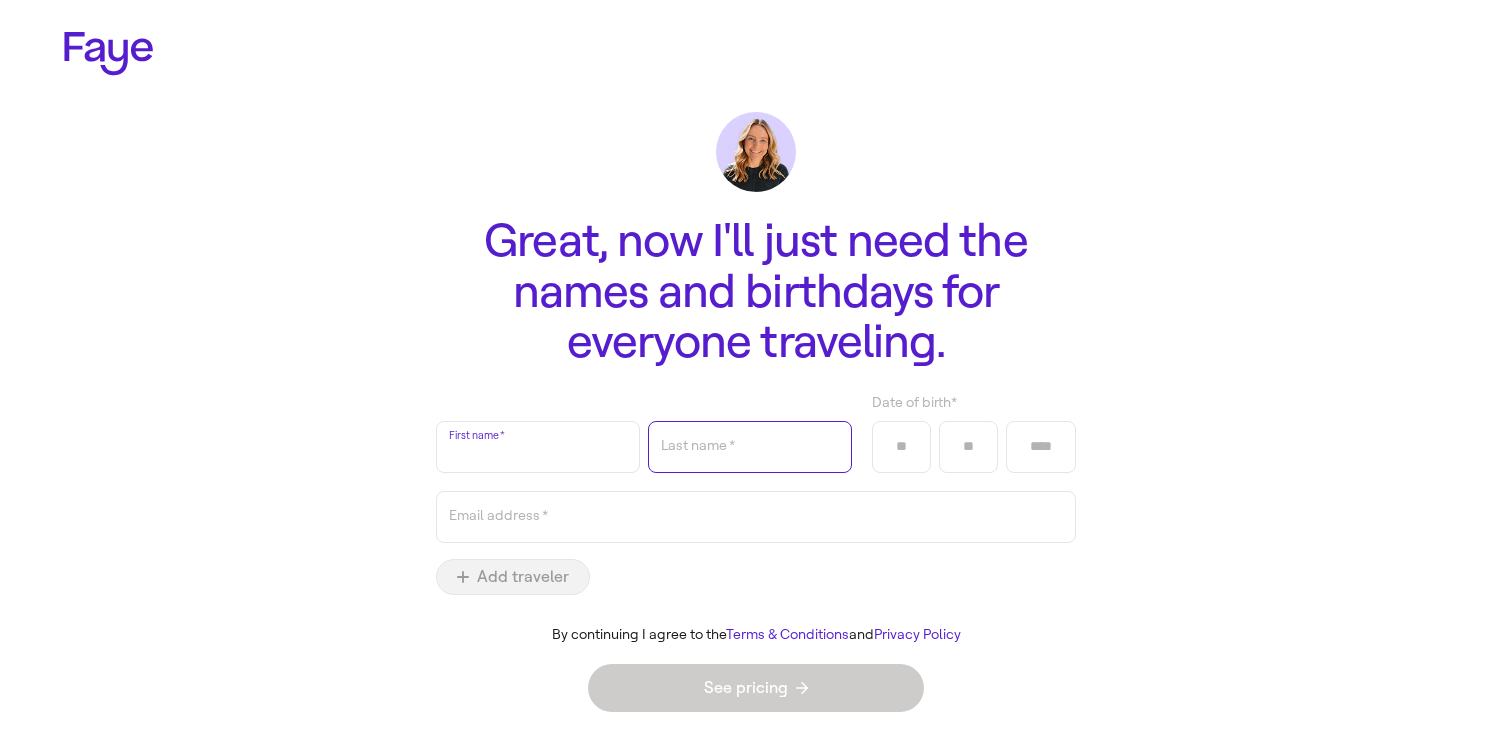 click on "Last name   *" at bounding box center (750, 447) 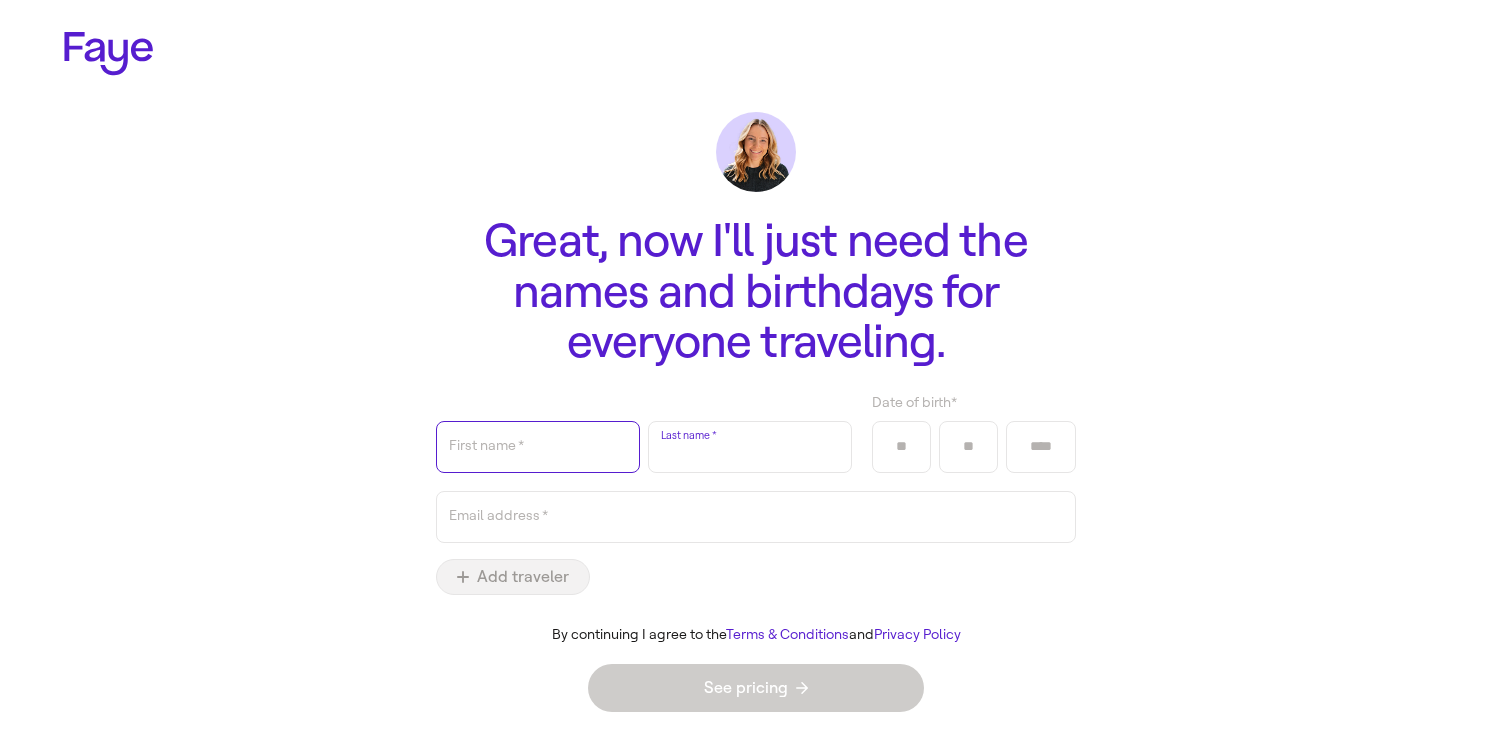 click on "First name   *" at bounding box center (538, 447) 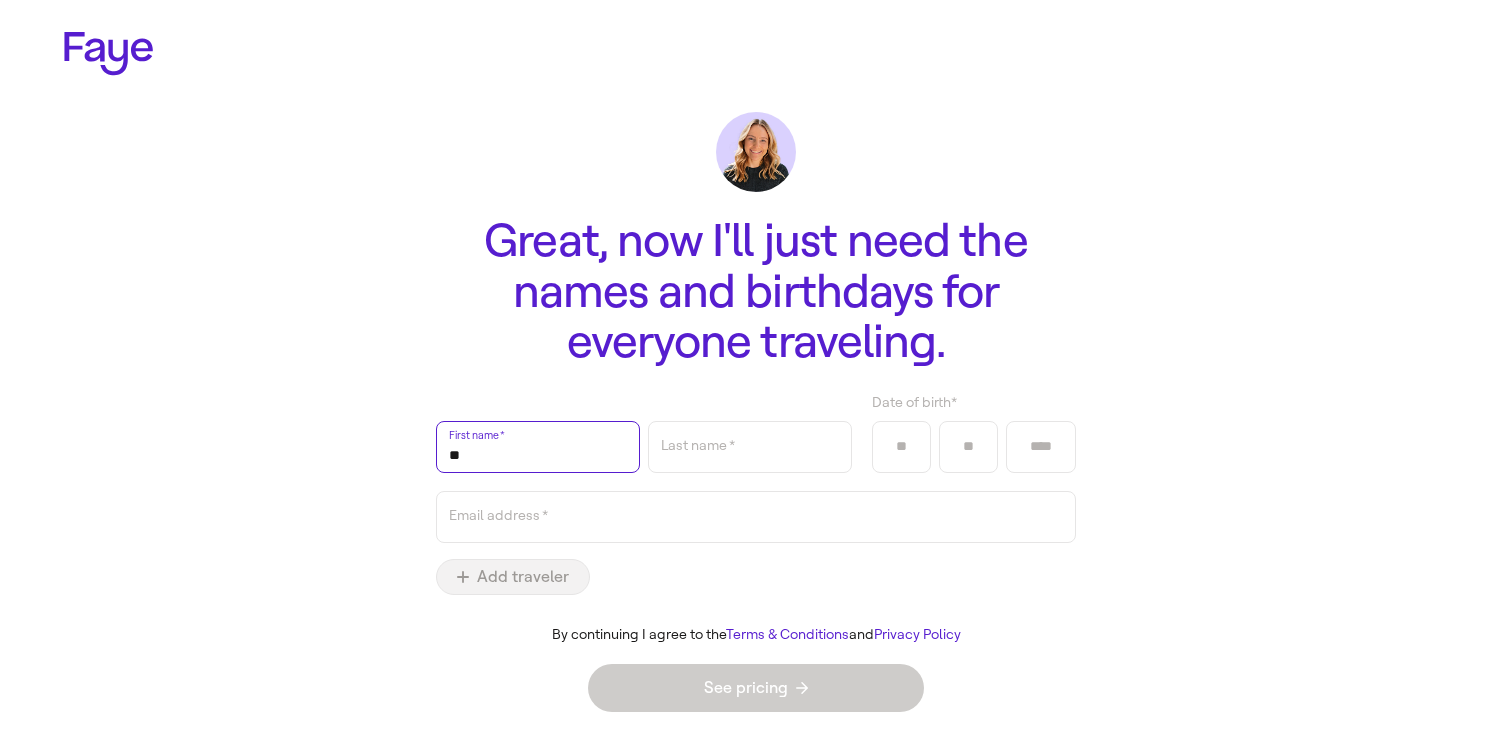 type on "*" 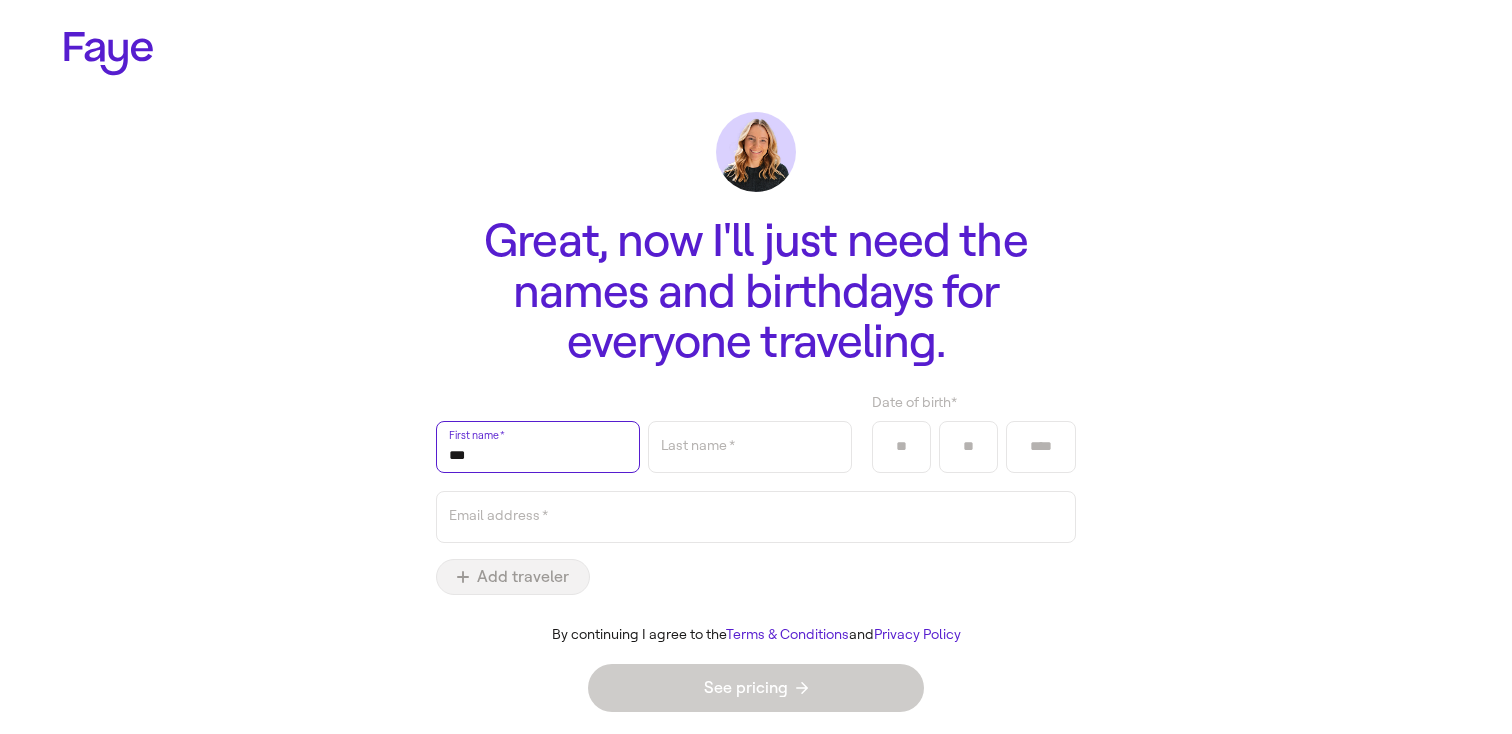 type on "***" 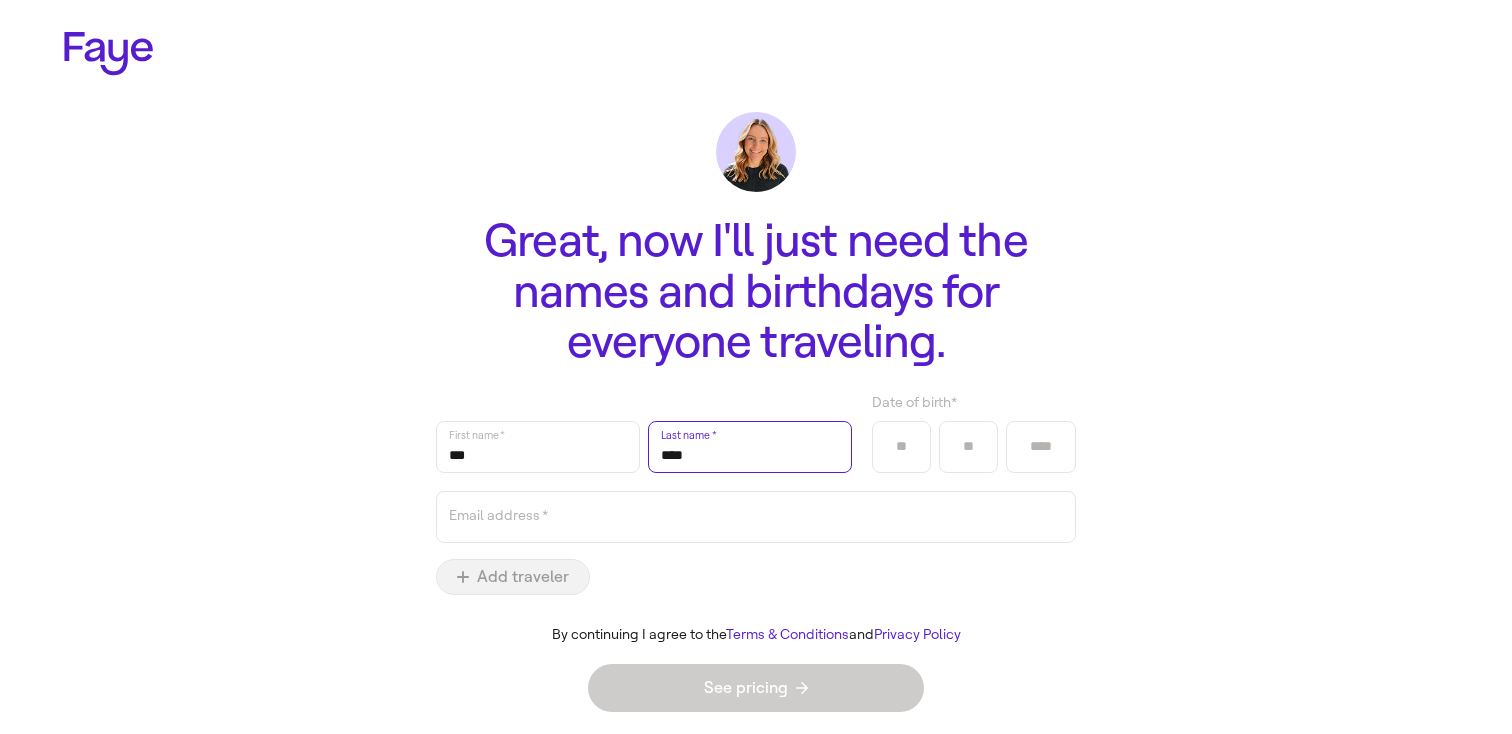 type on "****" 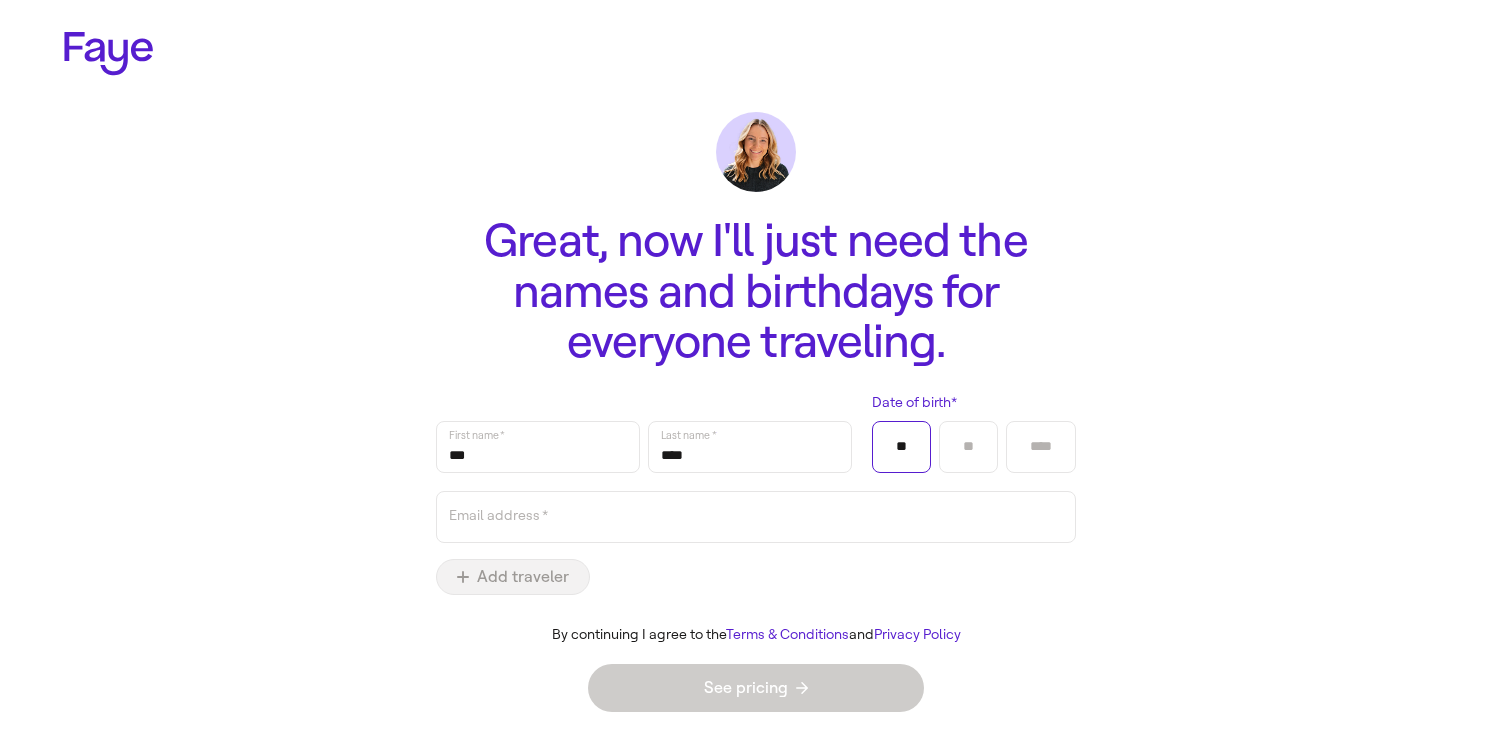 type on "**" 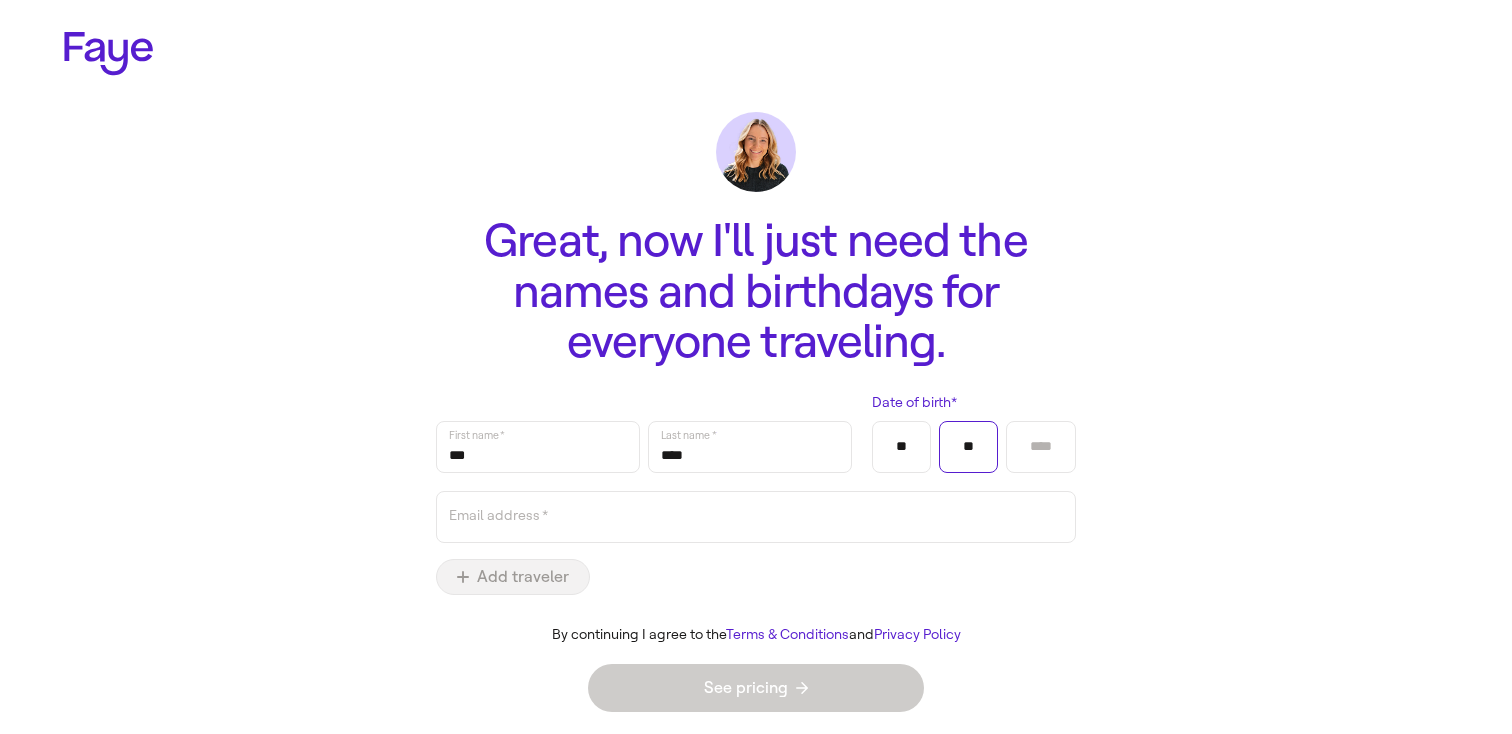 type on "**" 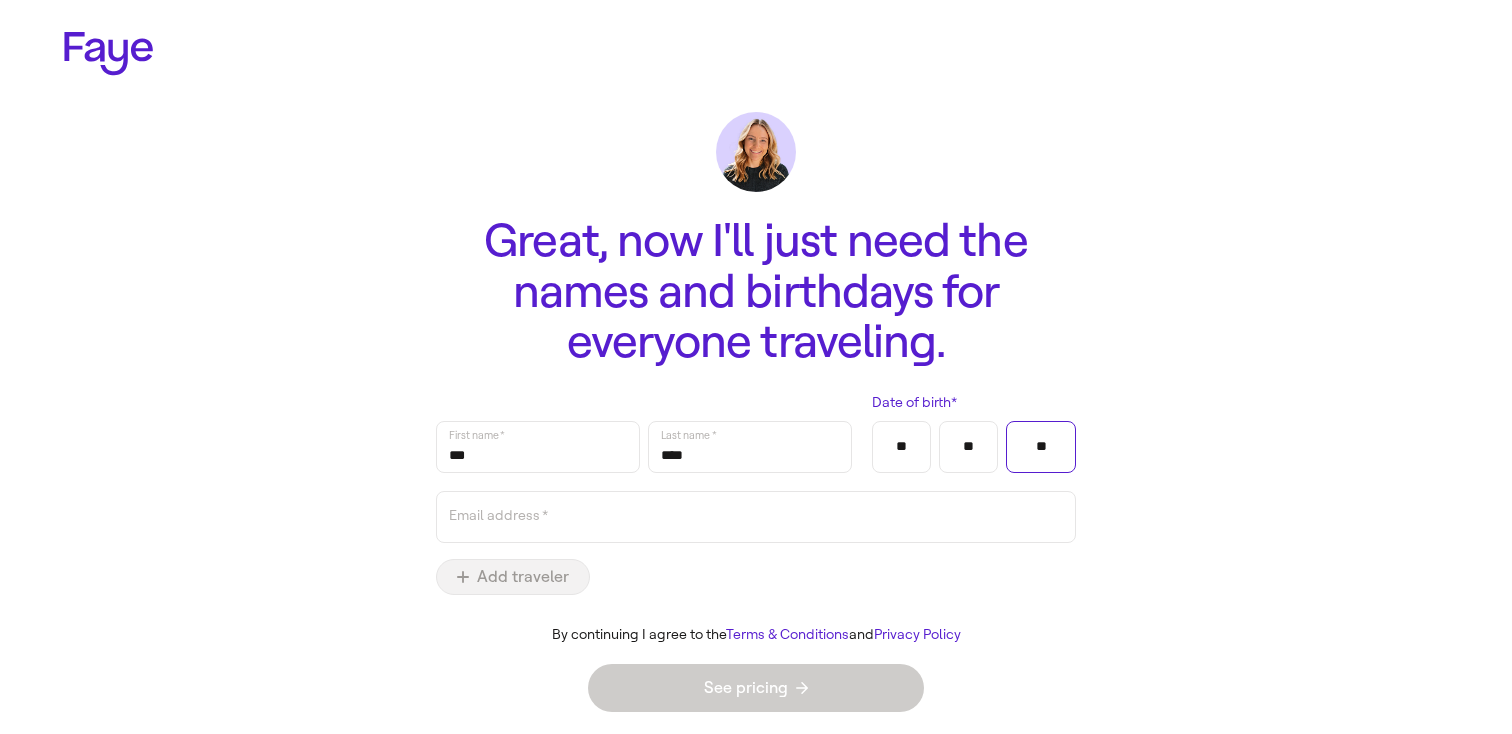 type on "*" 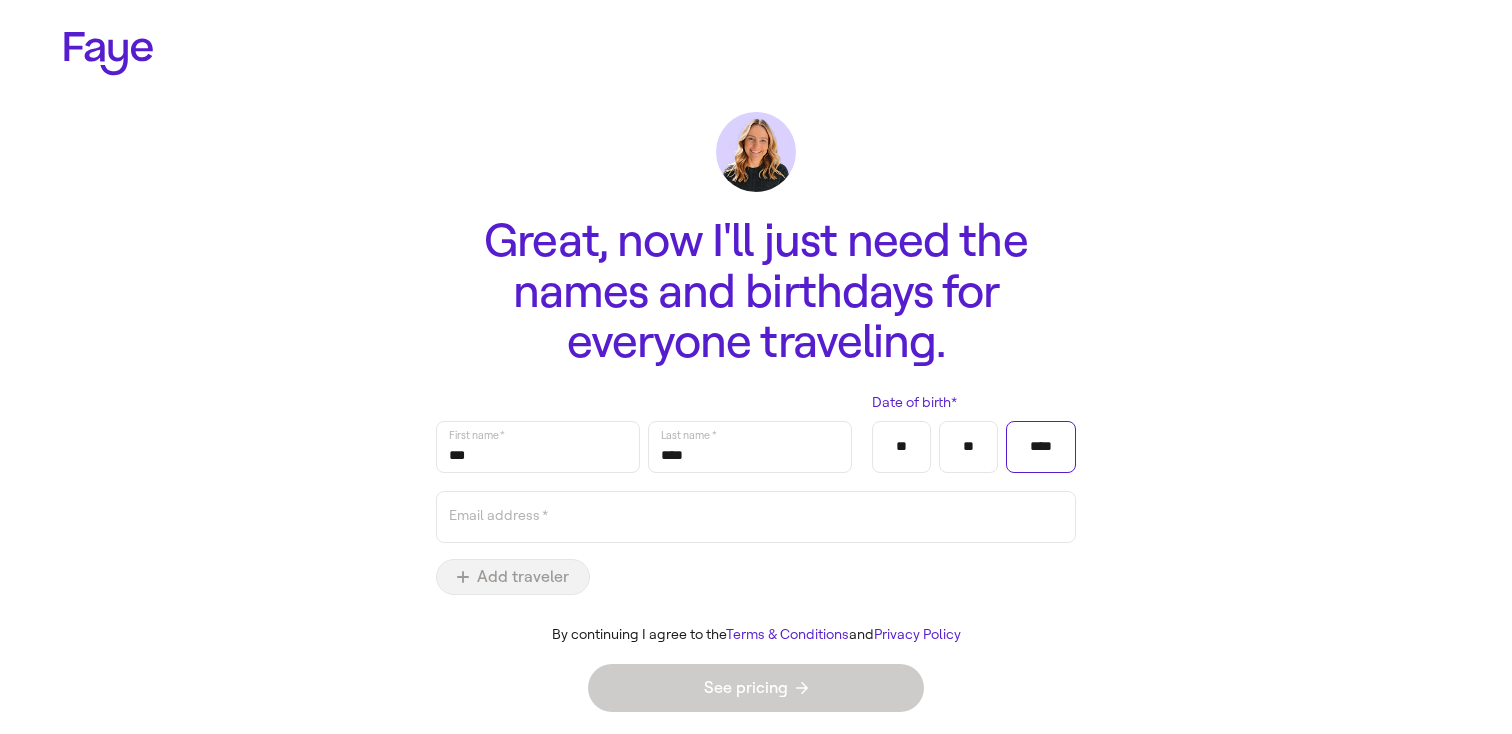 type on "****" 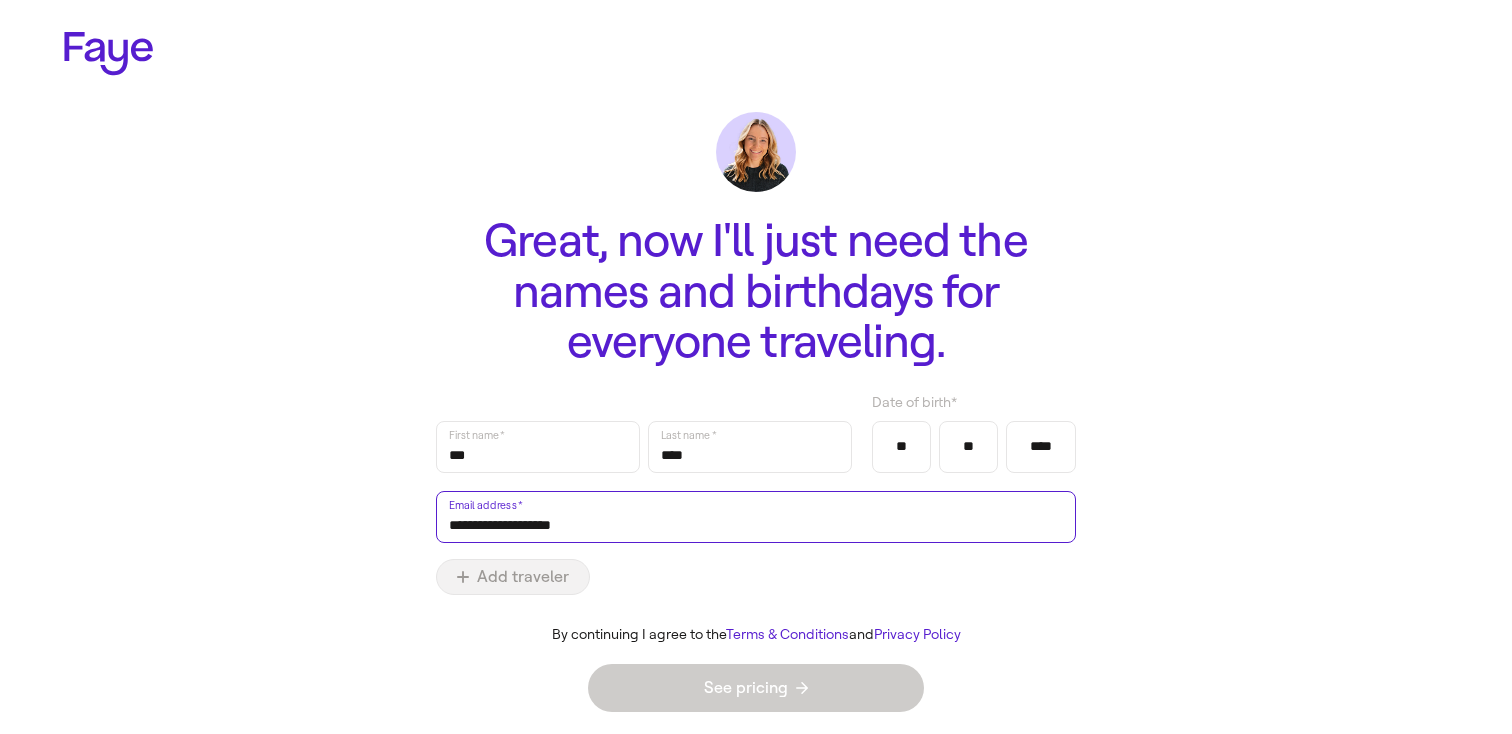 type on "**********" 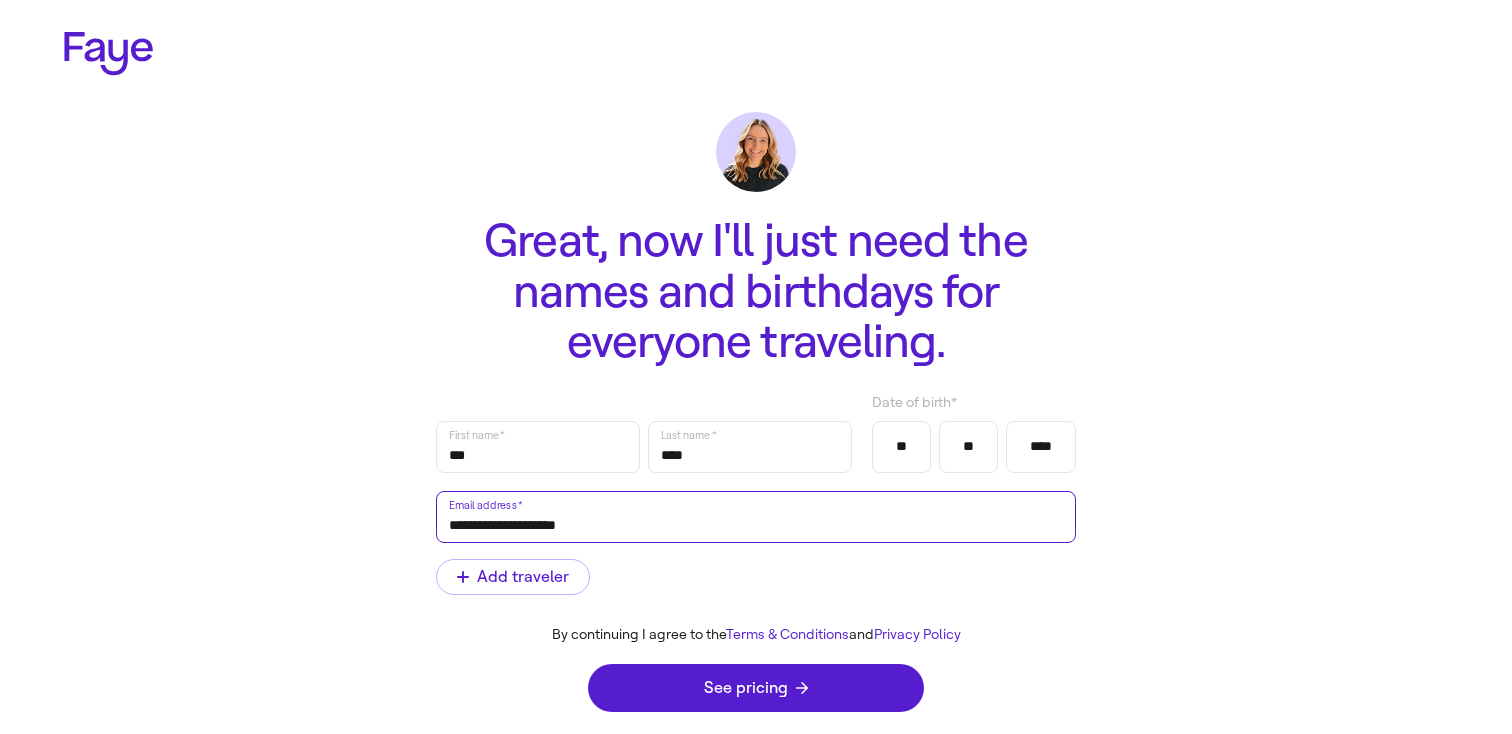 click at bounding box center (0, 0) 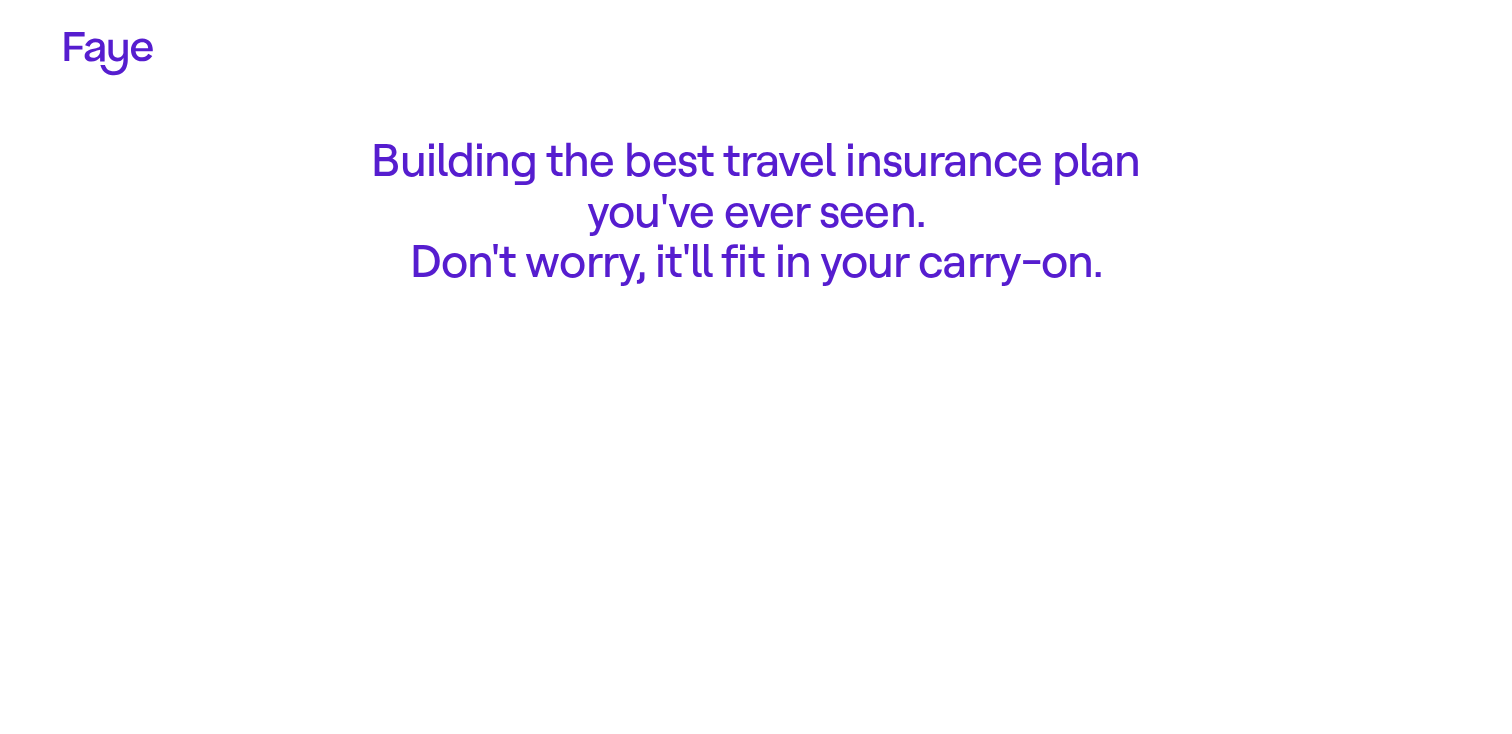 scroll, scrollTop: 0, scrollLeft: 0, axis: both 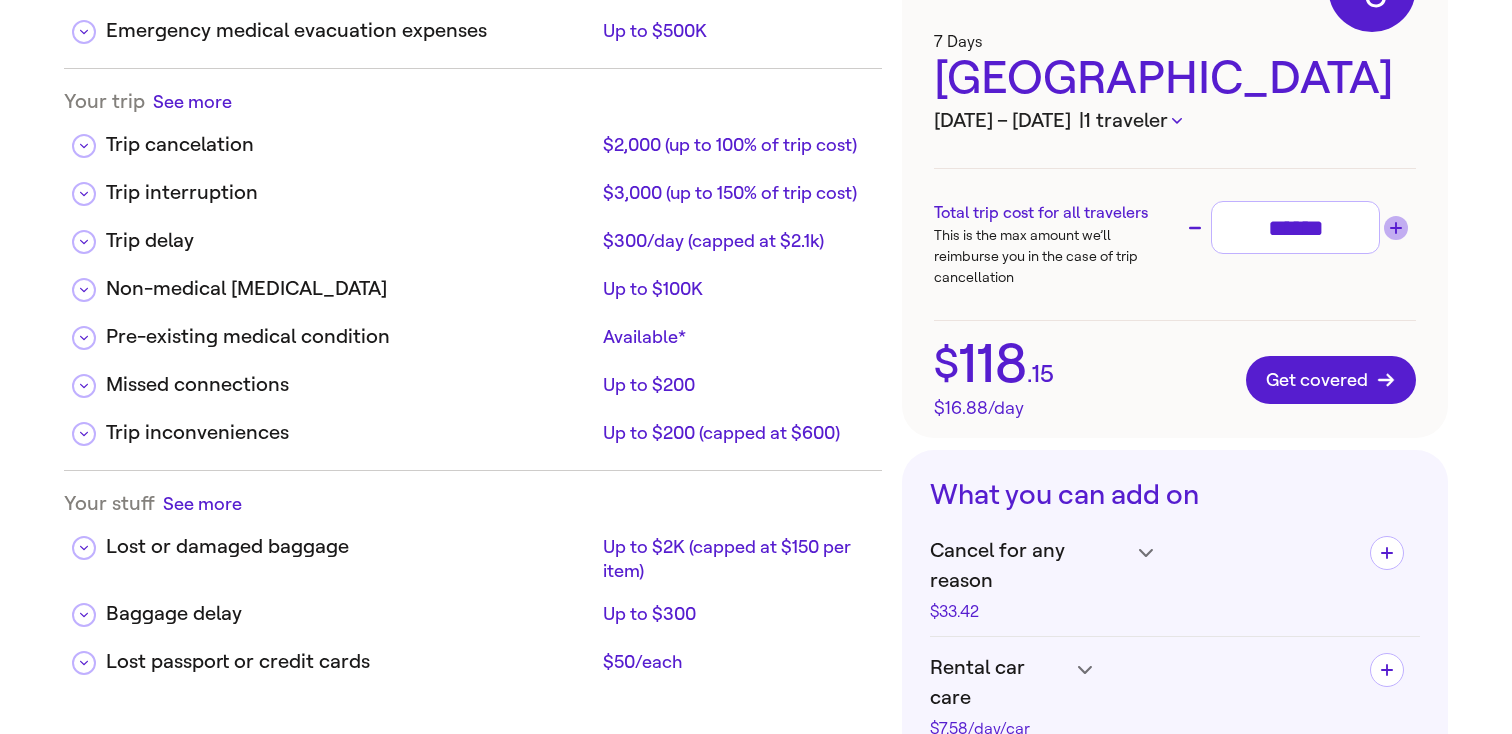 click 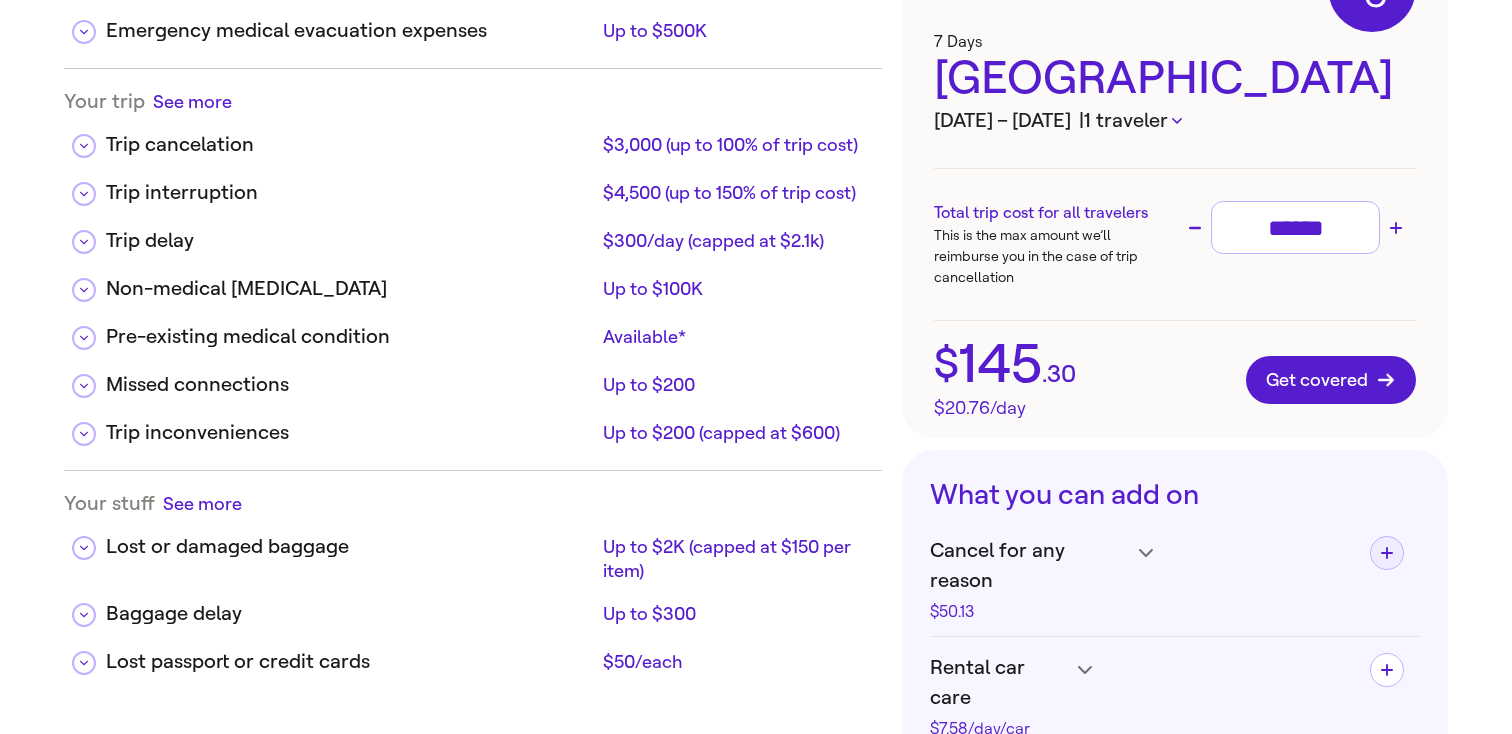 click 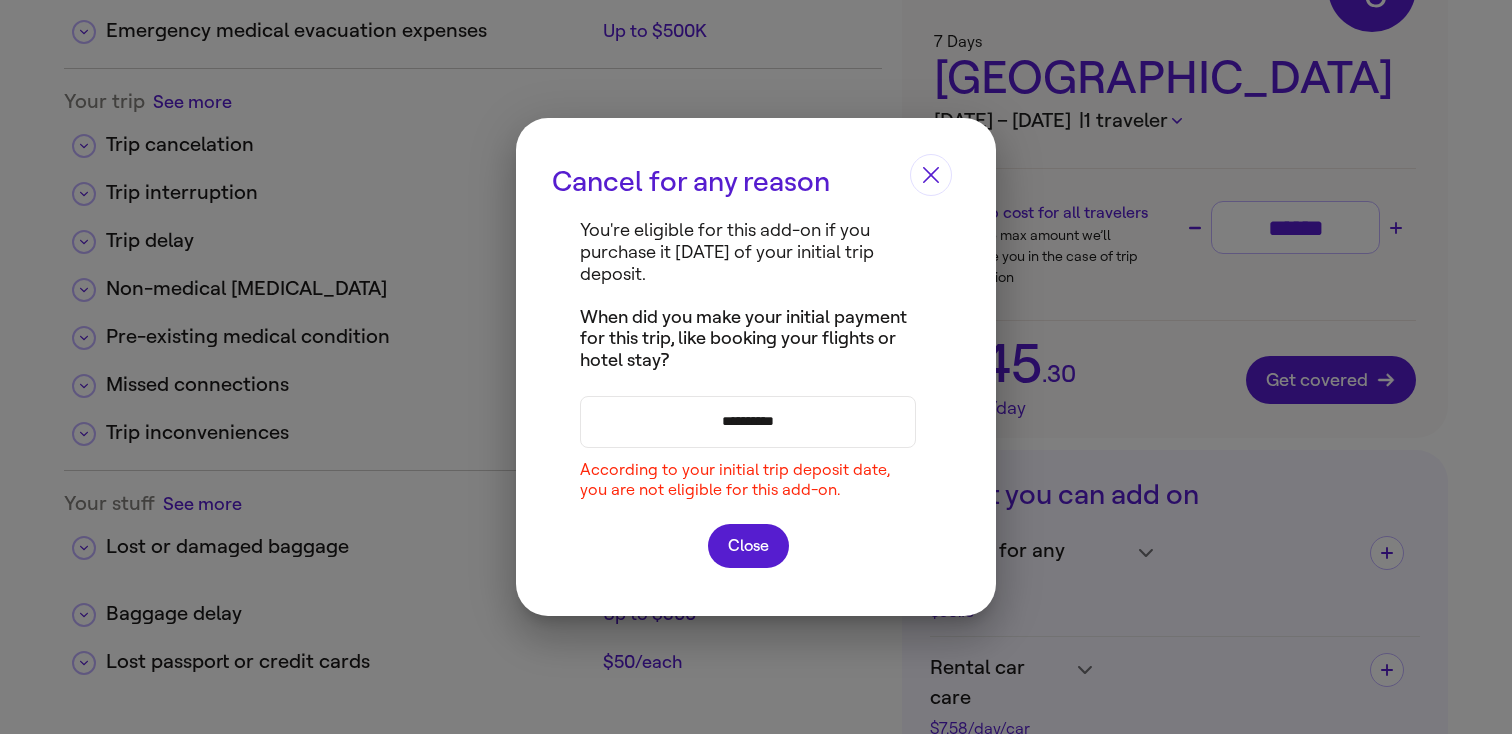 type on "**********" 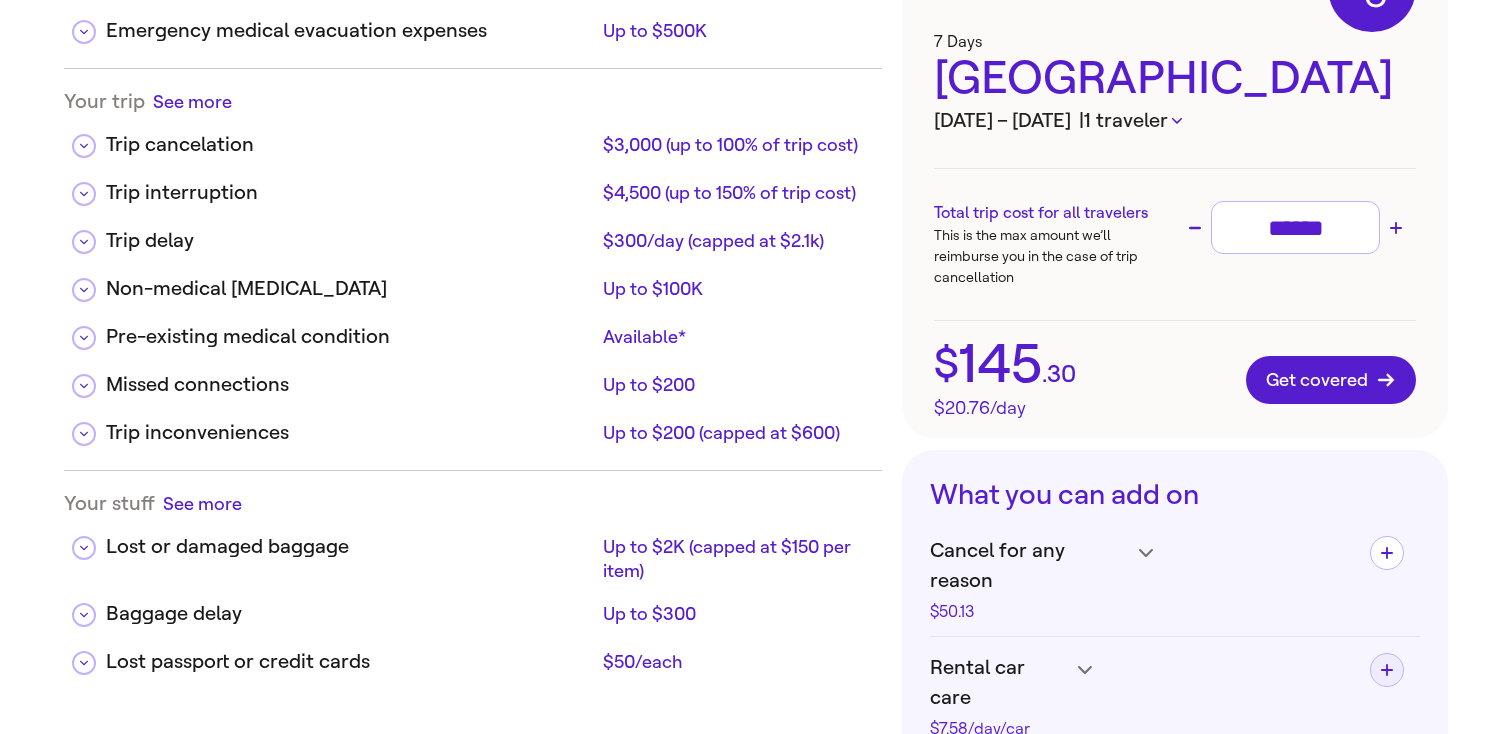 click at bounding box center (1387, 670) 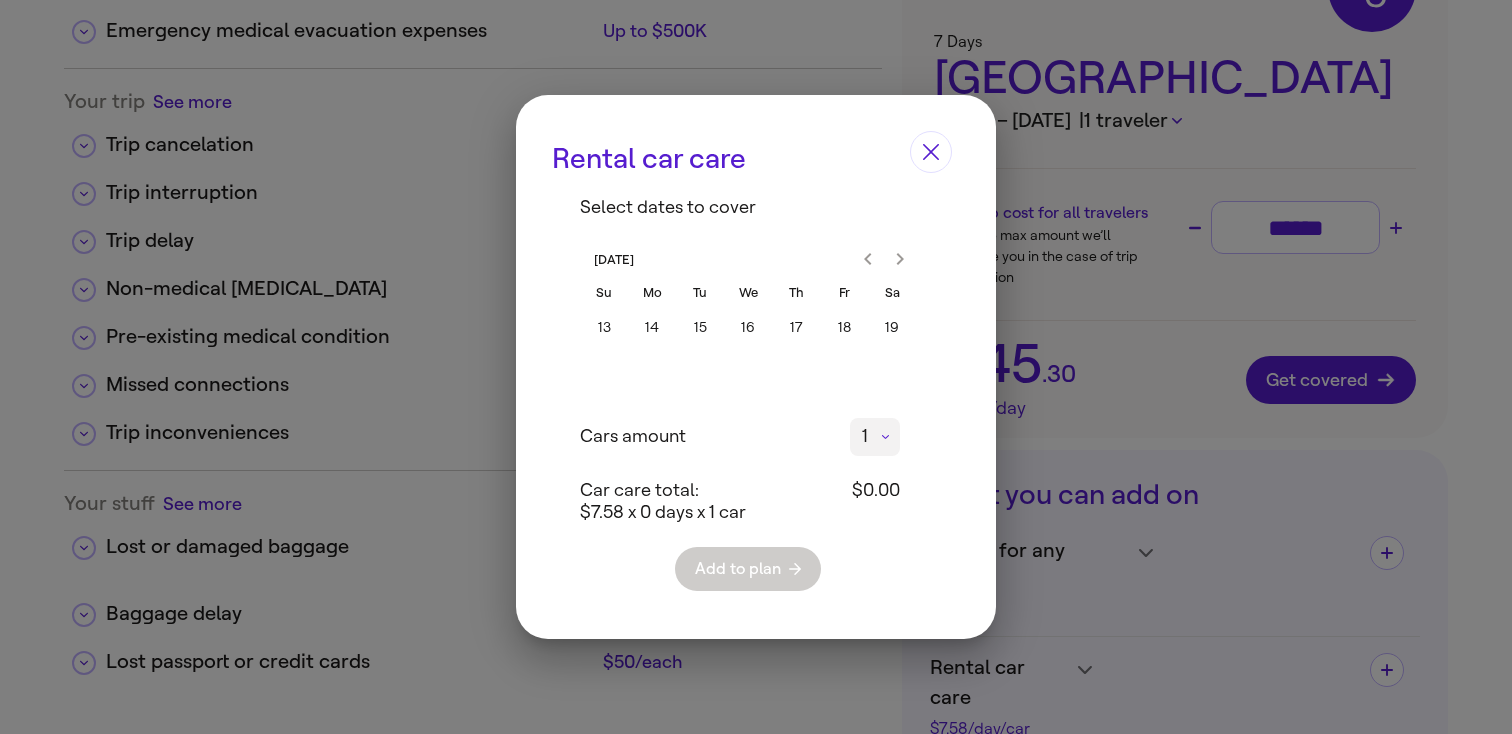 click on "Select dates to cover July 2025 Su Mo Tu We Th Fr Sa 13 14 15 16 17 18 19 Selected dates: Cars amount 1 * ​ Car care total: $7.58 x 0 days x 1 car $0.00 Add to plan" at bounding box center [756, 418] 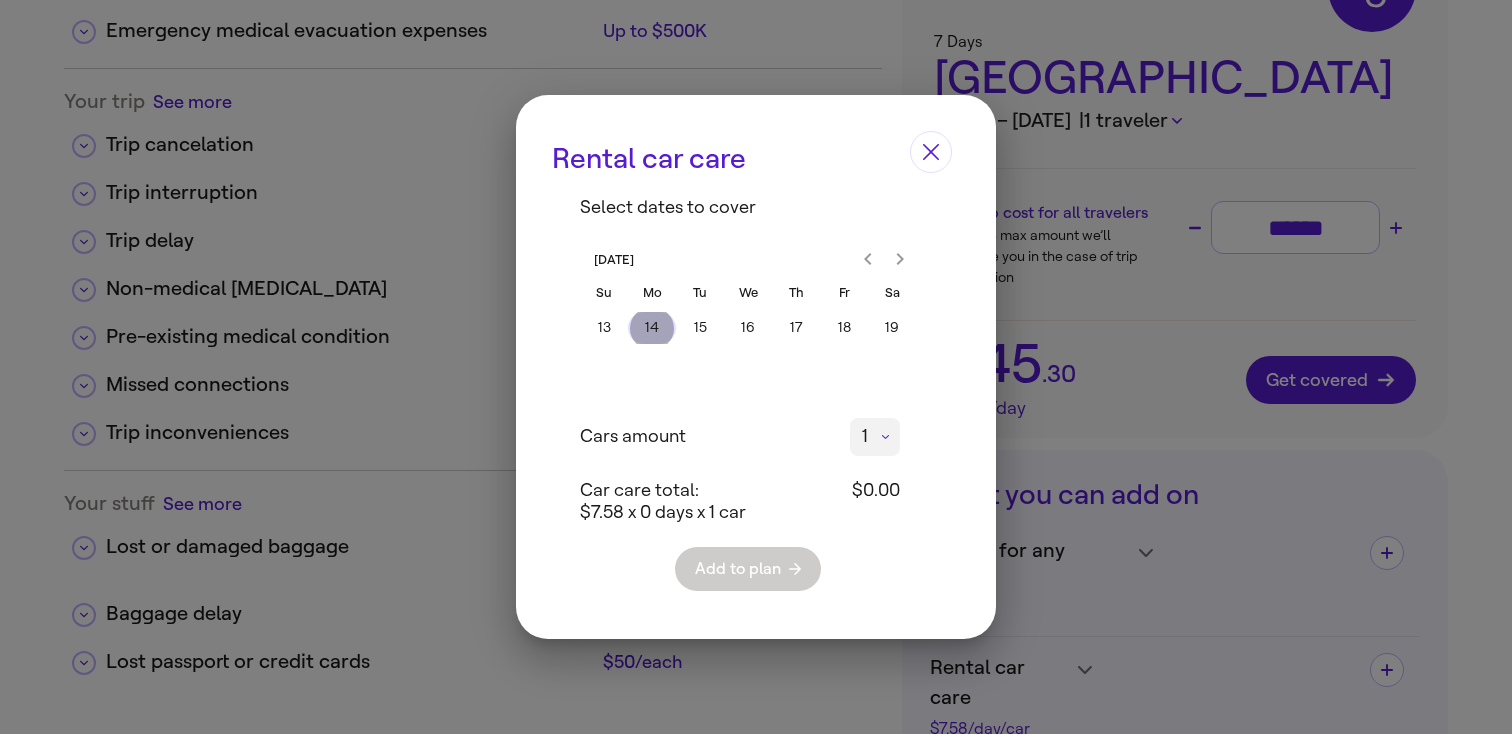 click on "14" at bounding box center [652, 328] 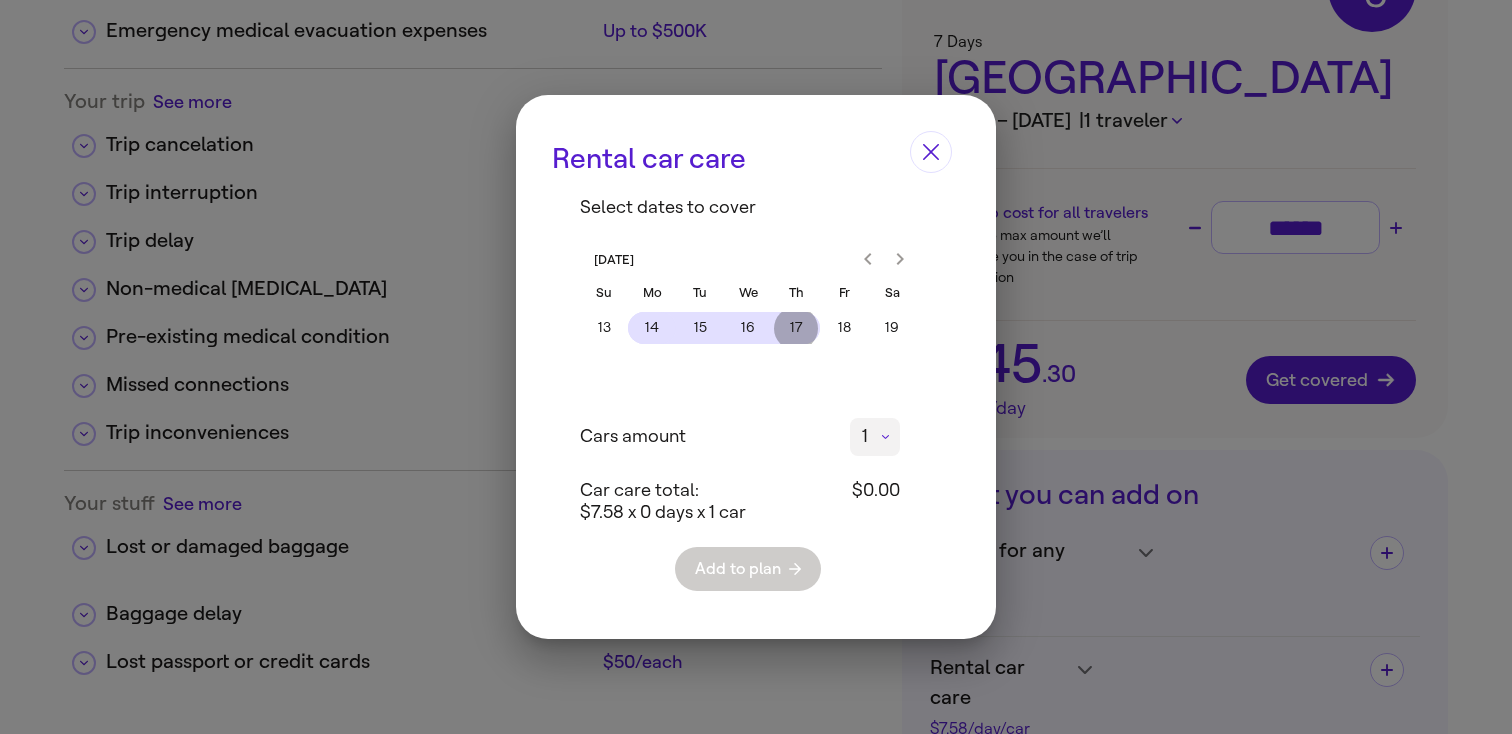 click on "17" at bounding box center (796, 328) 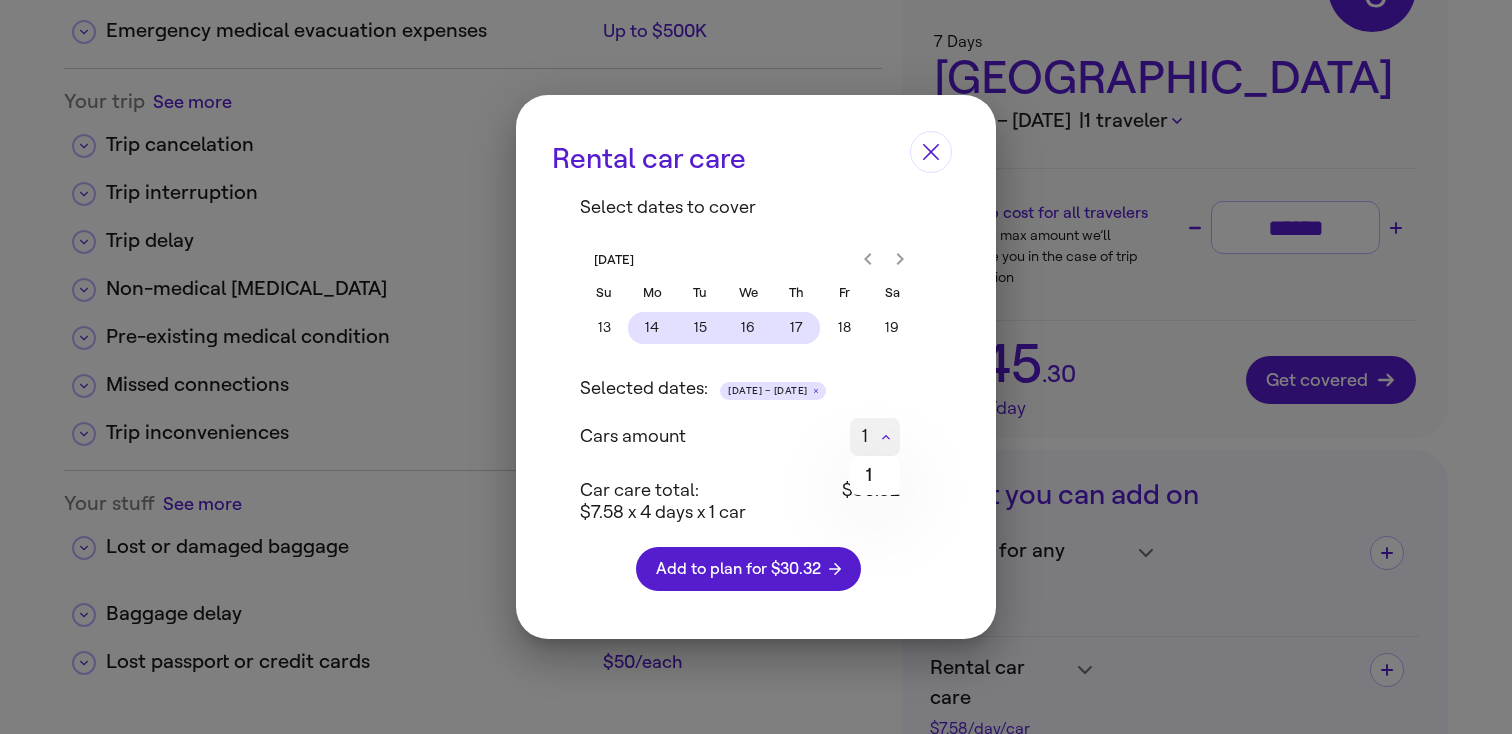 click on "1 * 1 ​" at bounding box center [875, 437] 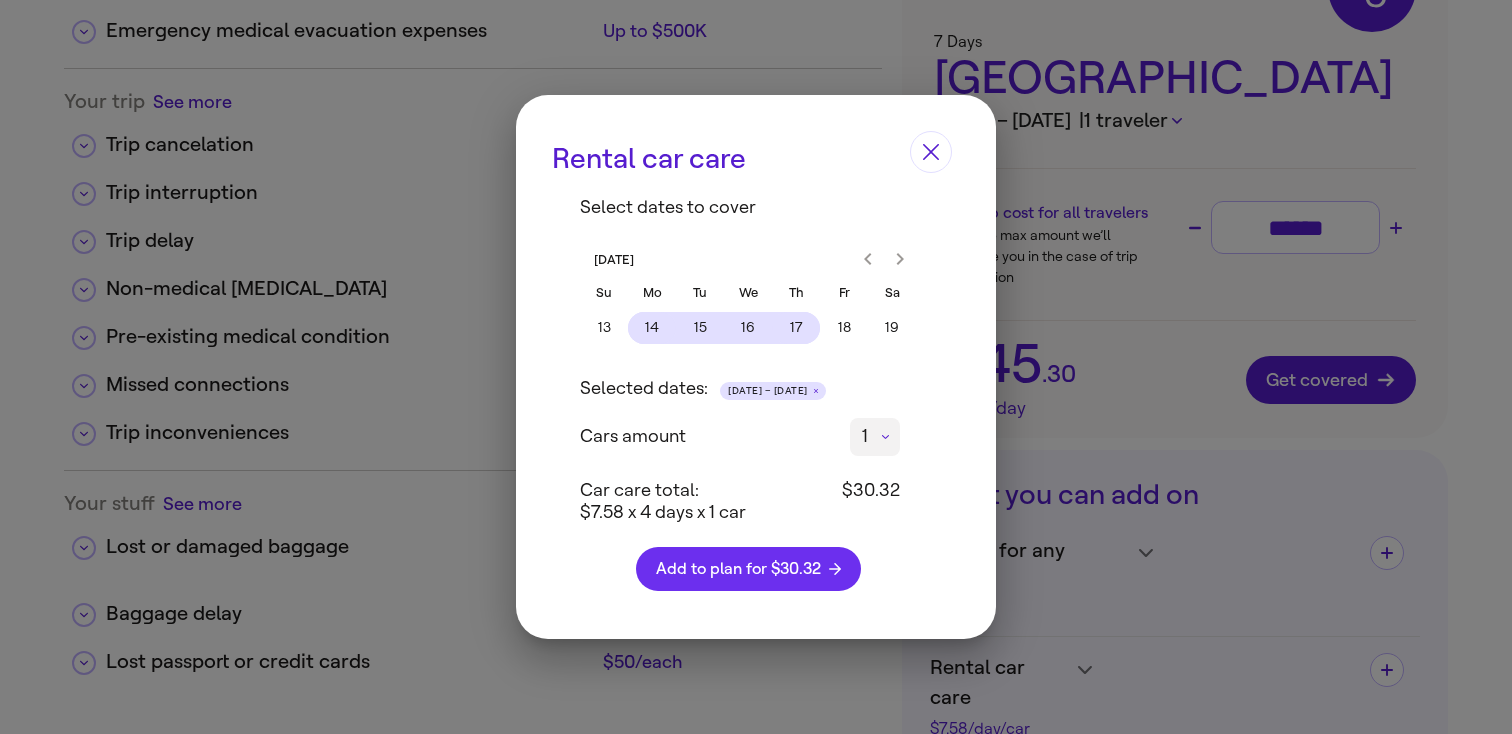 click on "Add to plan for $30.32" at bounding box center (748, 569) 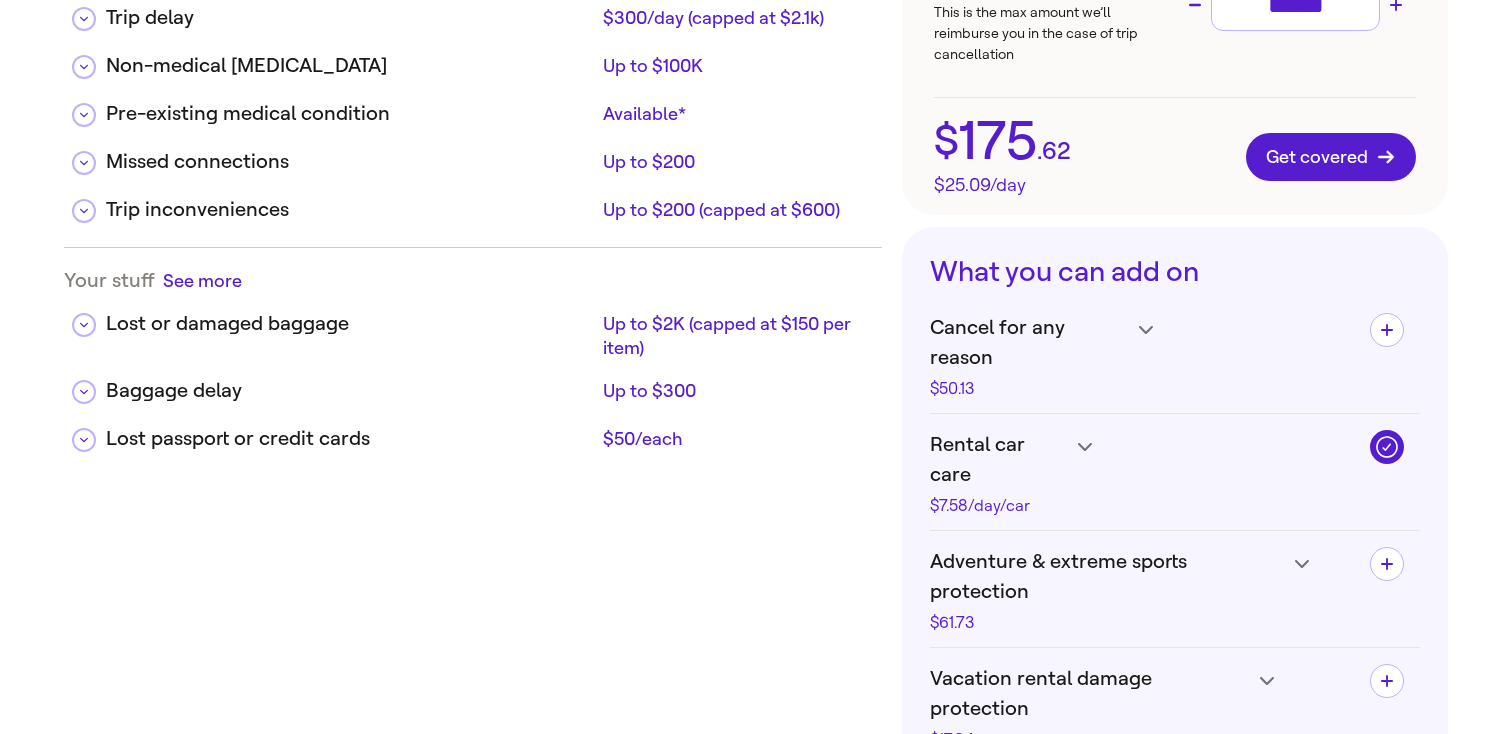 scroll, scrollTop: 753, scrollLeft: 0, axis: vertical 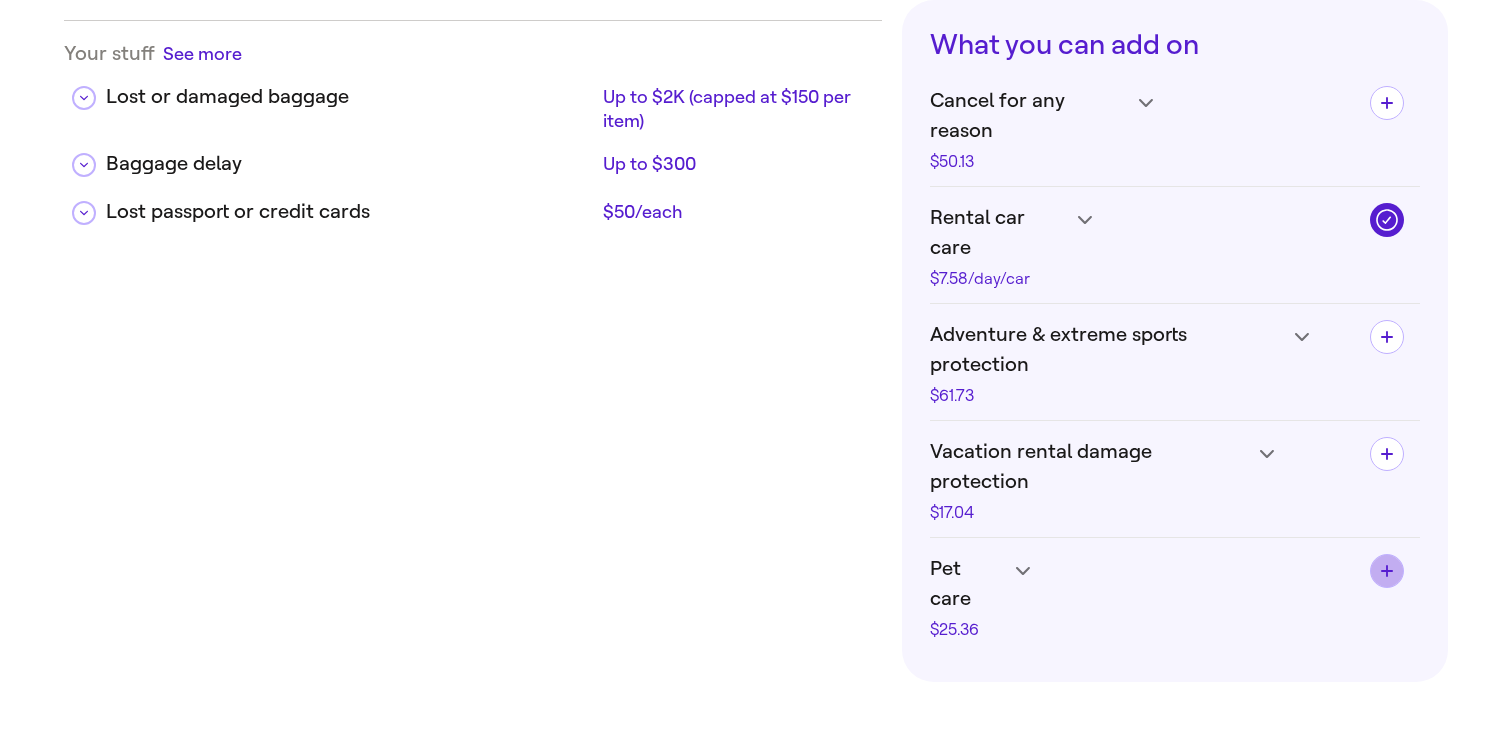 click 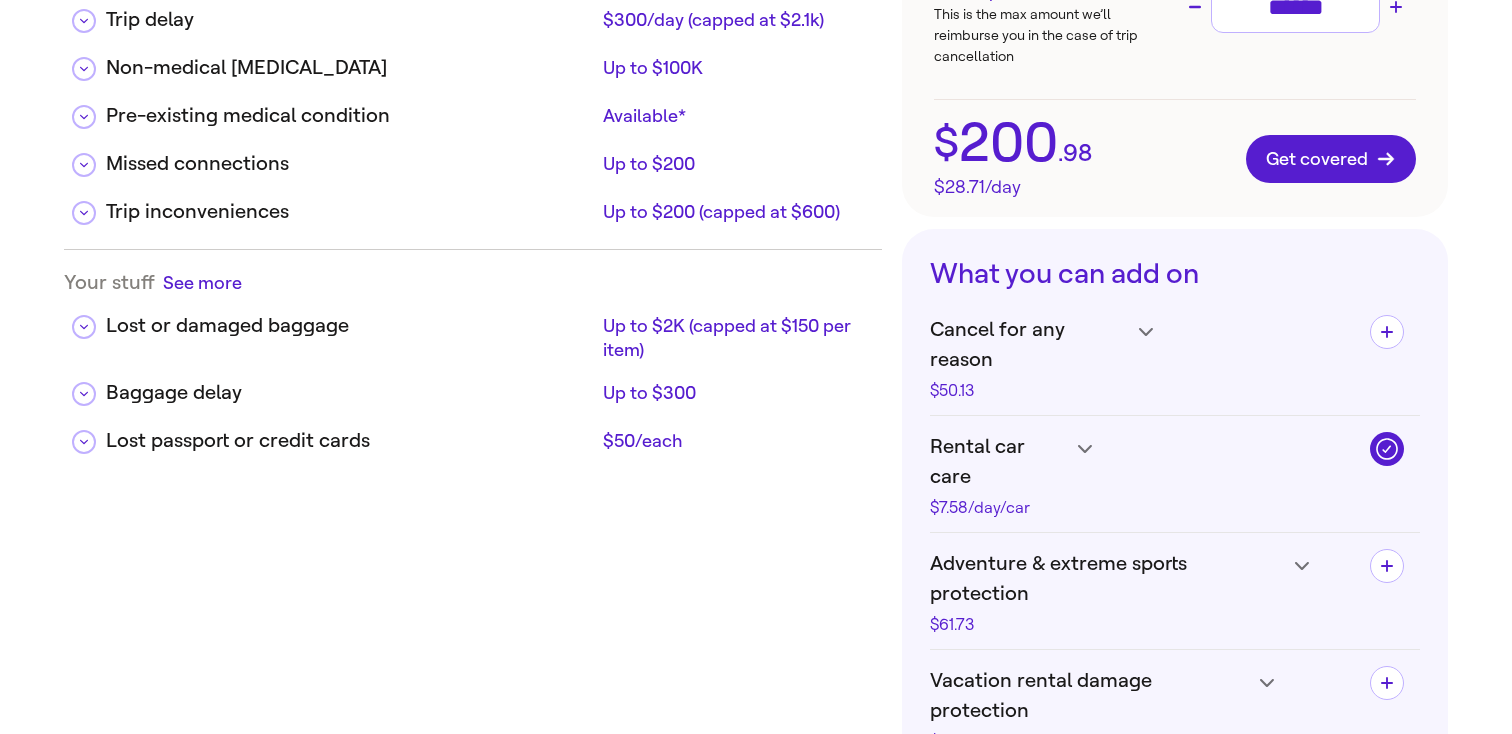 scroll, scrollTop: 528, scrollLeft: 0, axis: vertical 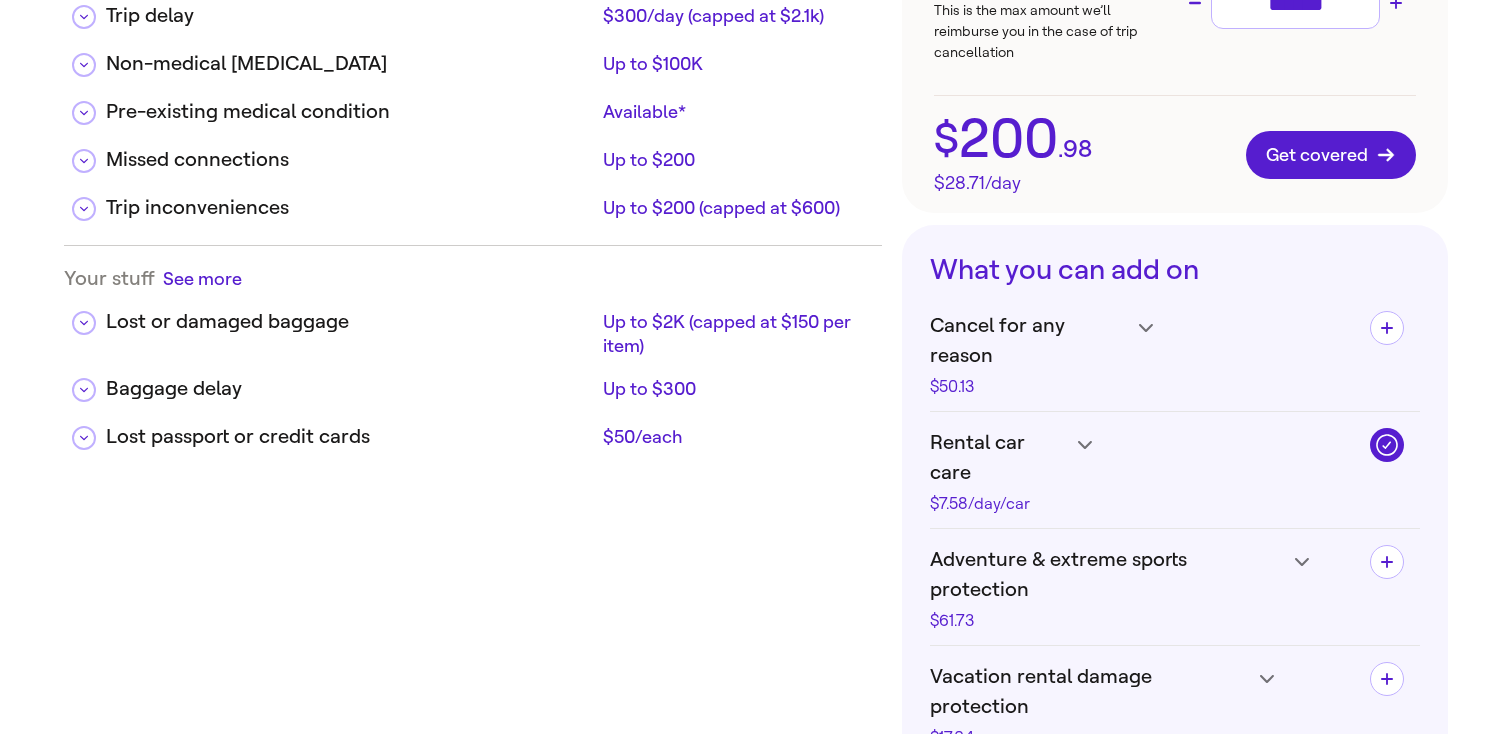 click on "Vacation rental damage protection $17.04 Be reimbursed up to $3,000 in repair/replacement costs if you accidentally damage the rental you're staying in, or its contents, while in-trip." at bounding box center [1175, 704] 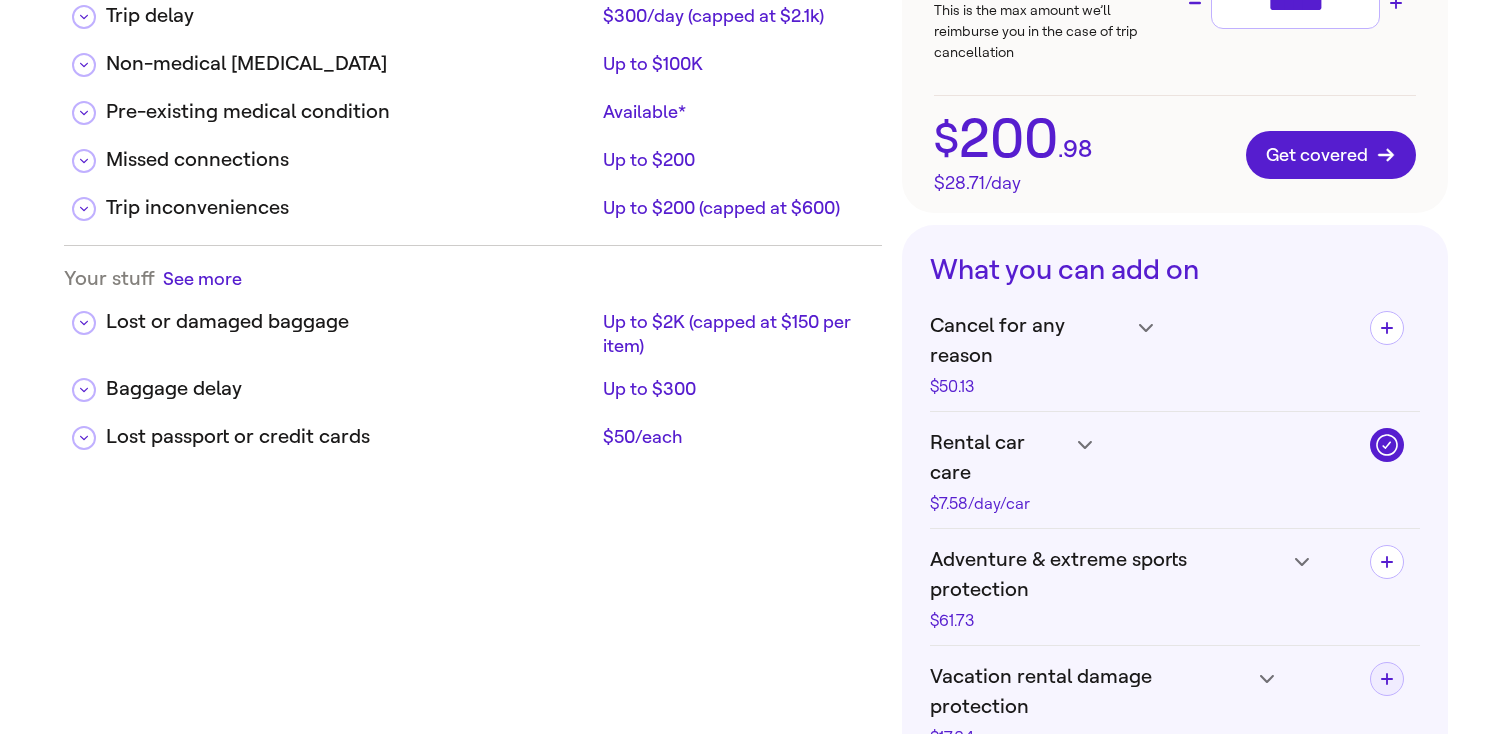 click 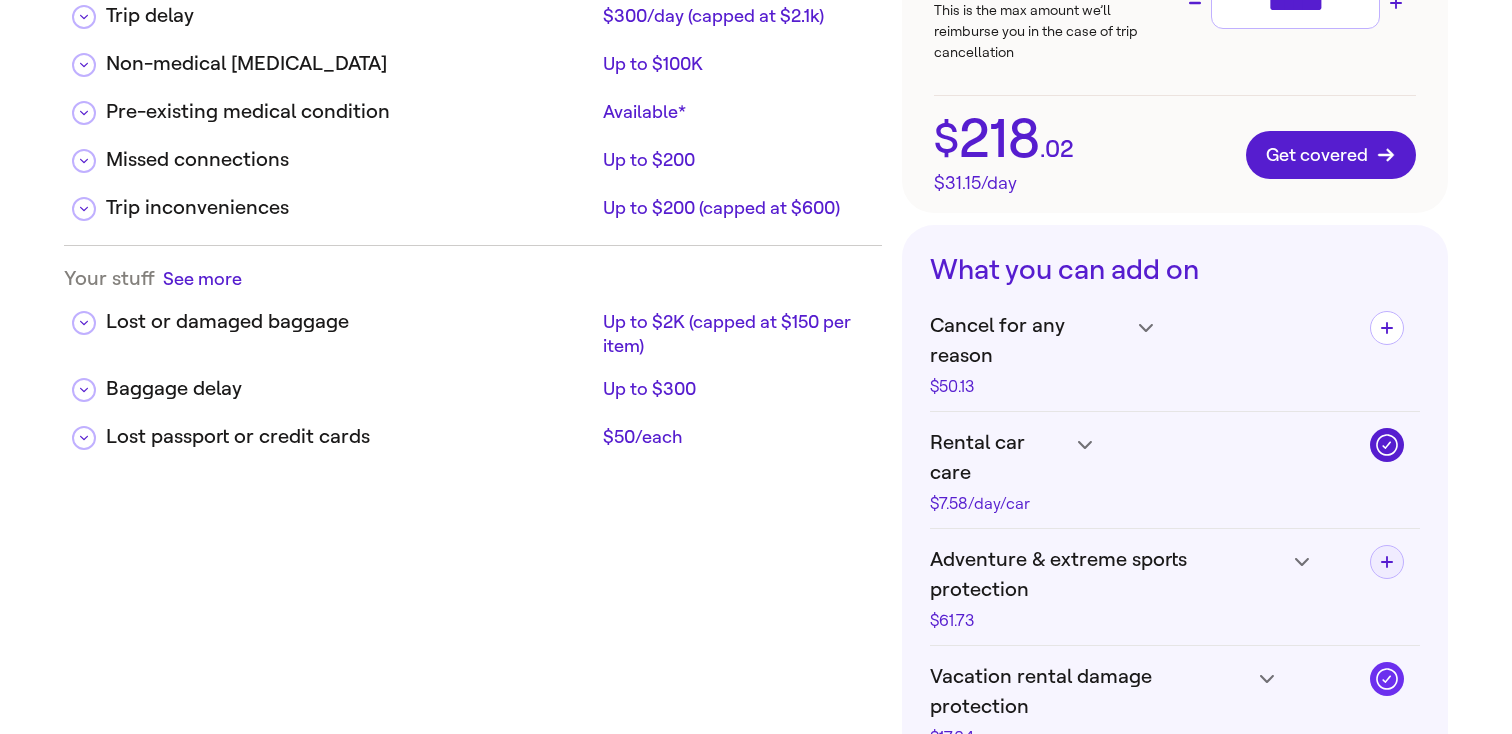 click at bounding box center [1387, 562] 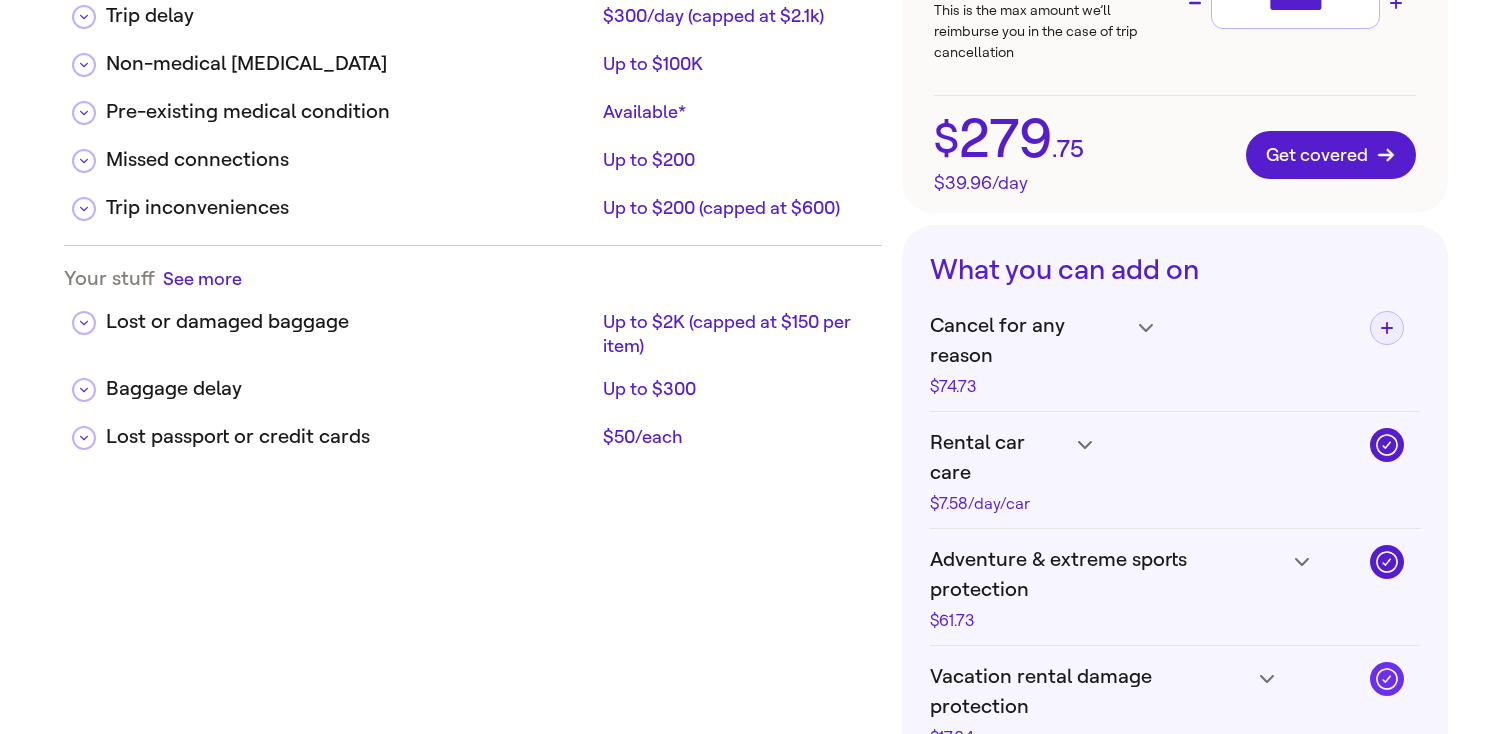 click 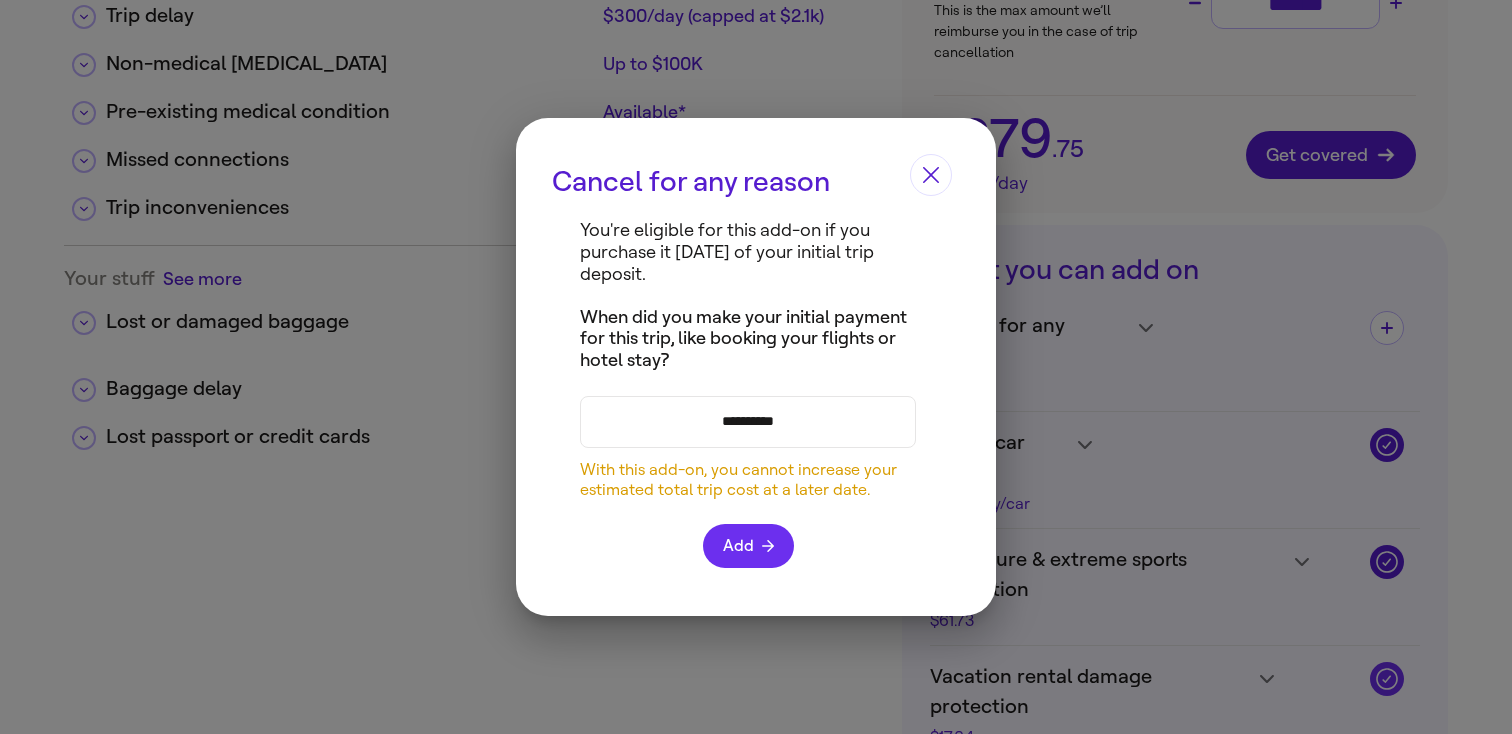 type on "**********" 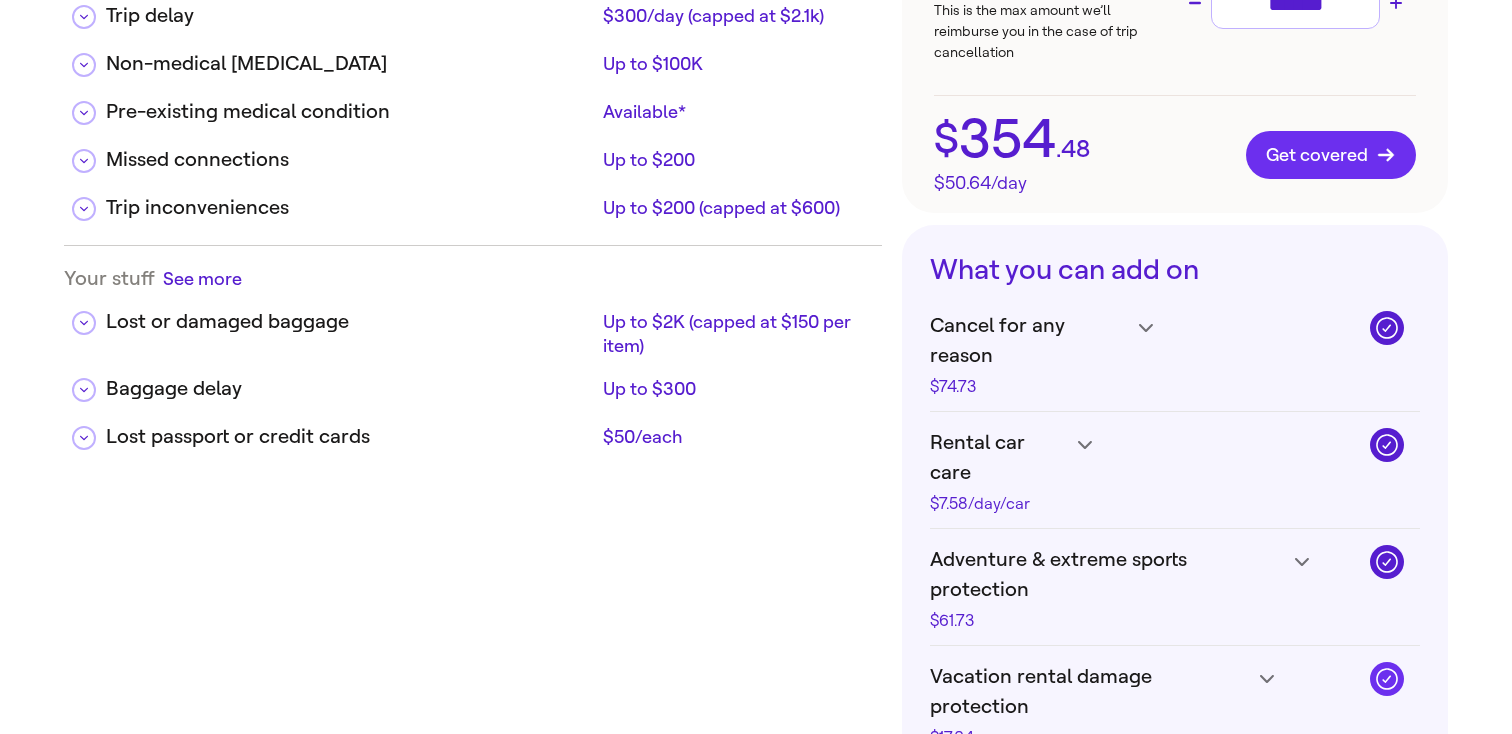 click on "Get covered" at bounding box center (1331, 155) 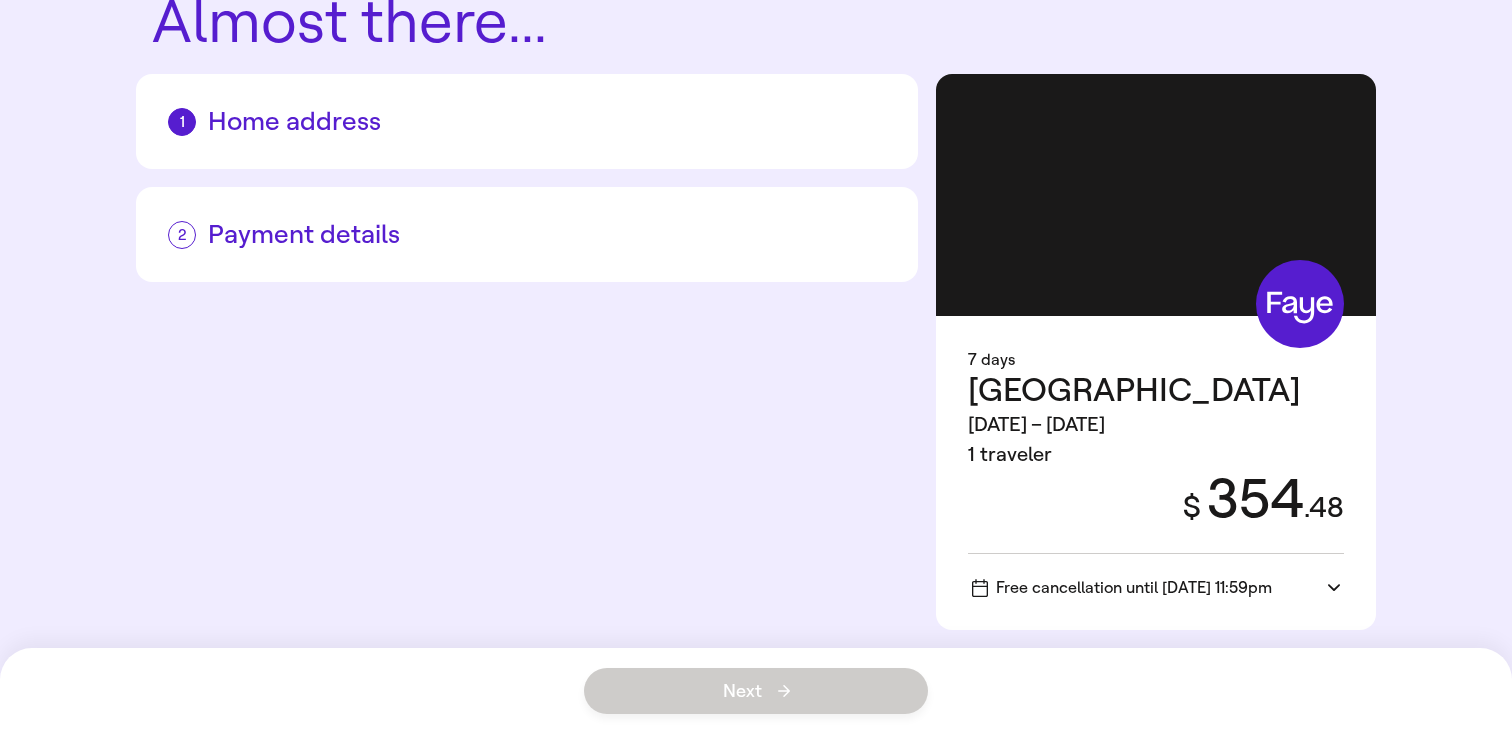 scroll, scrollTop: 59, scrollLeft: 0, axis: vertical 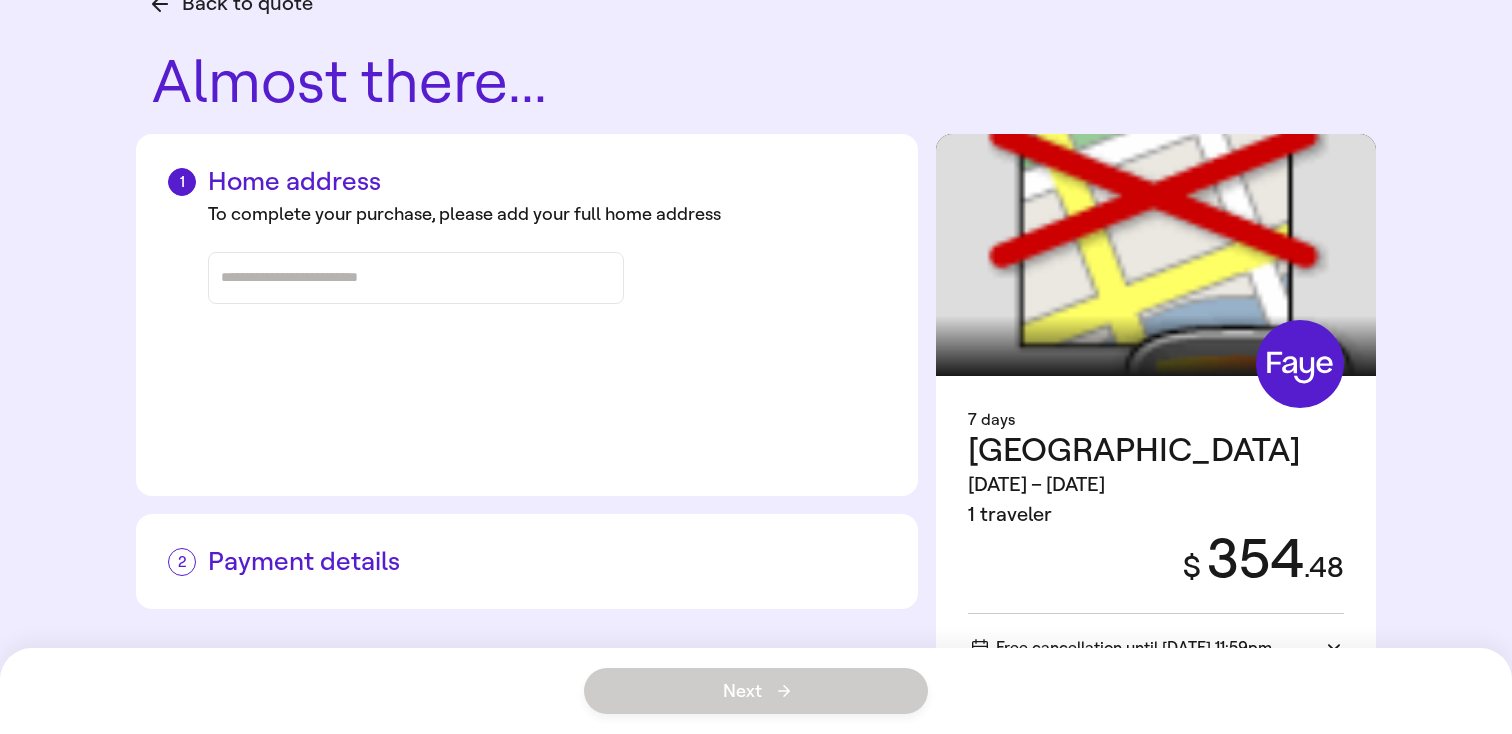 click on "Free cancellation until [DATE] 11:59pm" at bounding box center [1122, 647] 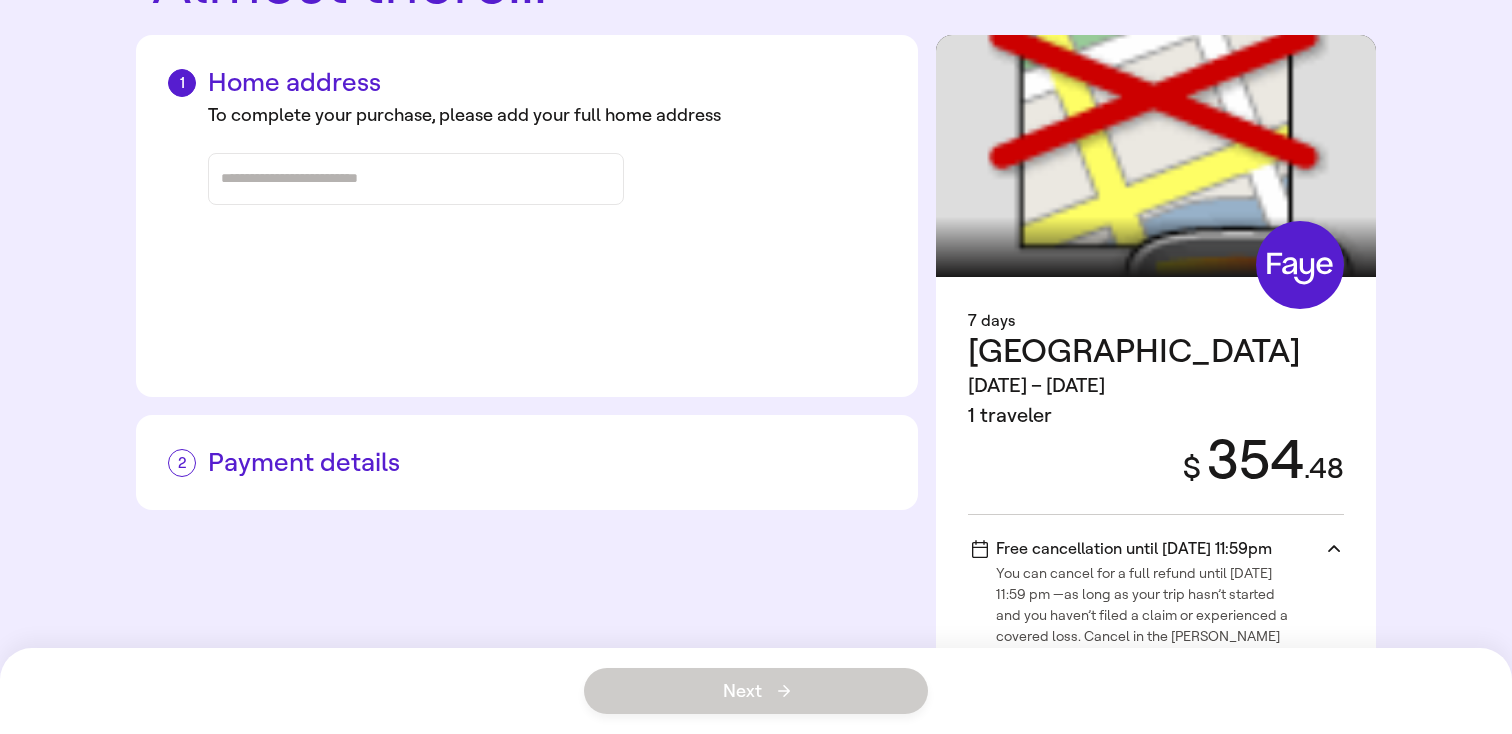 scroll, scrollTop: 168, scrollLeft: 0, axis: vertical 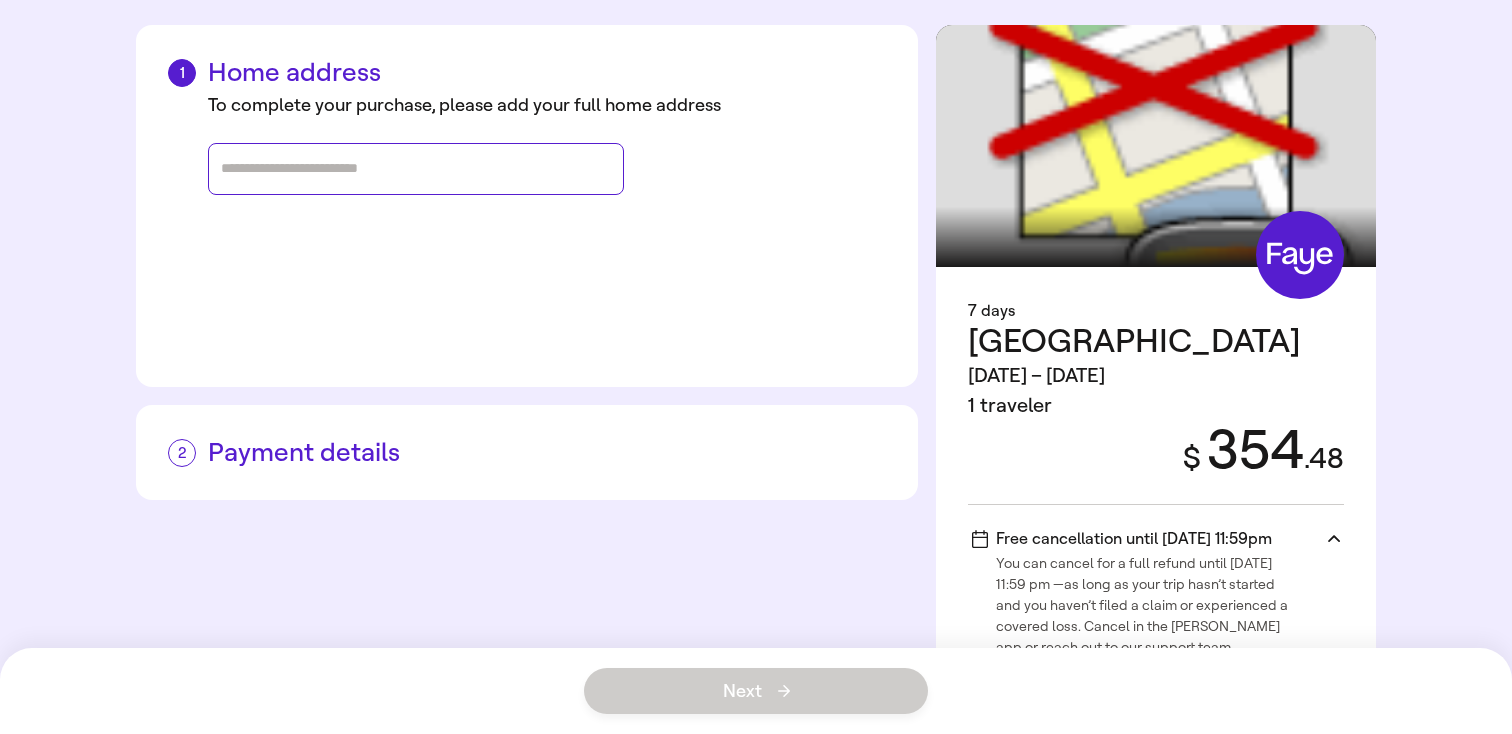 click at bounding box center (416, 169) 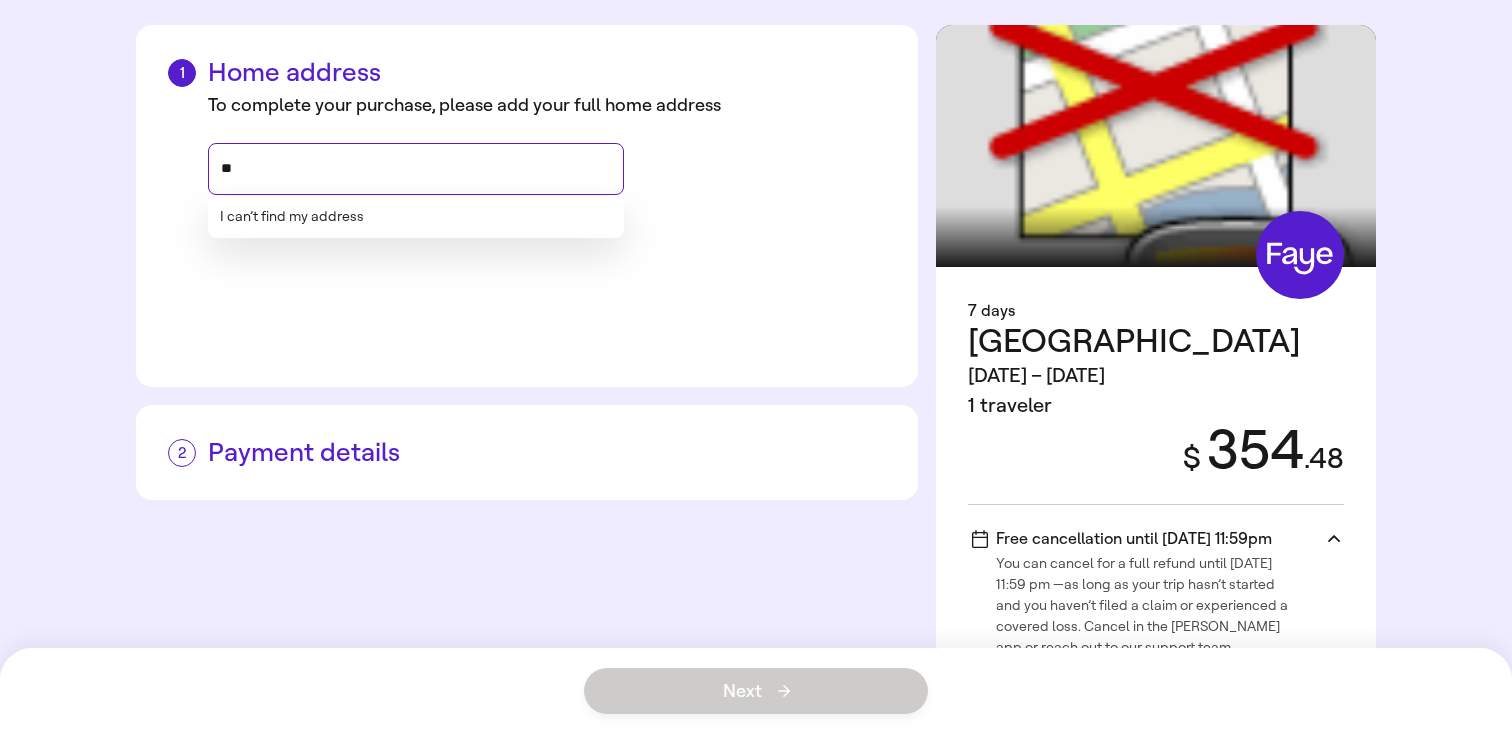 type on "*" 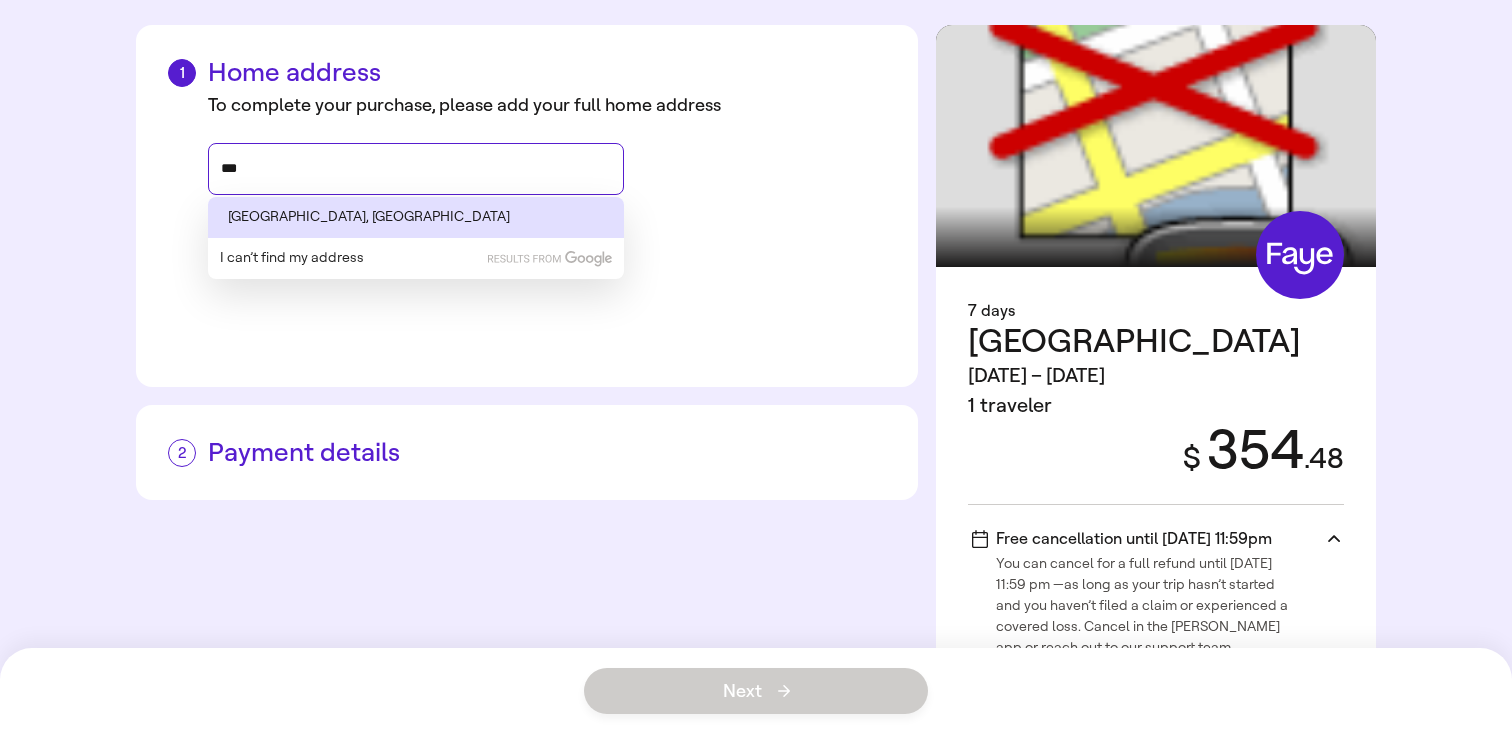 click on "[GEOGRAPHIC_DATA], [GEOGRAPHIC_DATA]" at bounding box center (416, 217) 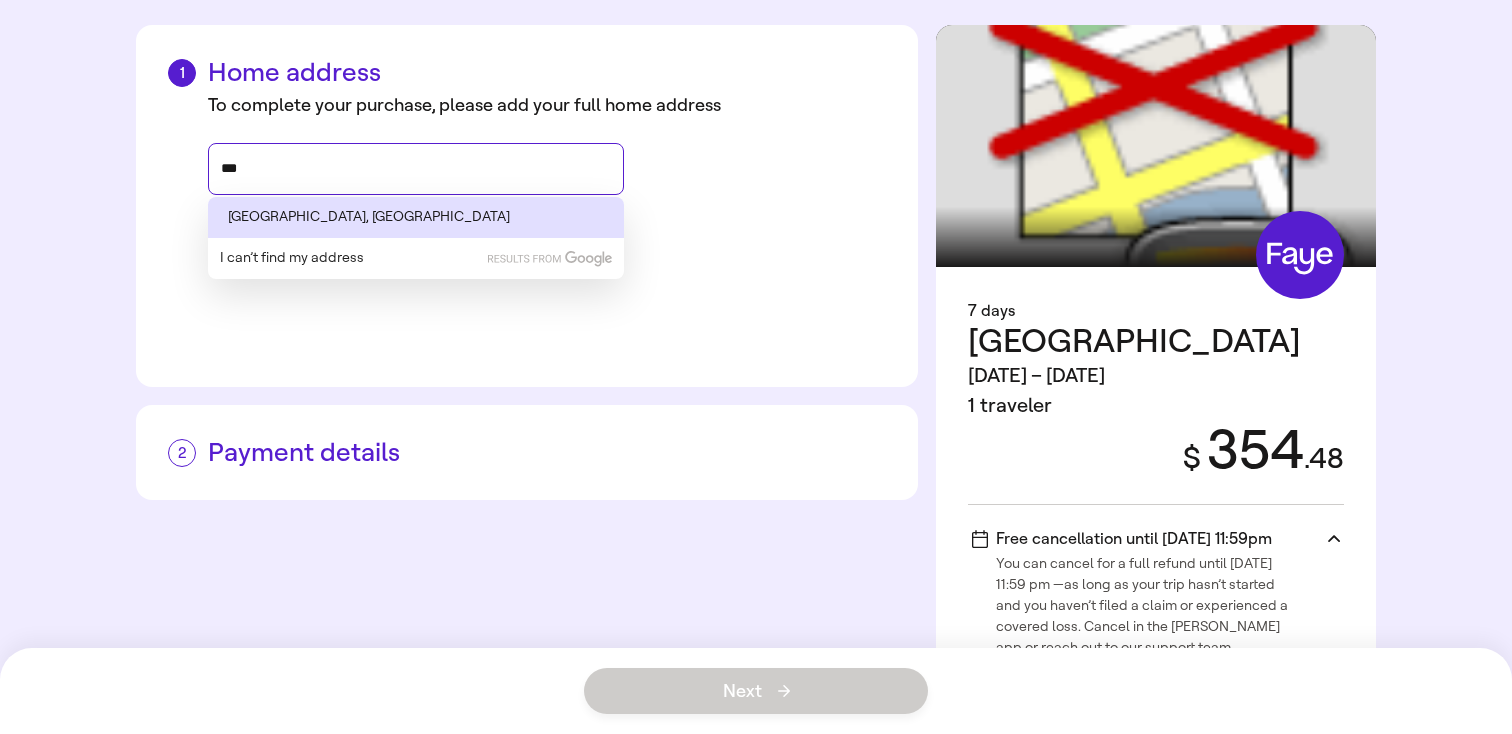 type on "**********" 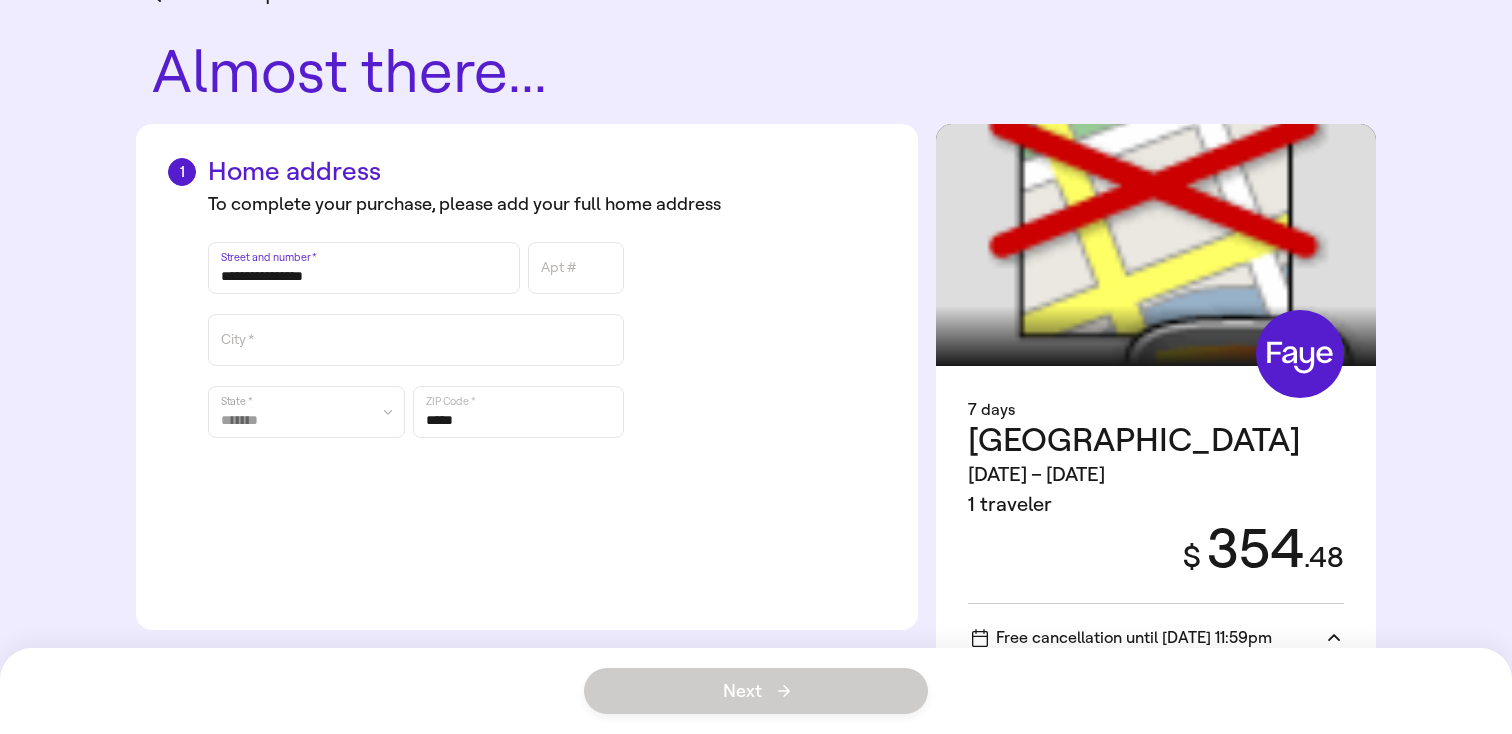 scroll, scrollTop: 69, scrollLeft: 0, axis: vertical 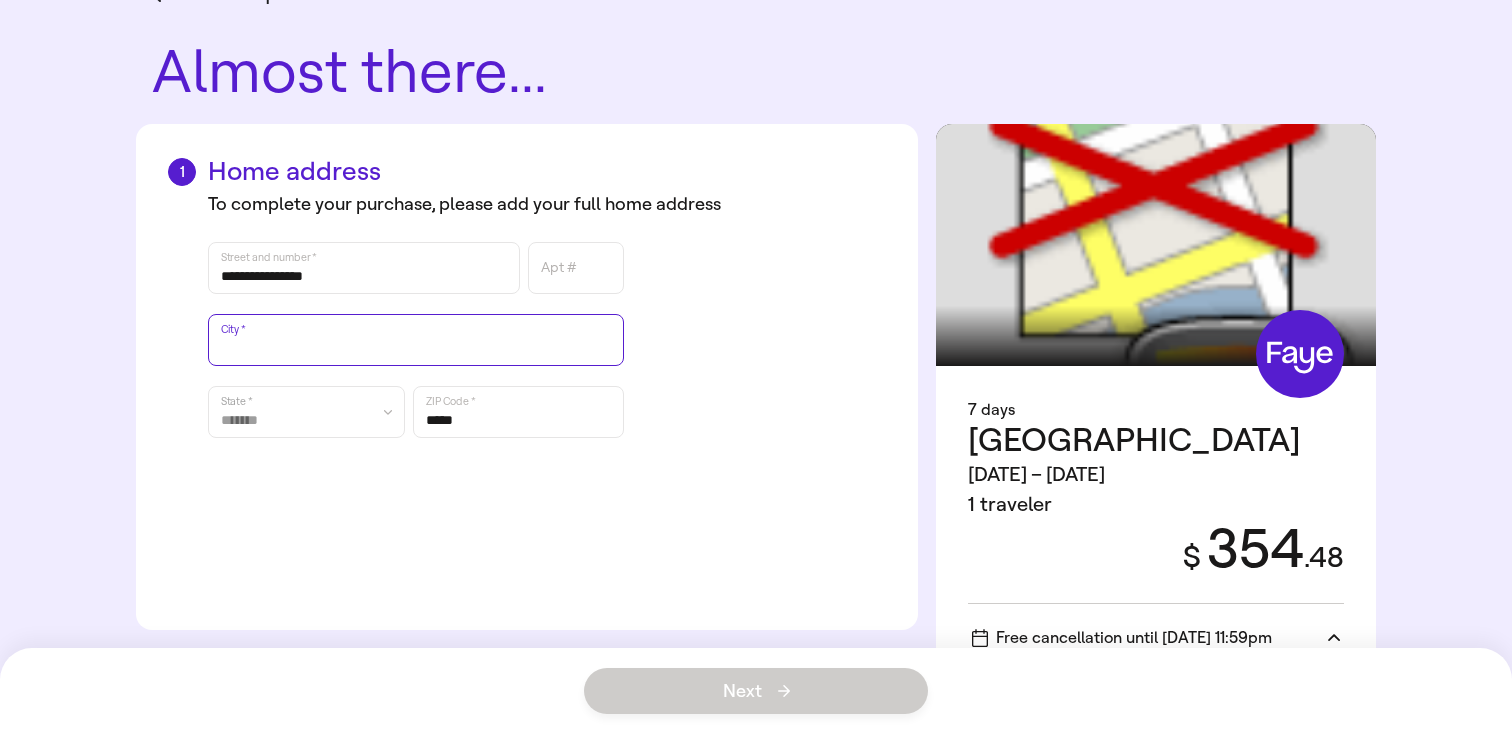 click on "City   *" at bounding box center [416, 340] 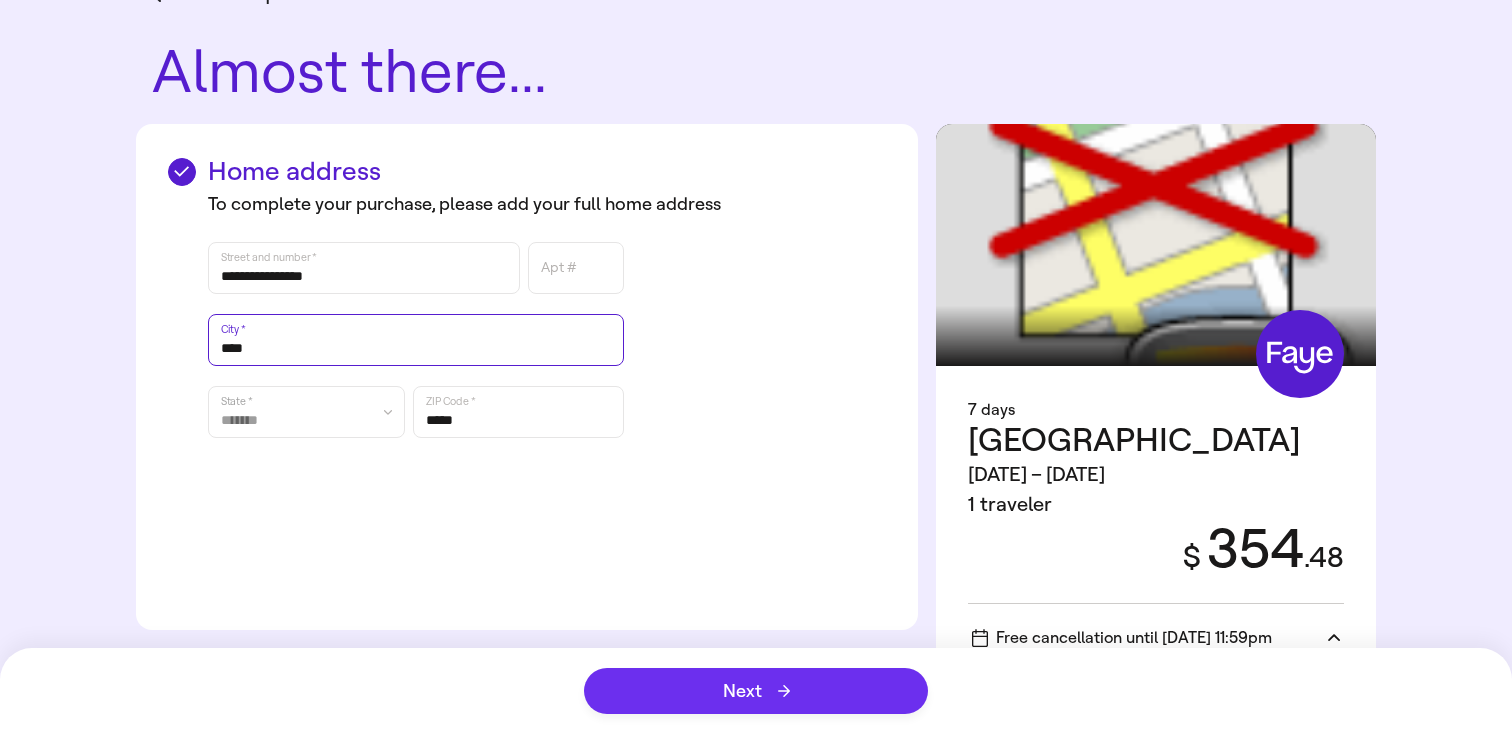 type on "****" 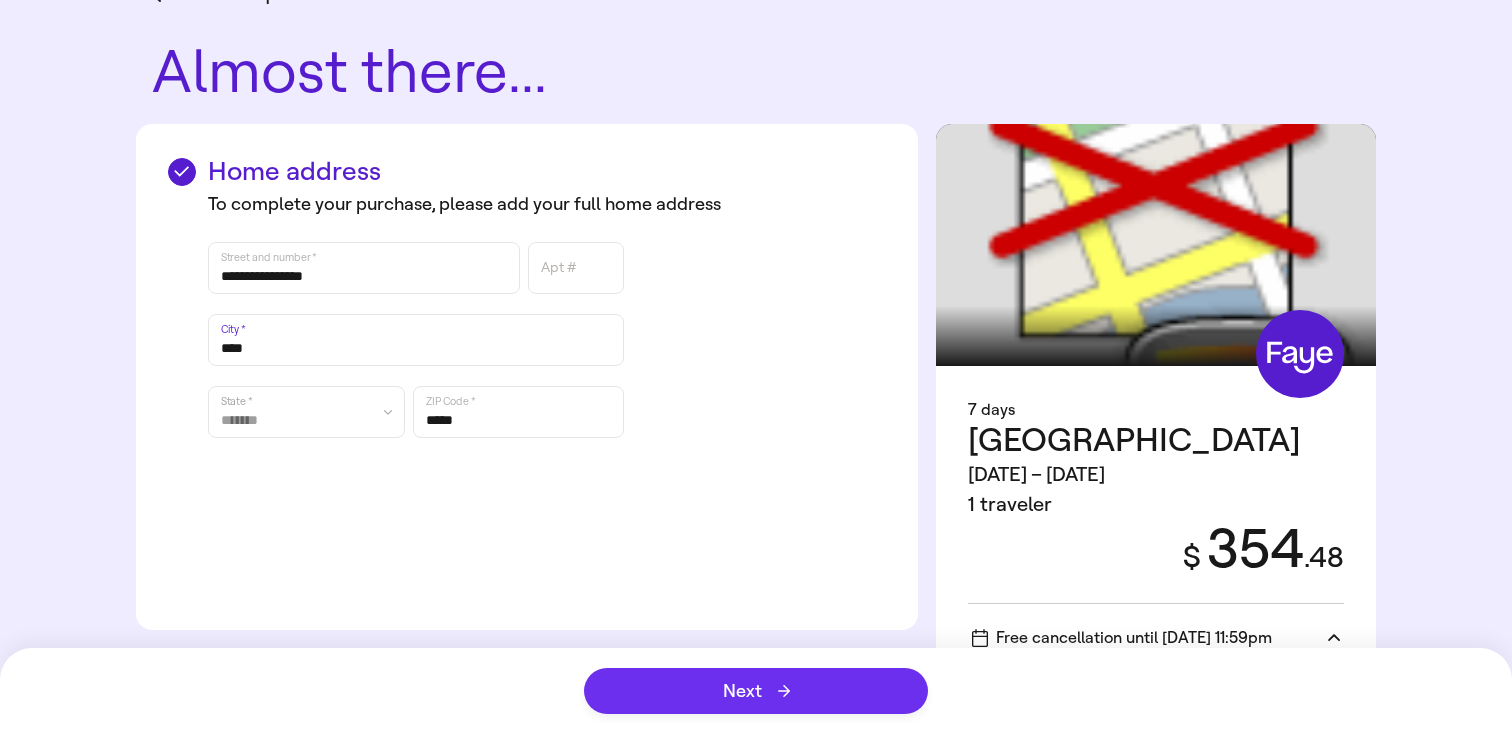 click on "Next" at bounding box center [756, 691] 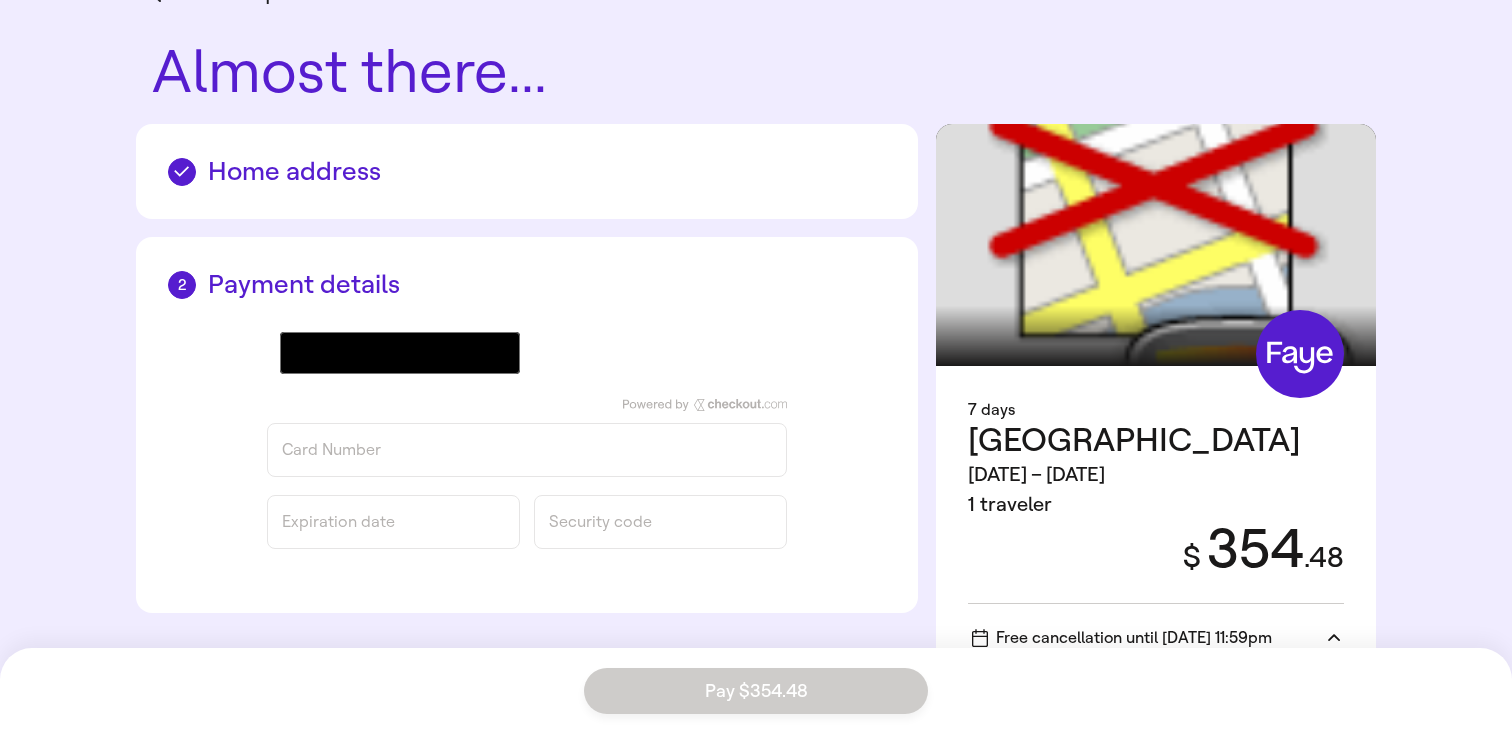 scroll, scrollTop: 52, scrollLeft: 0, axis: vertical 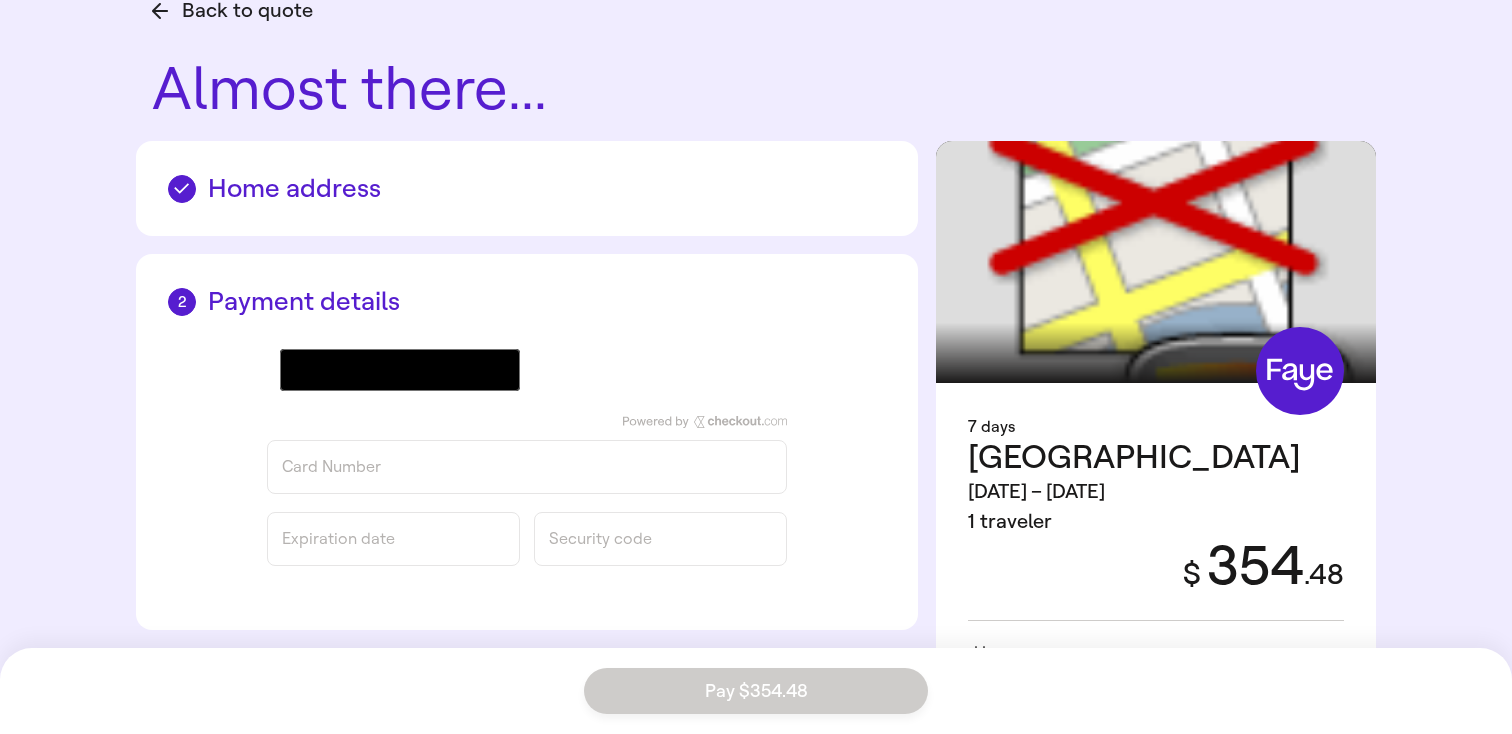 click on "Card Number" at bounding box center [527, 467] 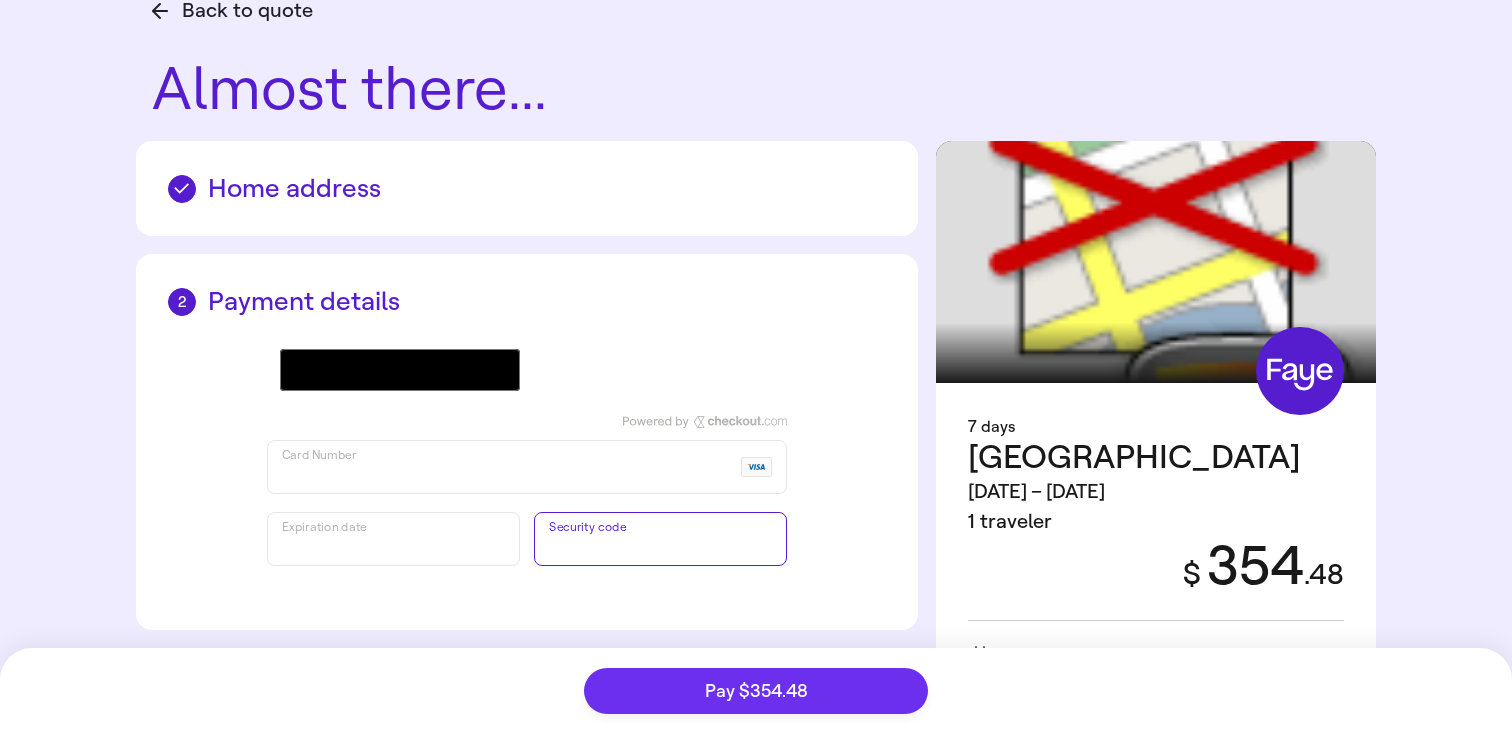 click on "Pay $354.48" at bounding box center [756, 691] 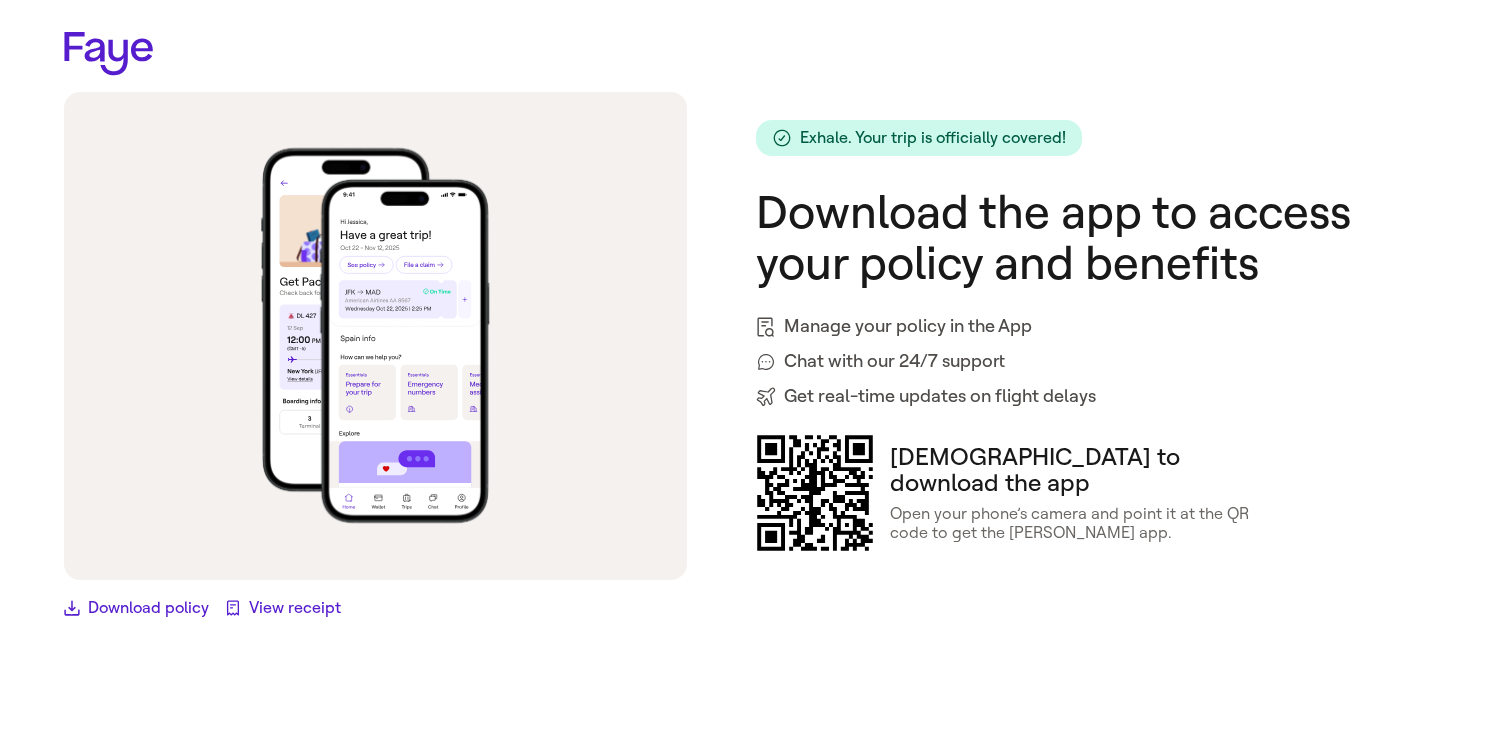 scroll, scrollTop: 0, scrollLeft: 0, axis: both 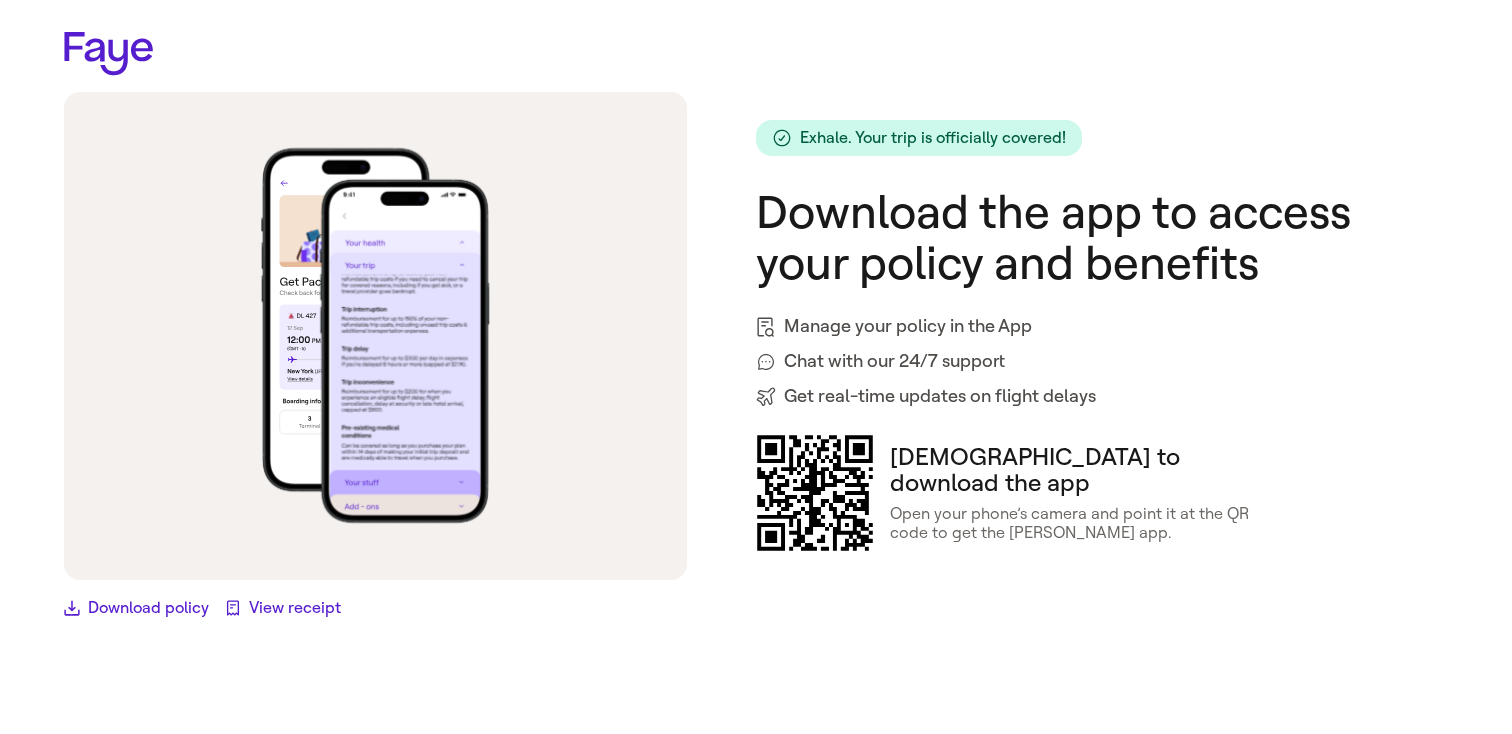 click on "View receipt" at bounding box center [283, 608] 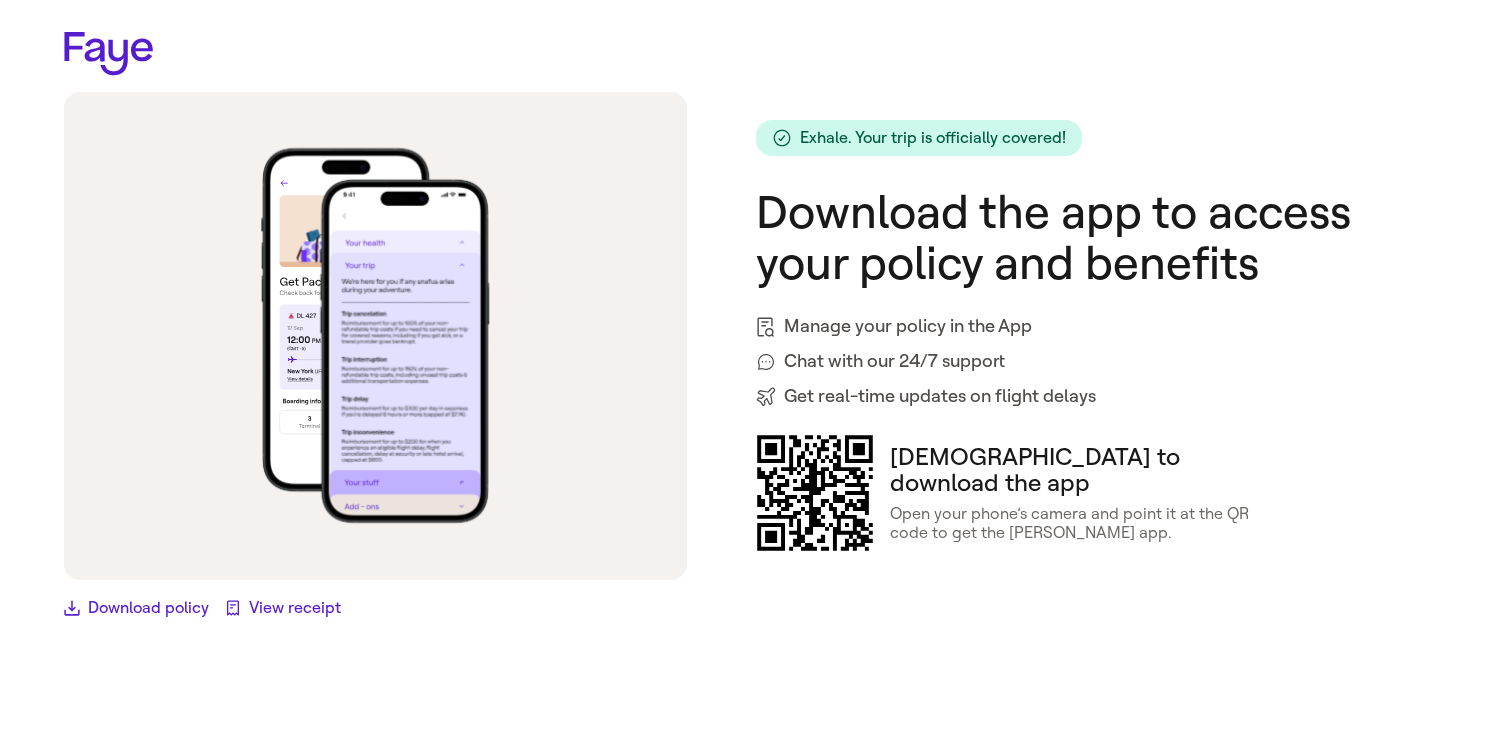 scroll, scrollTop: 0, scrollLeft: 0, axis: both 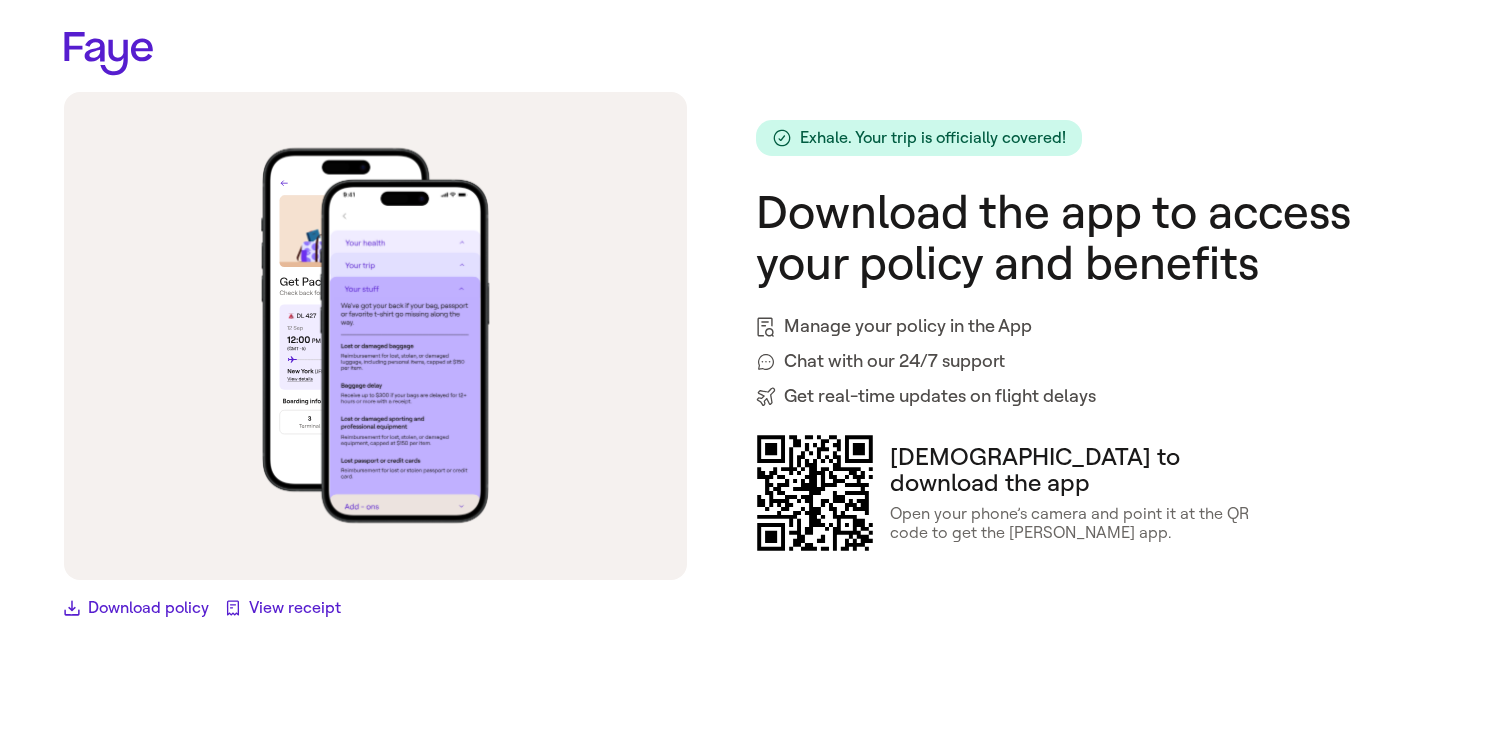 click on "Download policy" at bounding box center [136, 608] 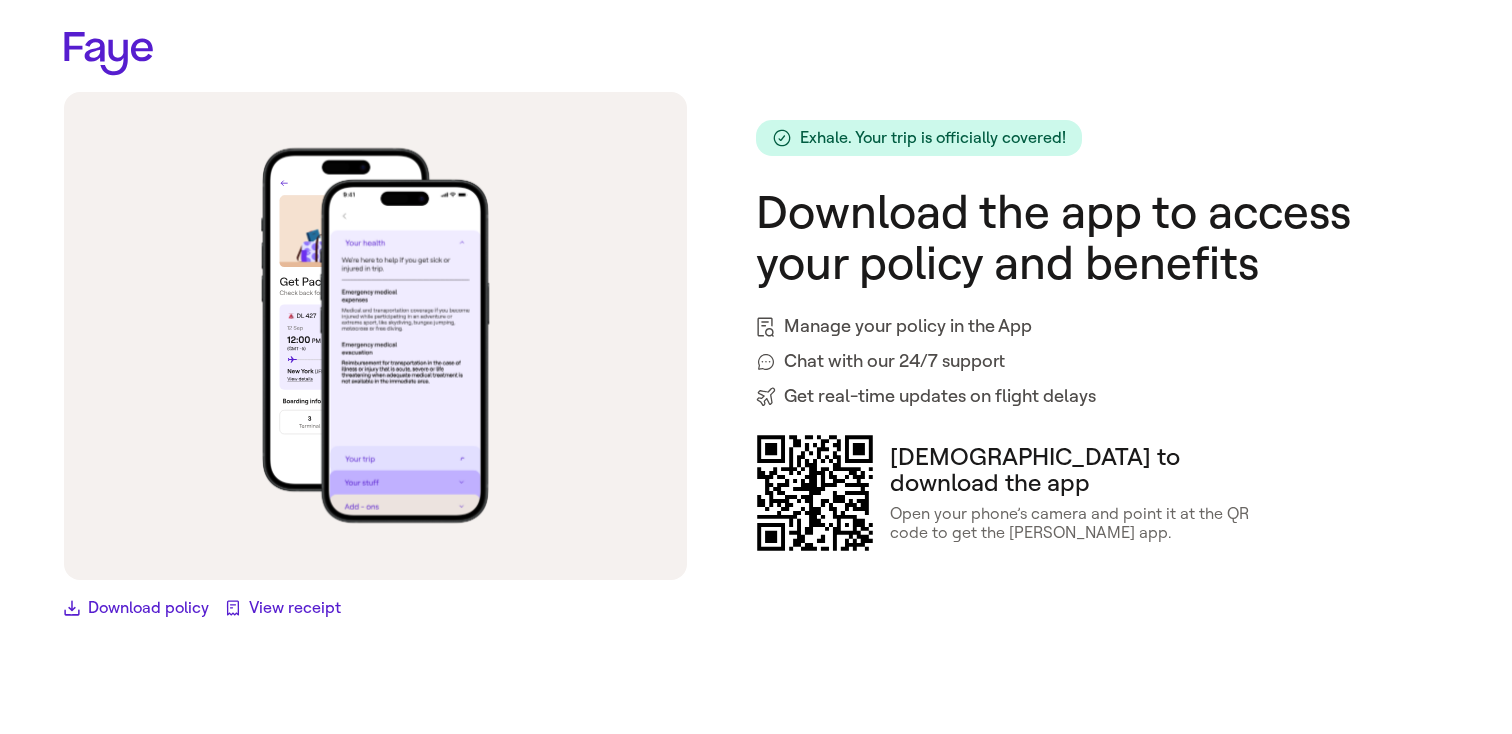 click 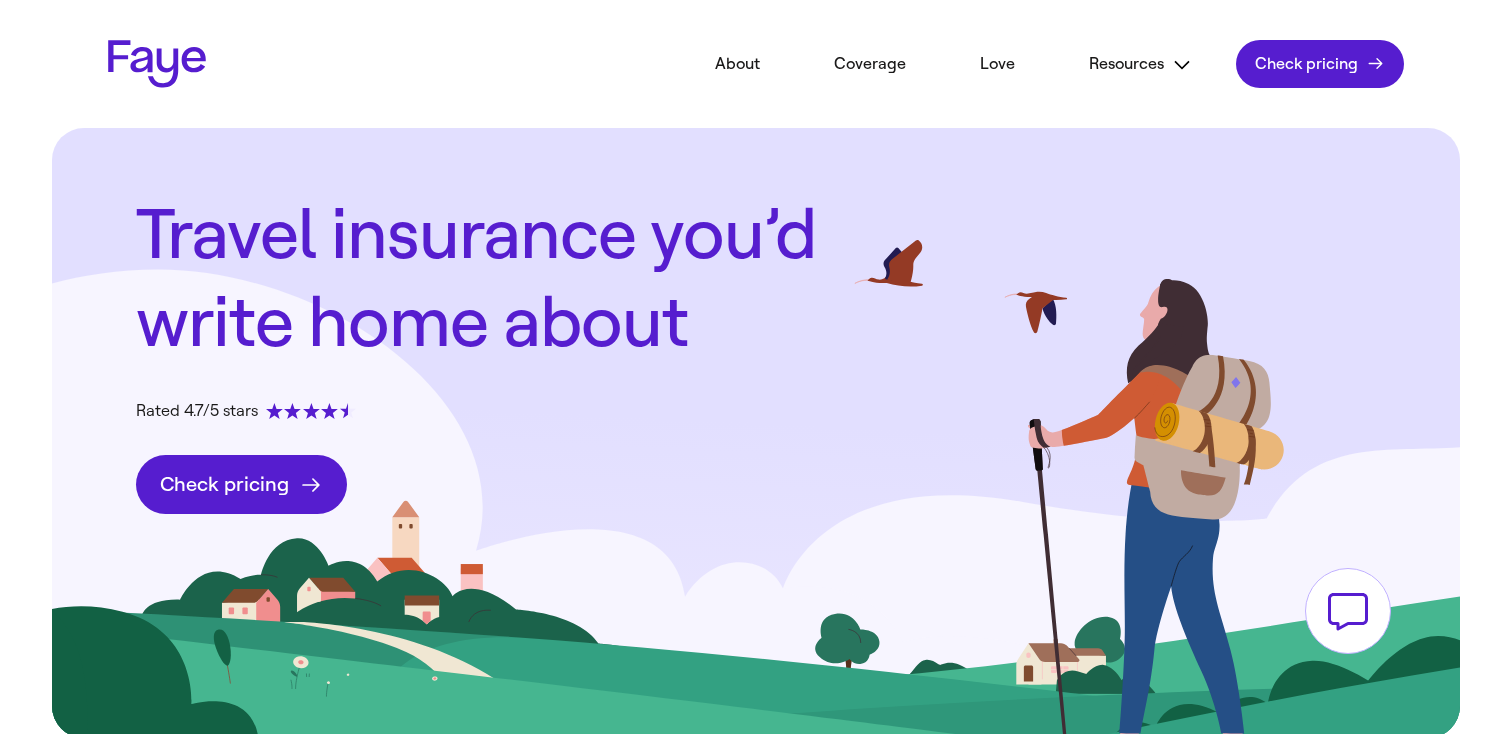 scroll, scrollTop: 0, scrollLeft: 0, axis: both 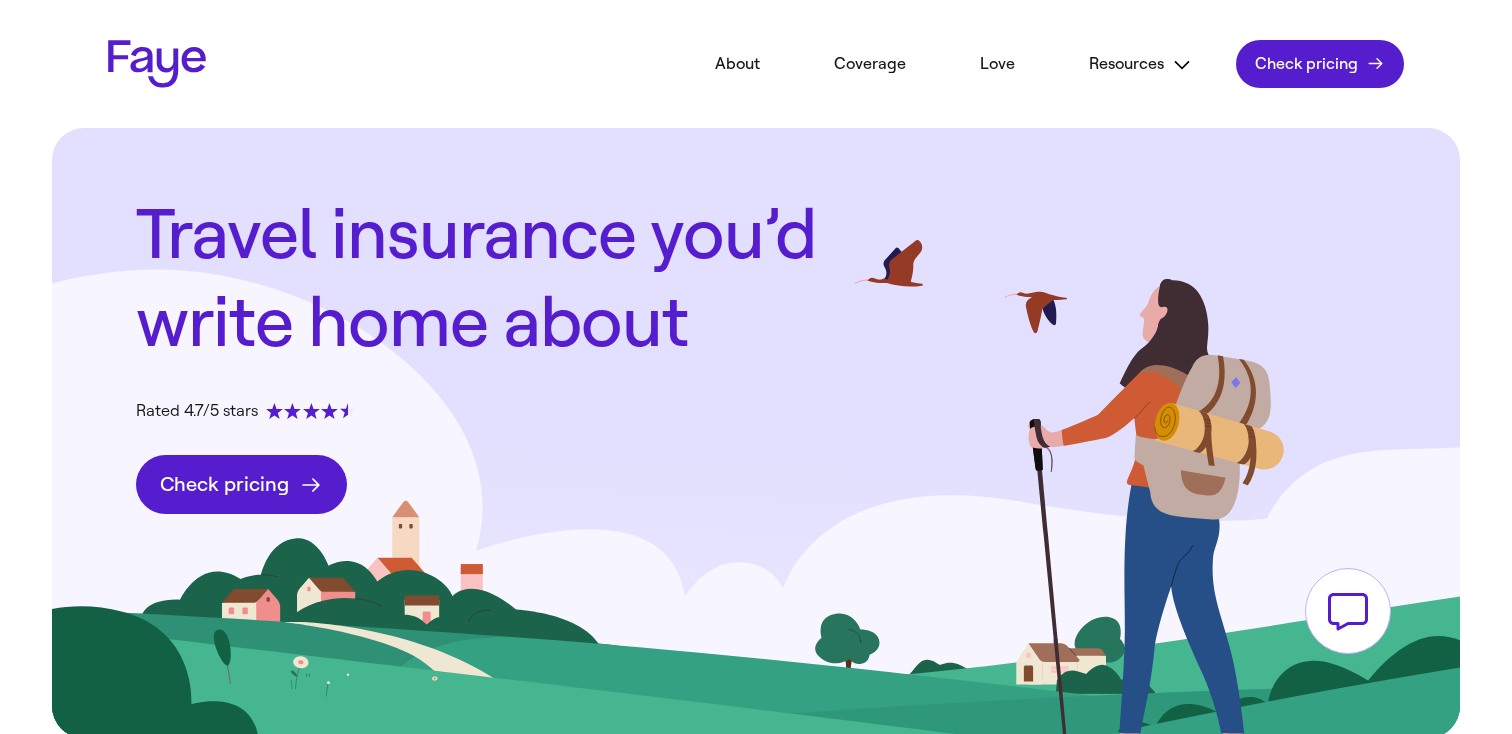 click on "Check pricing" 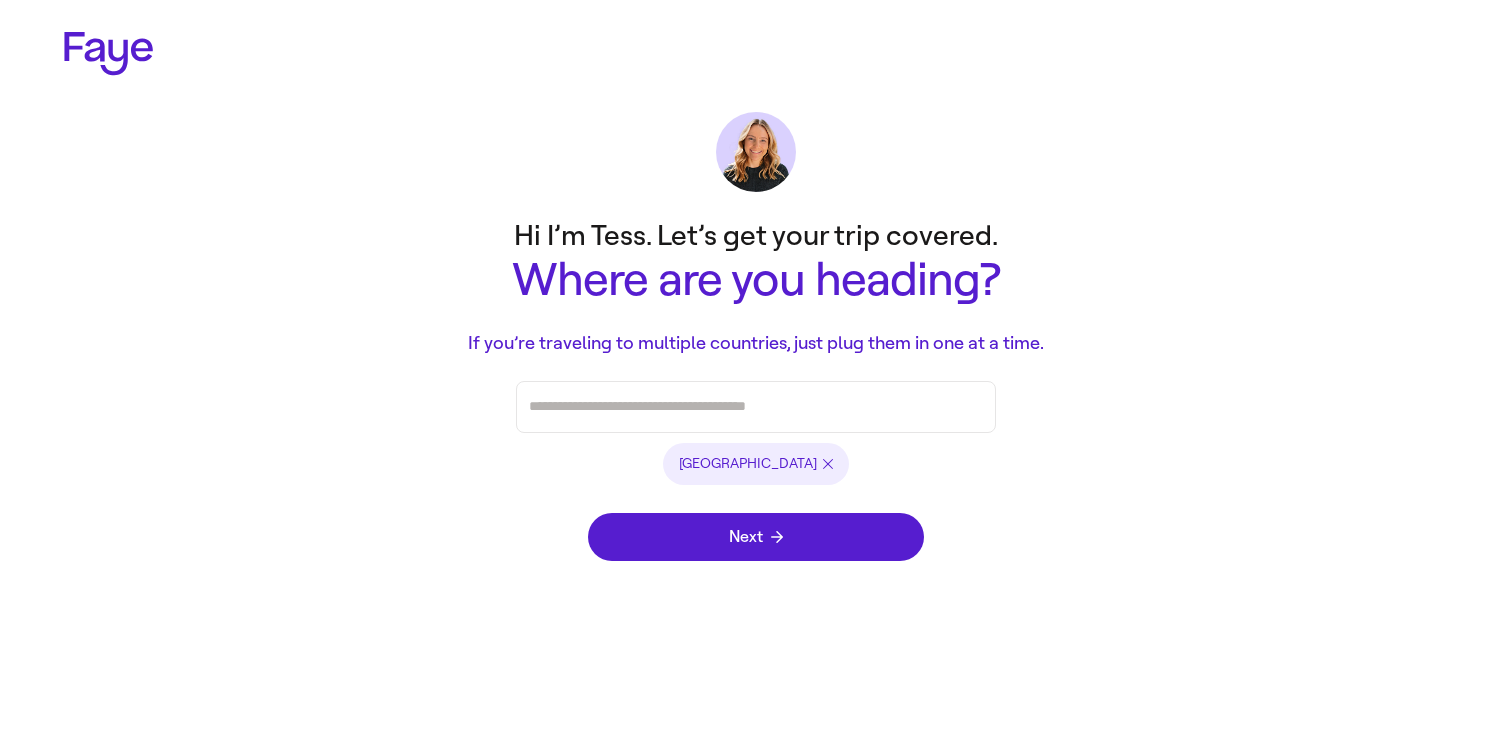scroll, scrollTop: 0, scrollLeft: 0, axis: both 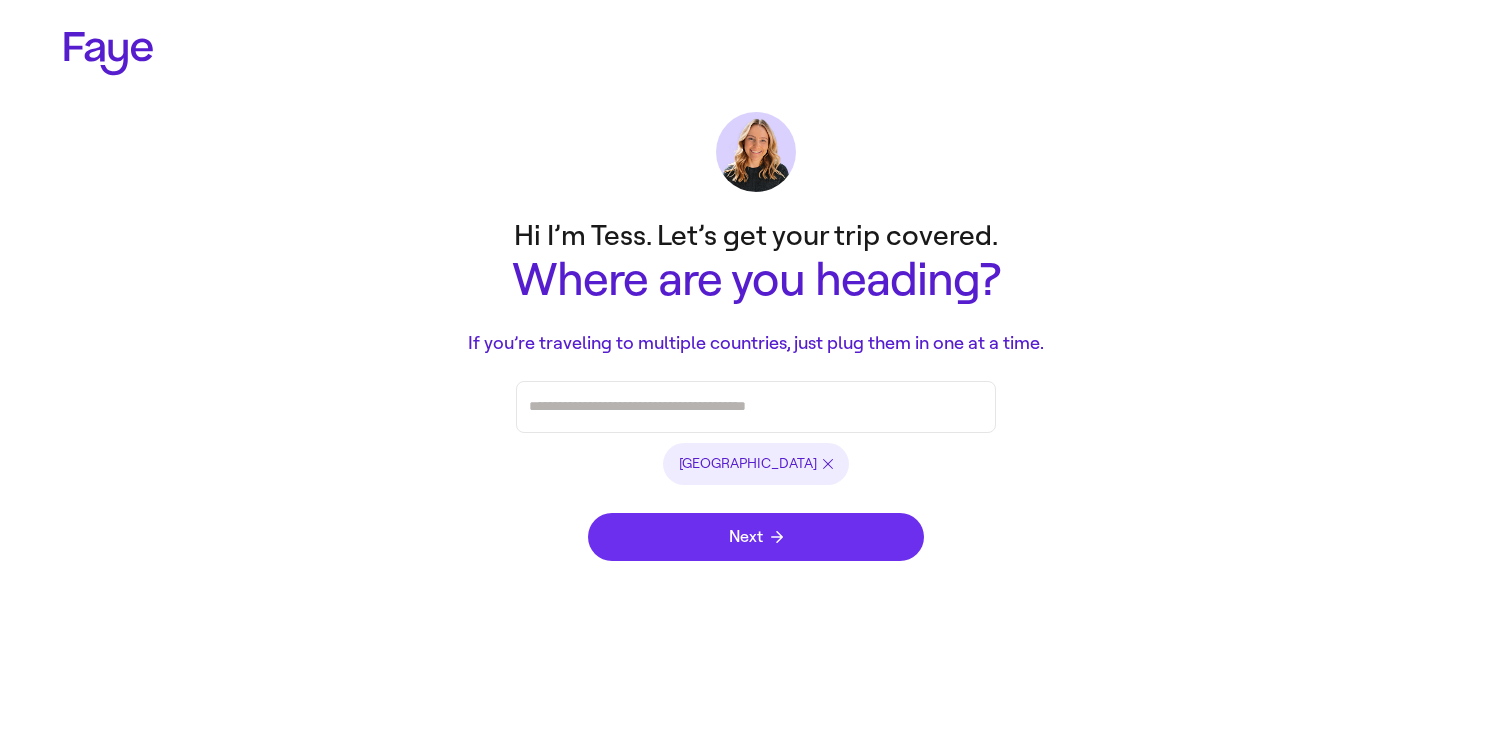 click 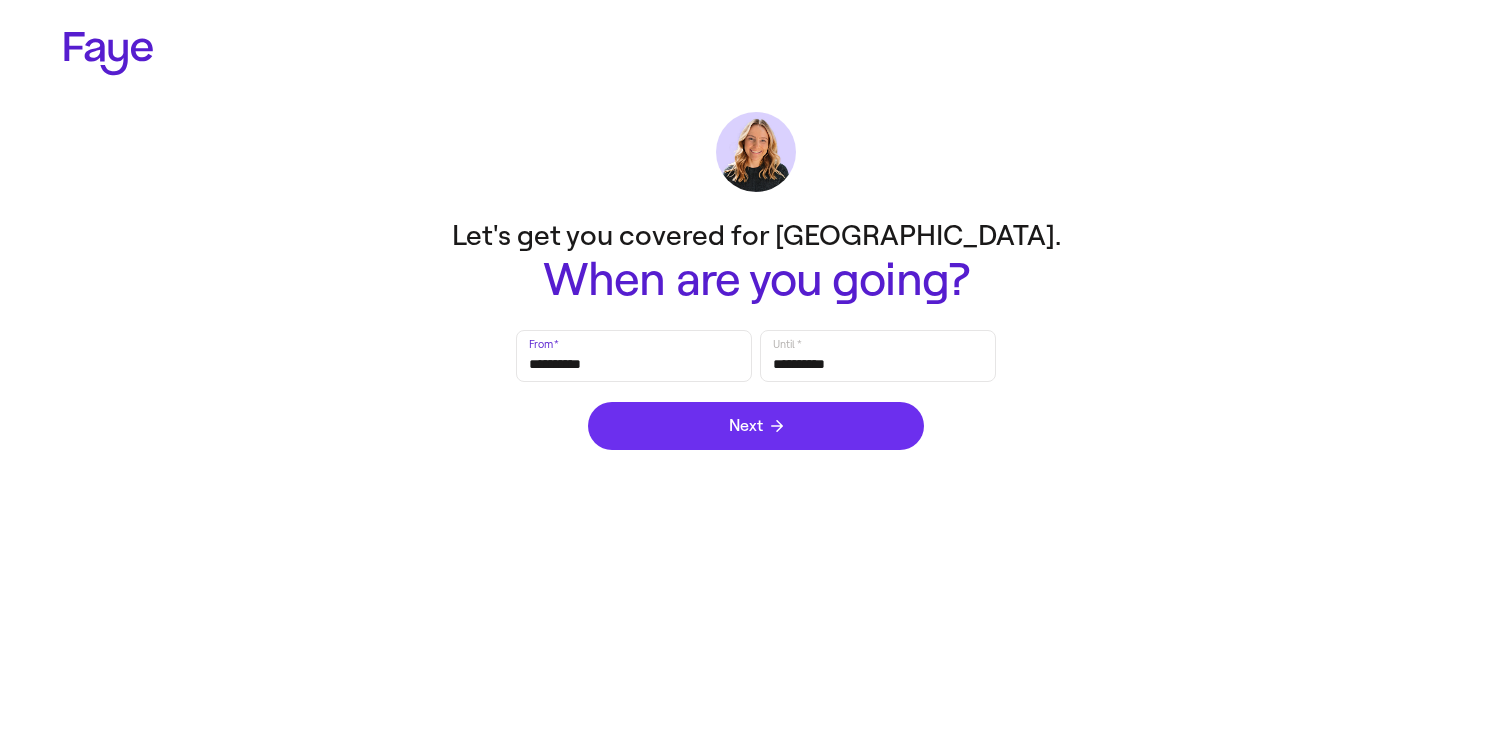 click on "Next" at bounding box center [756, 426] 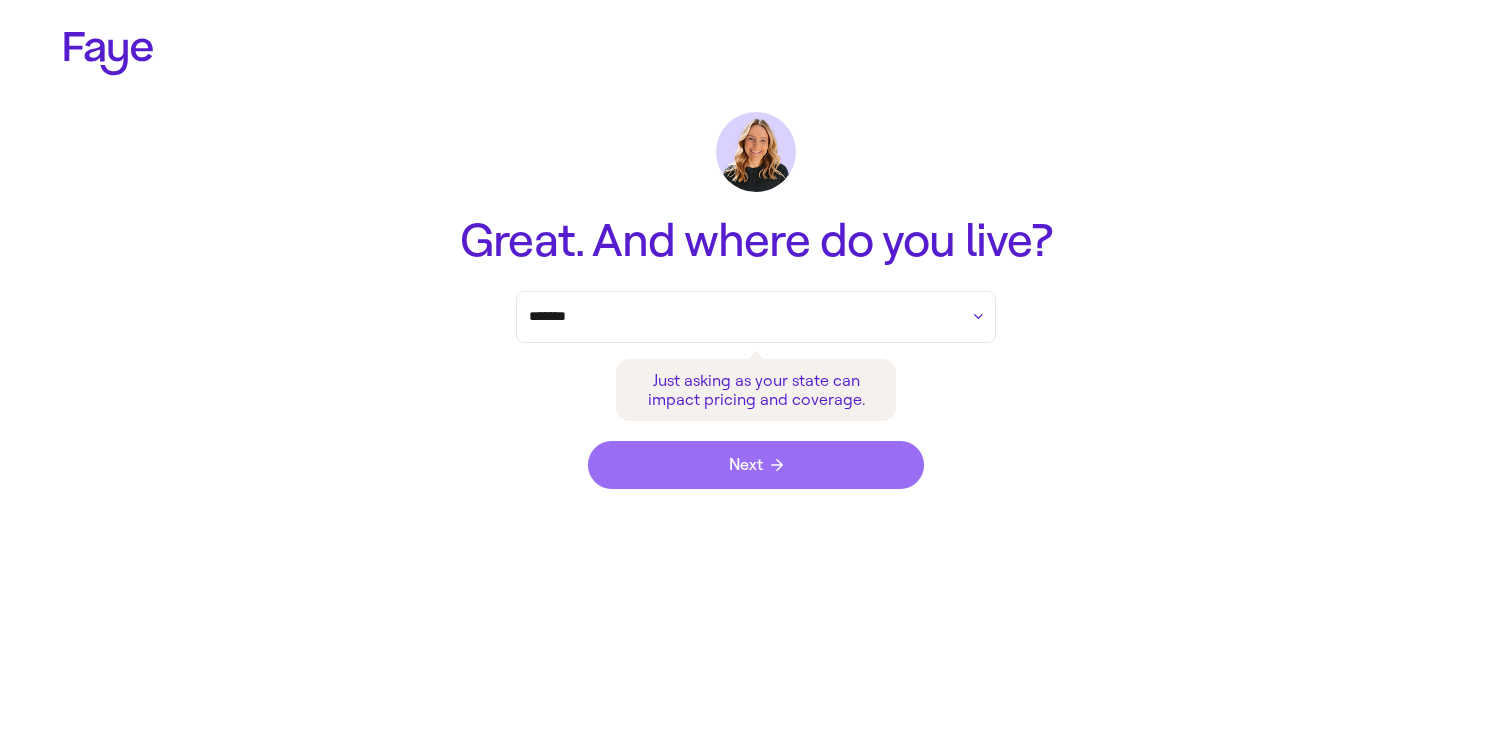 click on "Next" at bounding box center (756, 465) 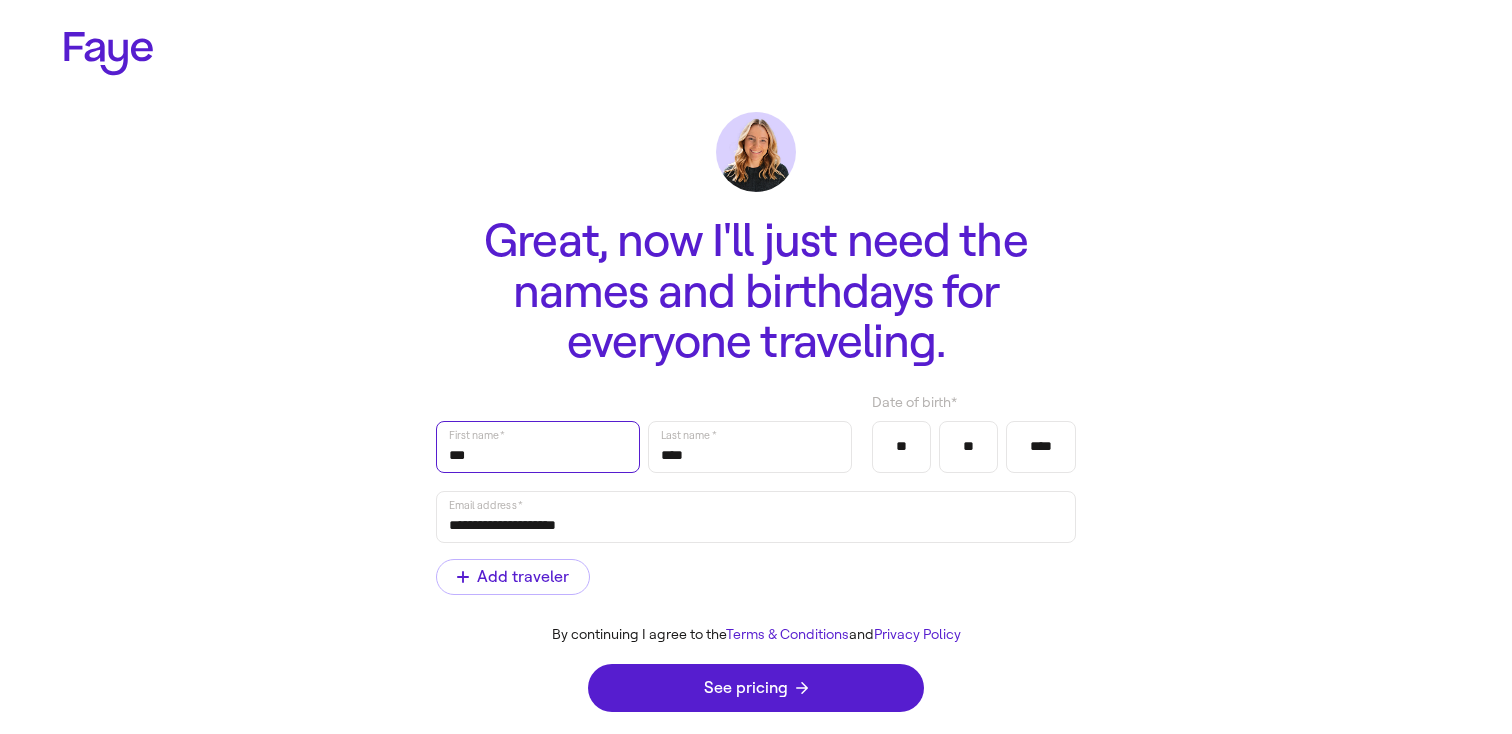 click on "***" at bounding box center [538, 447] 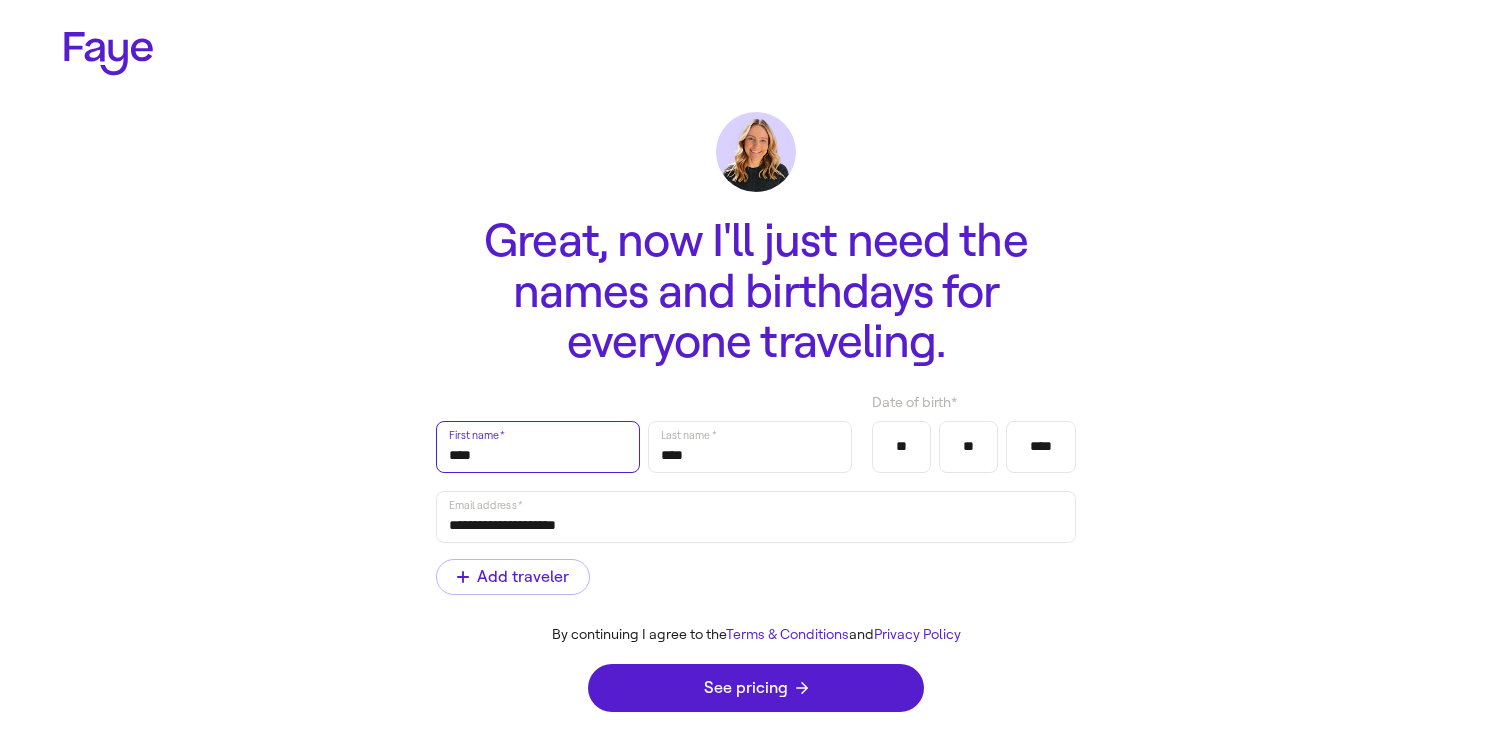 type on "****" 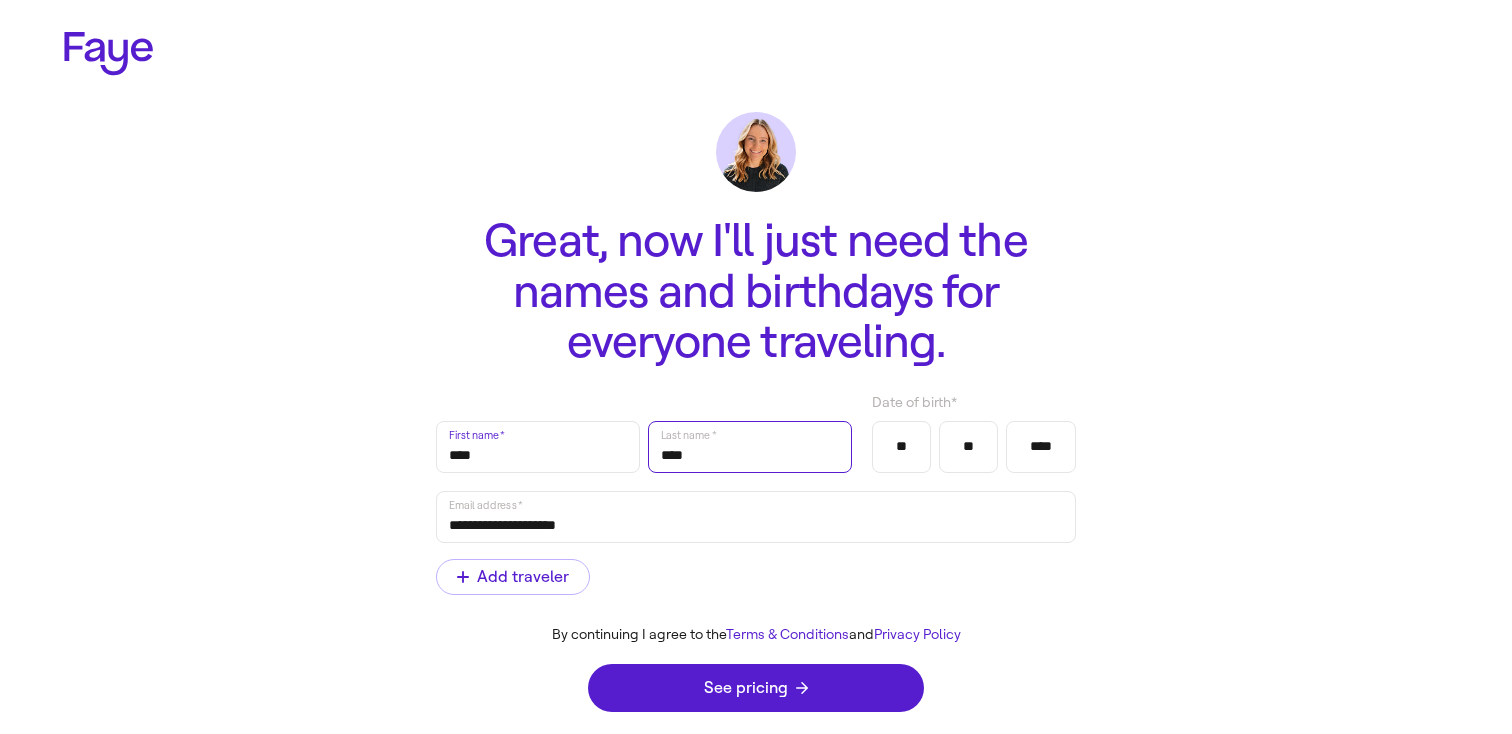 click on "****" at bounding box center (750, 447) 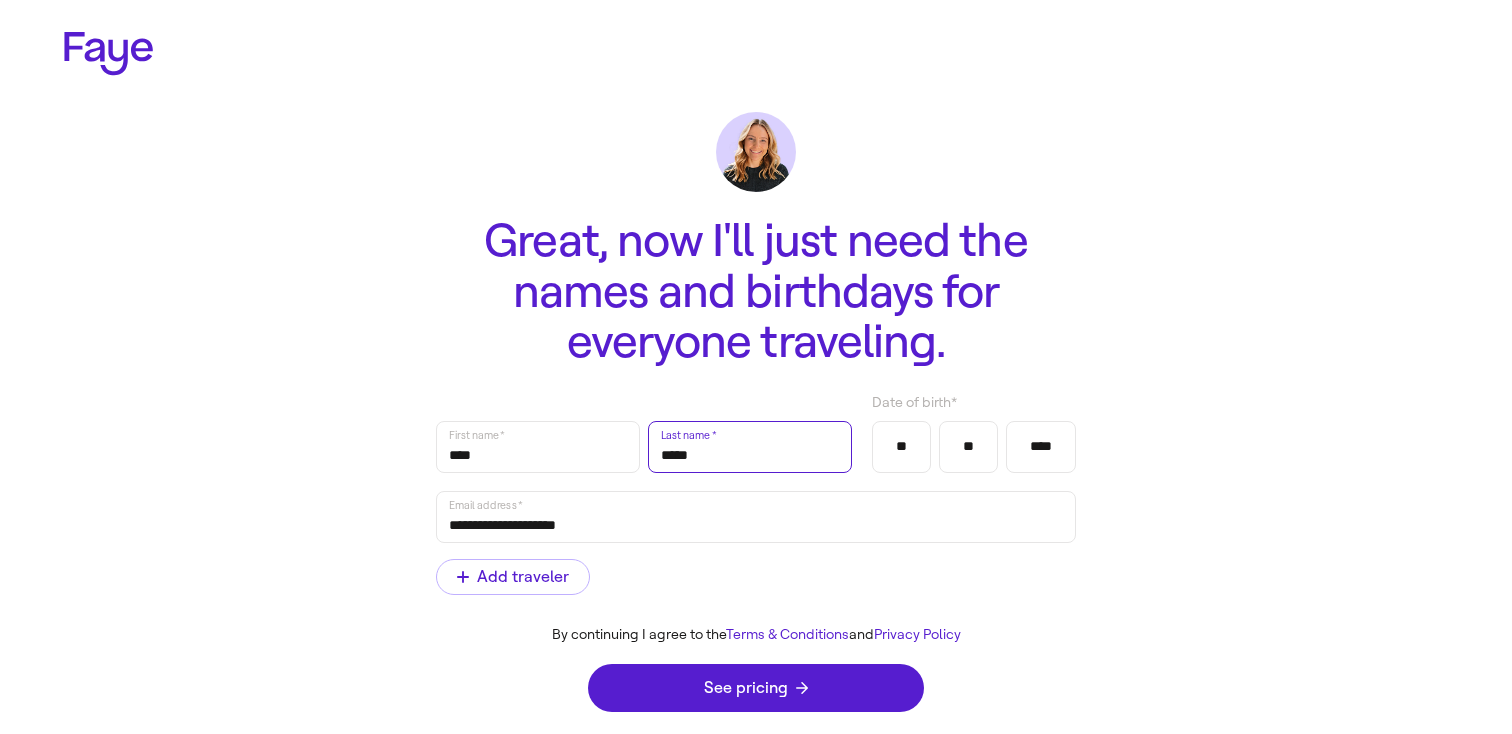 type on "*****" 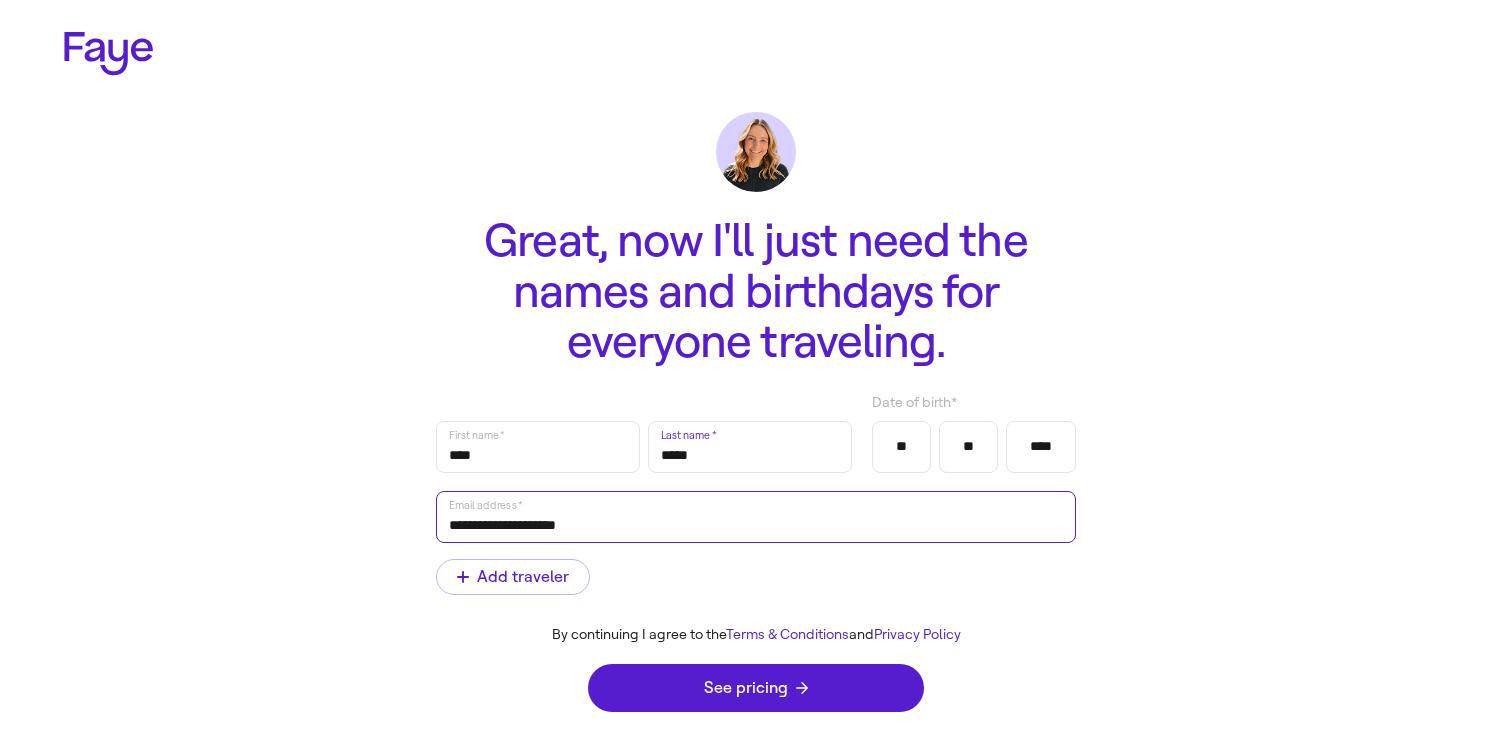 click on "**********" at bounding box center [756, 517] 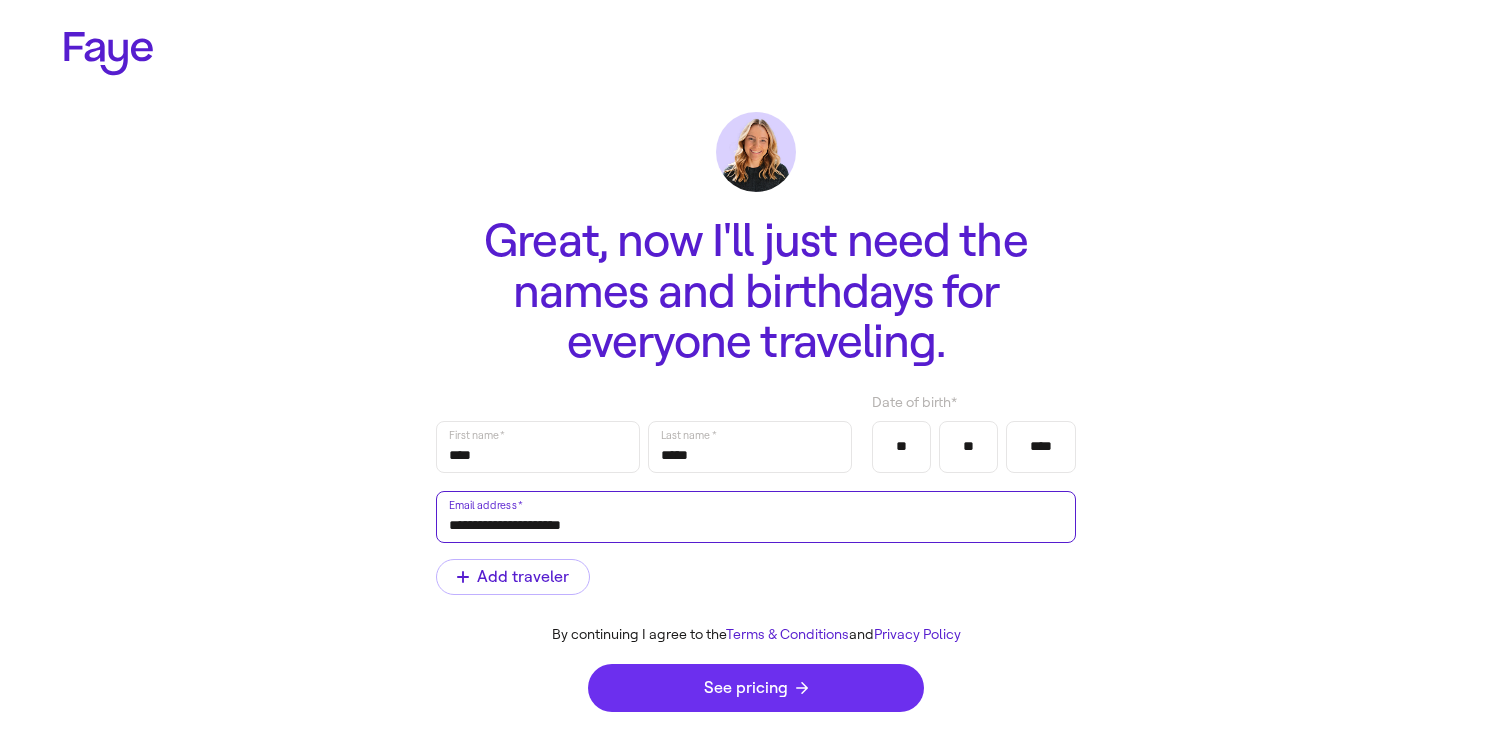 type on "**********" 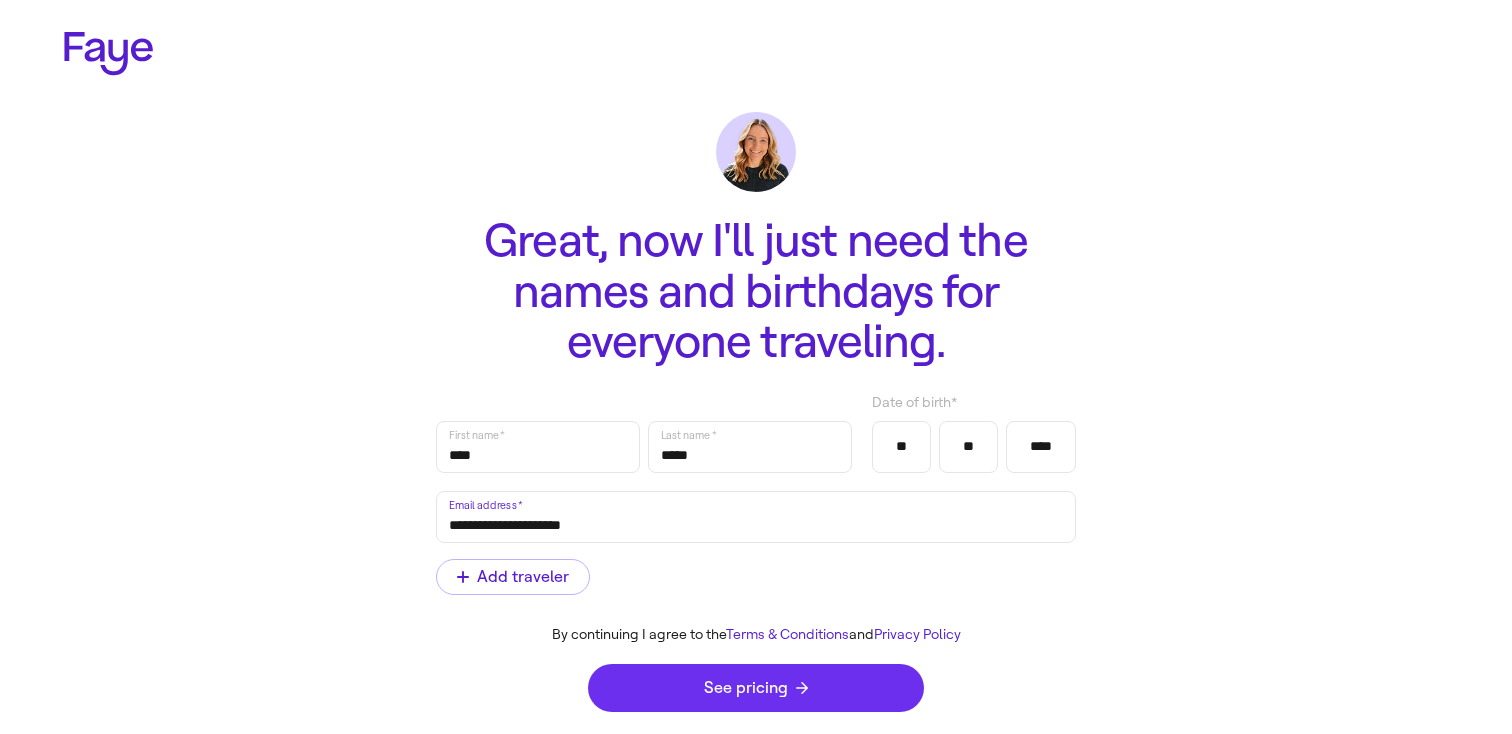 click on "See pricing" at bounding box center (756, 688) 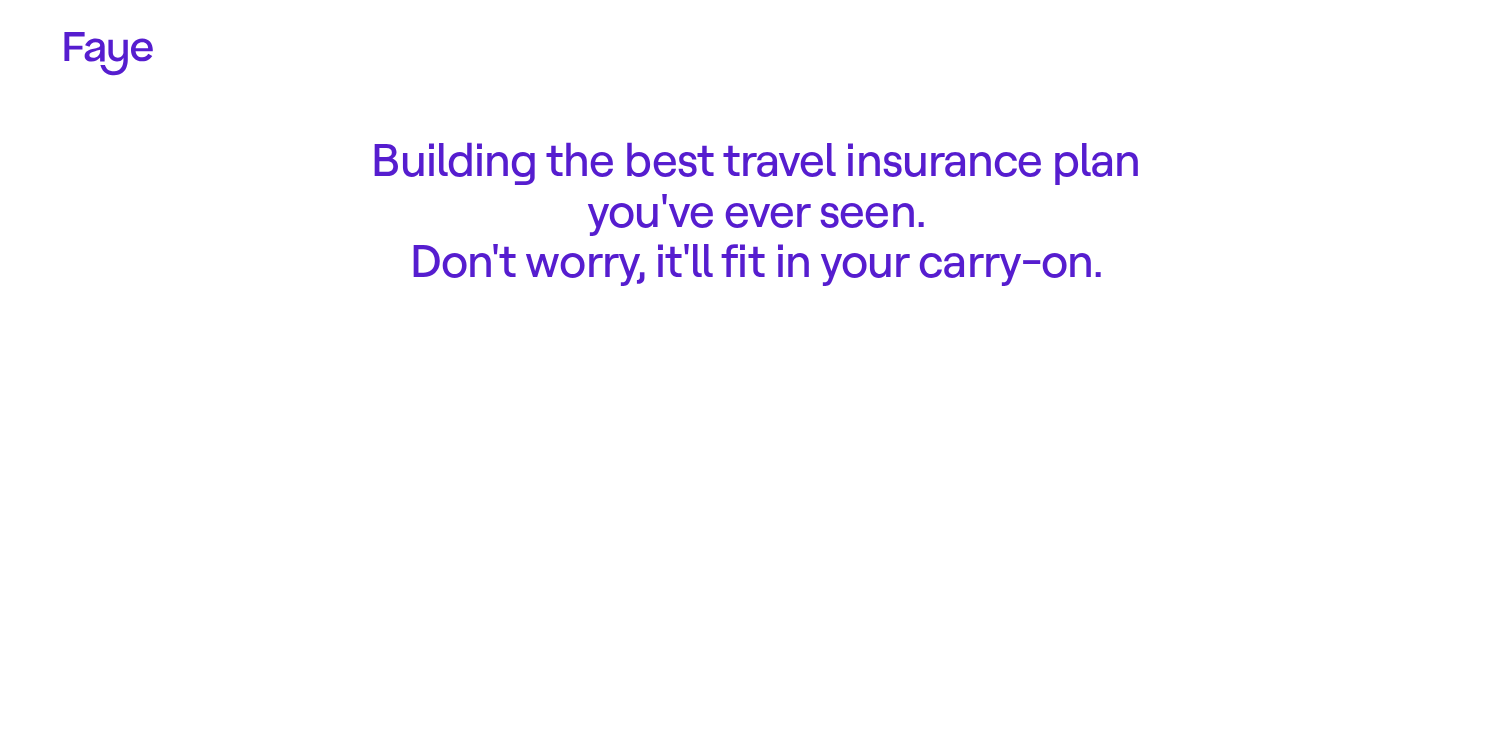 scroll, scrollTop: 0, scrollLeft: 0, axis: both 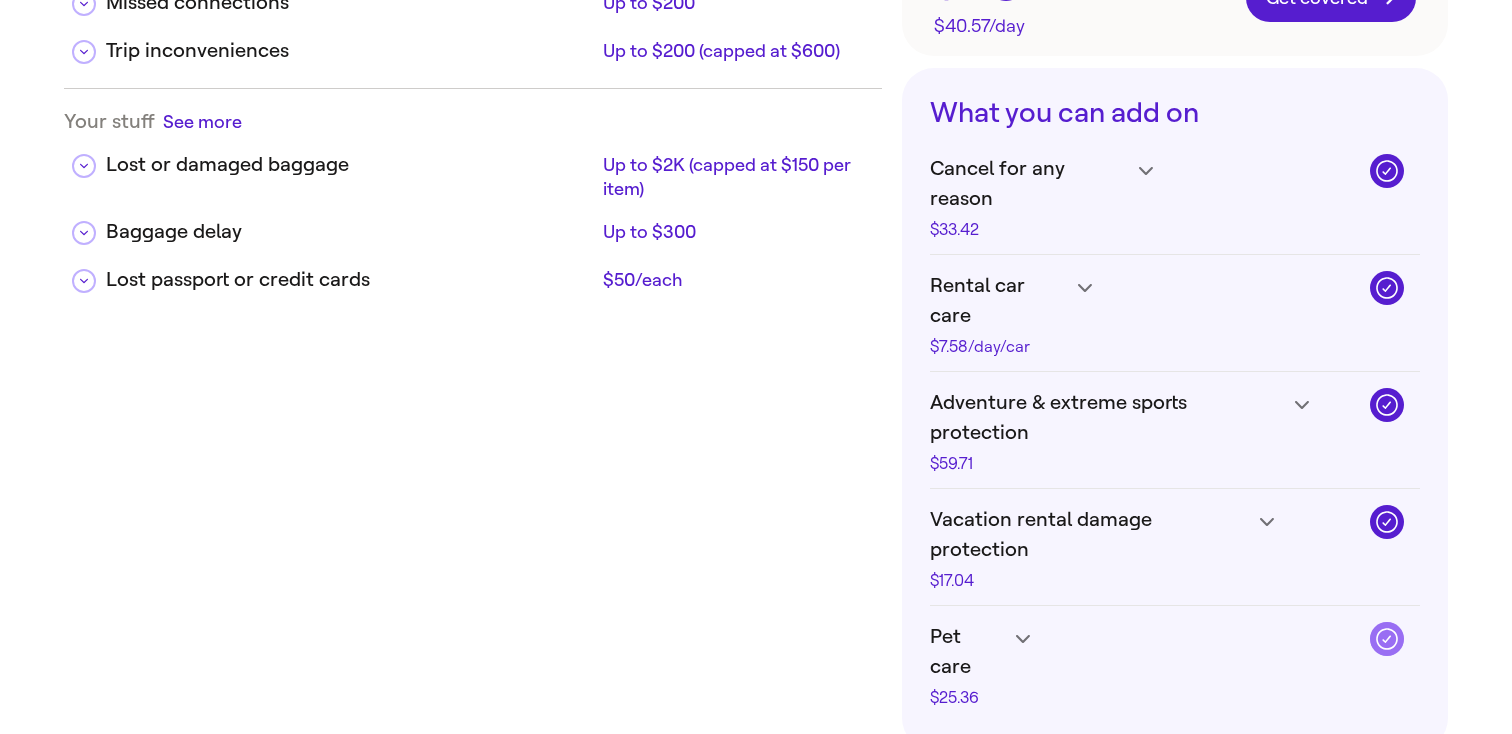 click 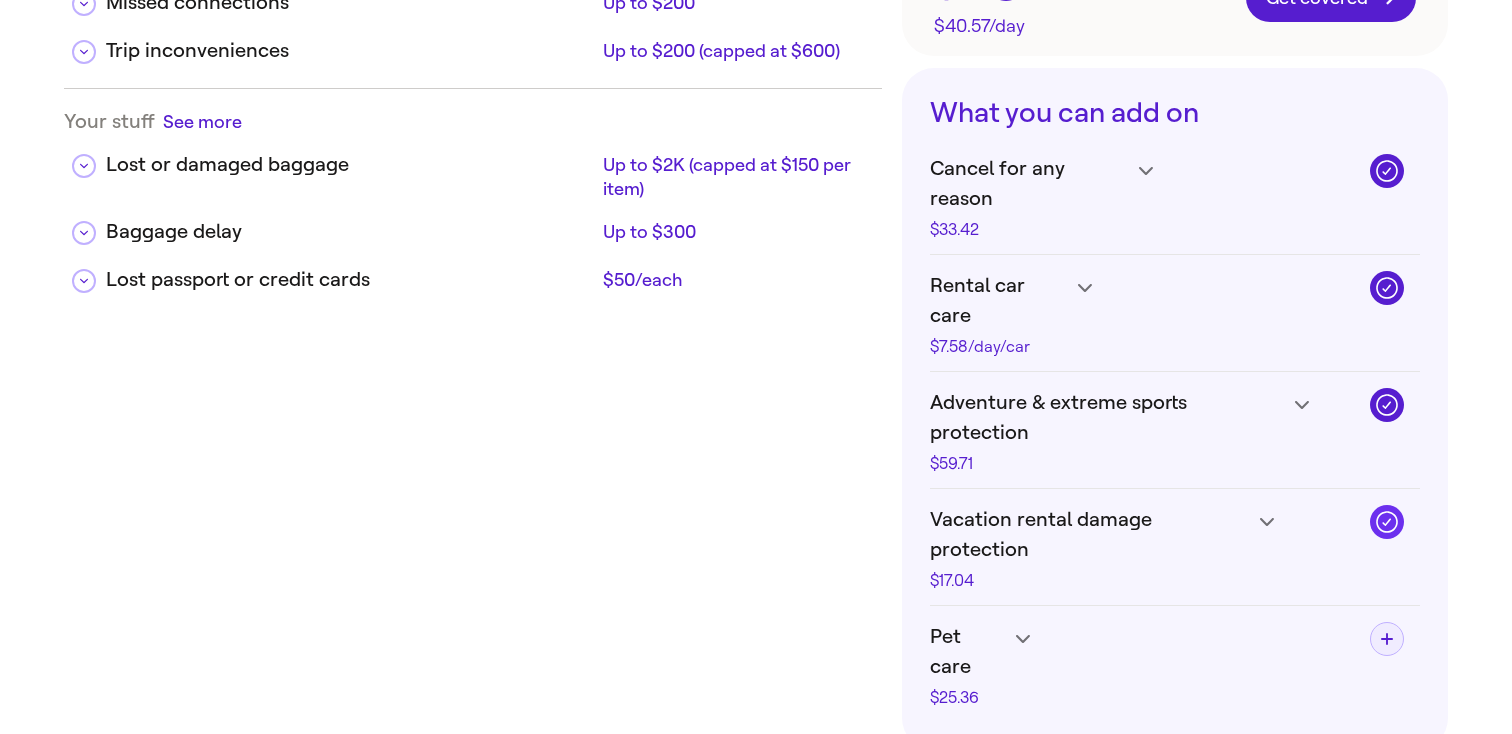 click 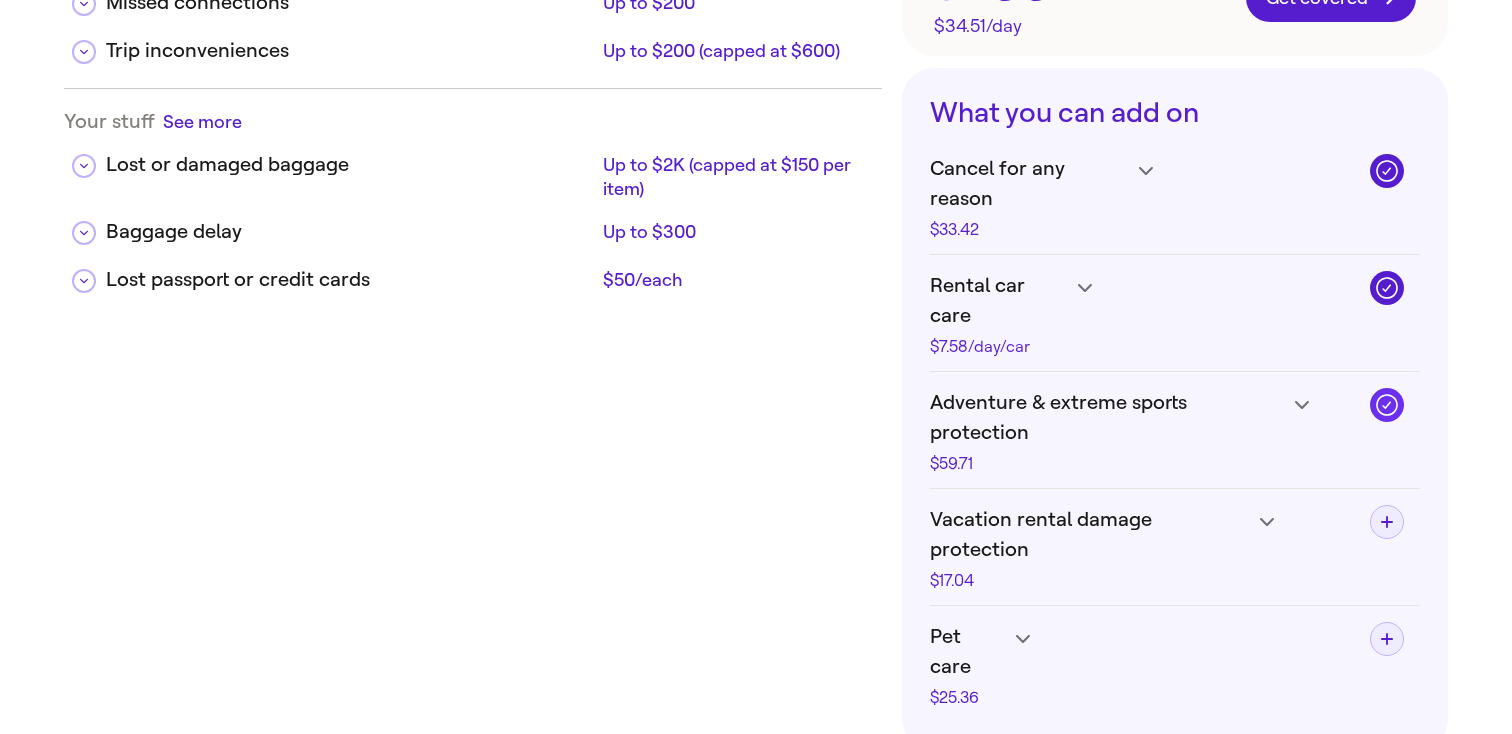 click 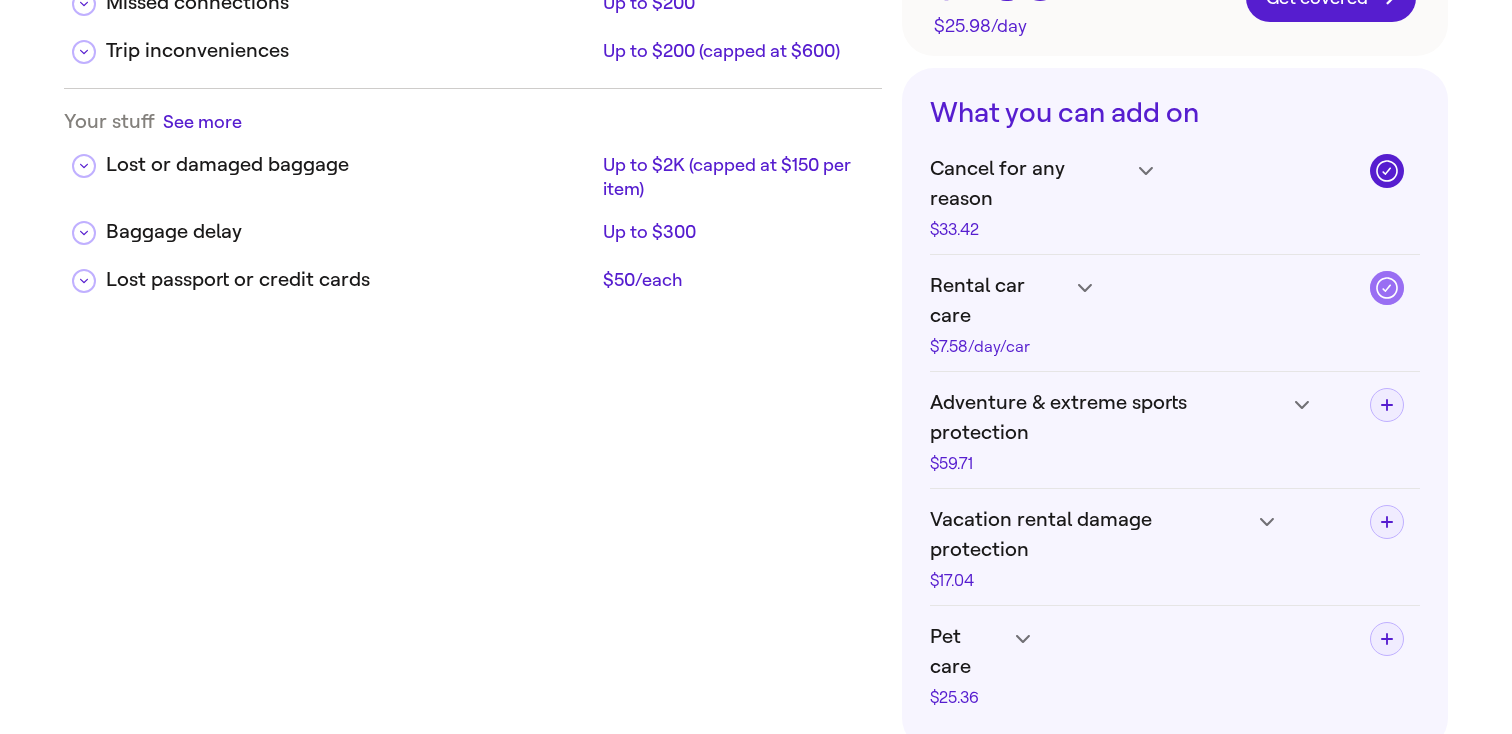click 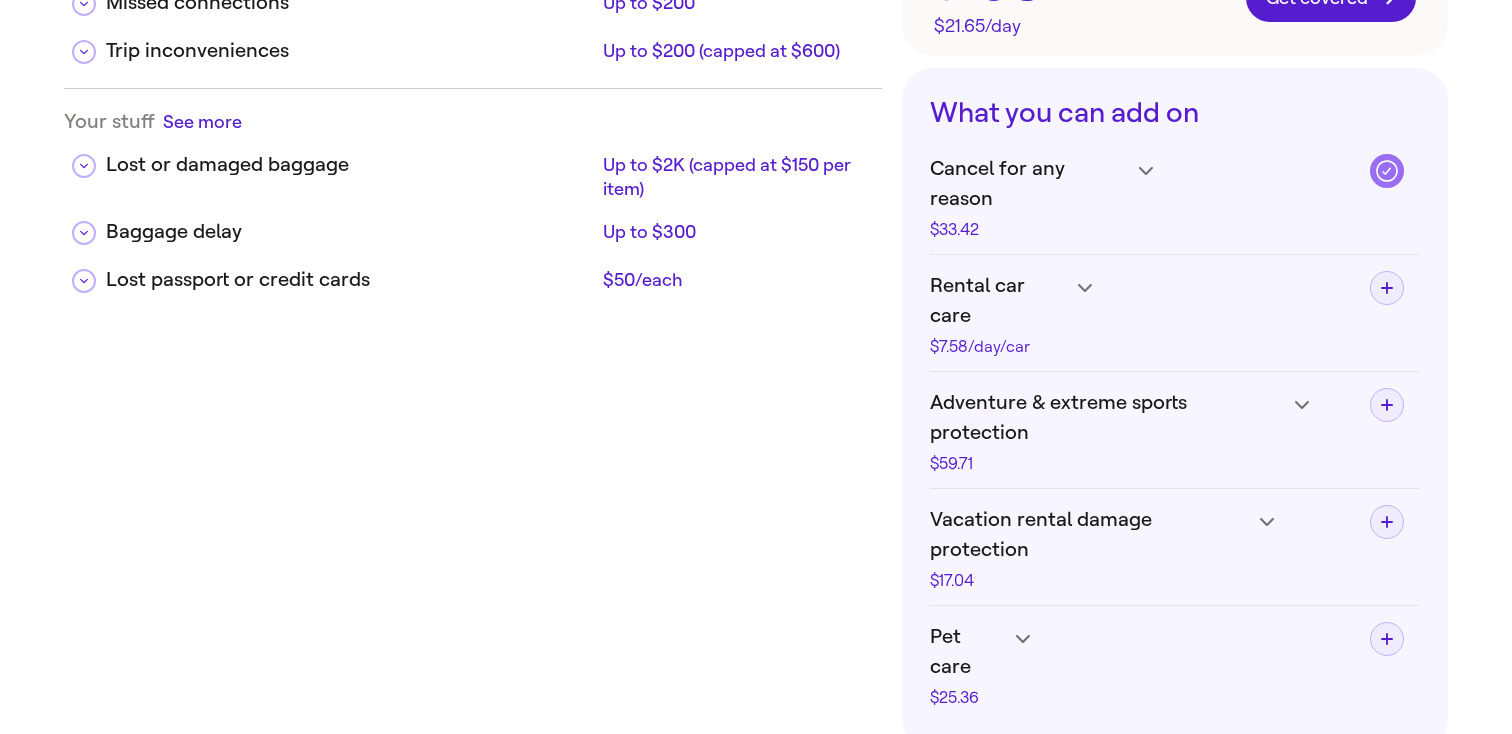 click 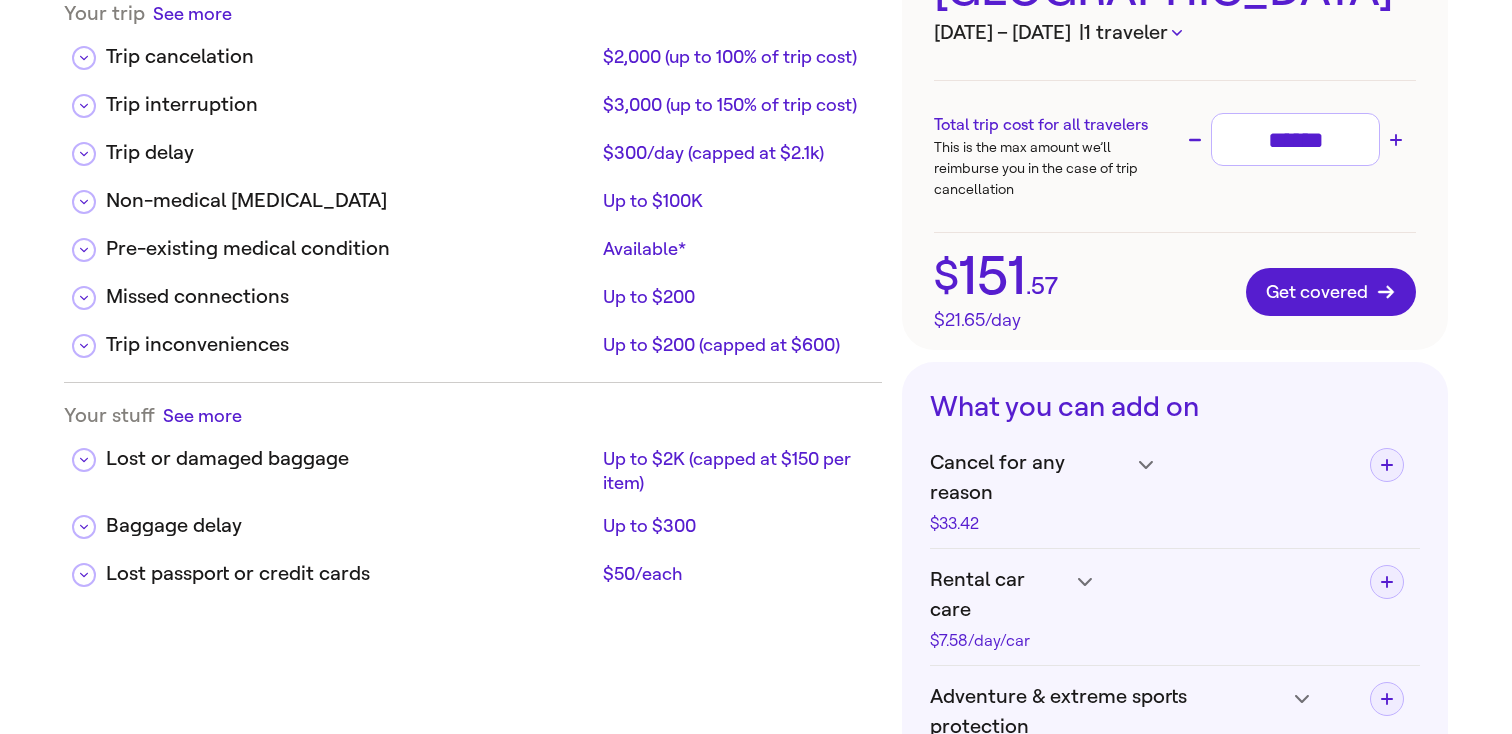 scroll, scrollTop: 140, scrollLeft: 0, axis: vertical 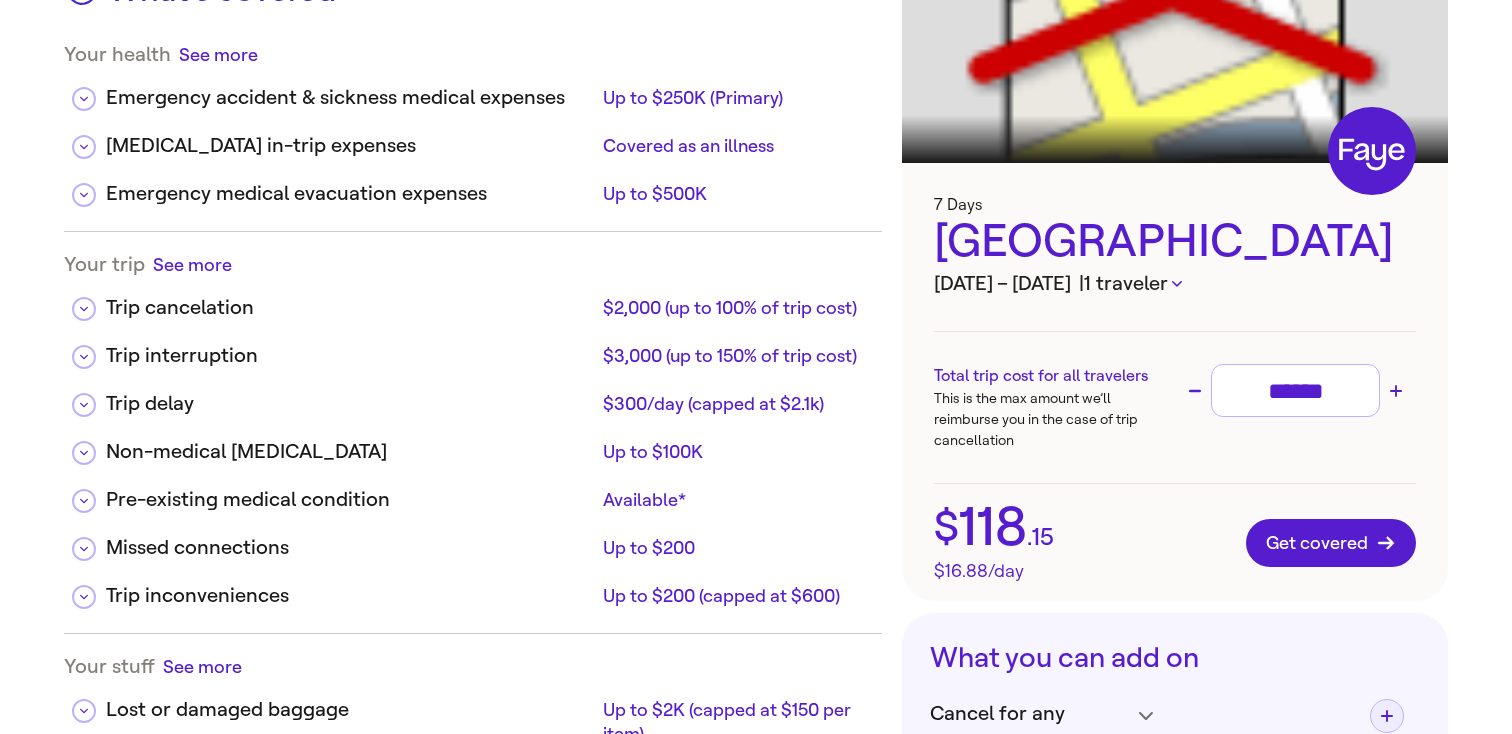 click on "See more" at bounding box center (218, 54) 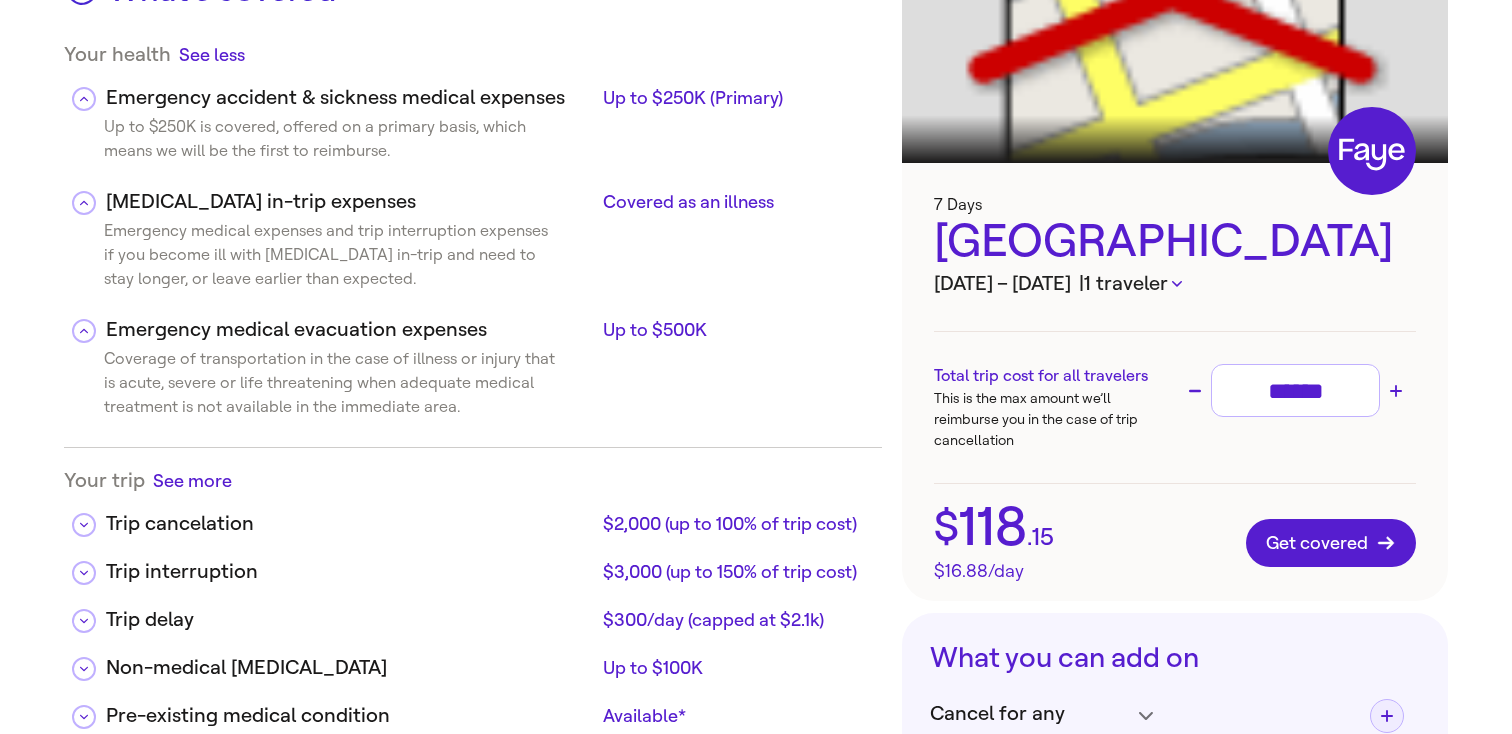 click on "See less" at bounding box center (212, 54) 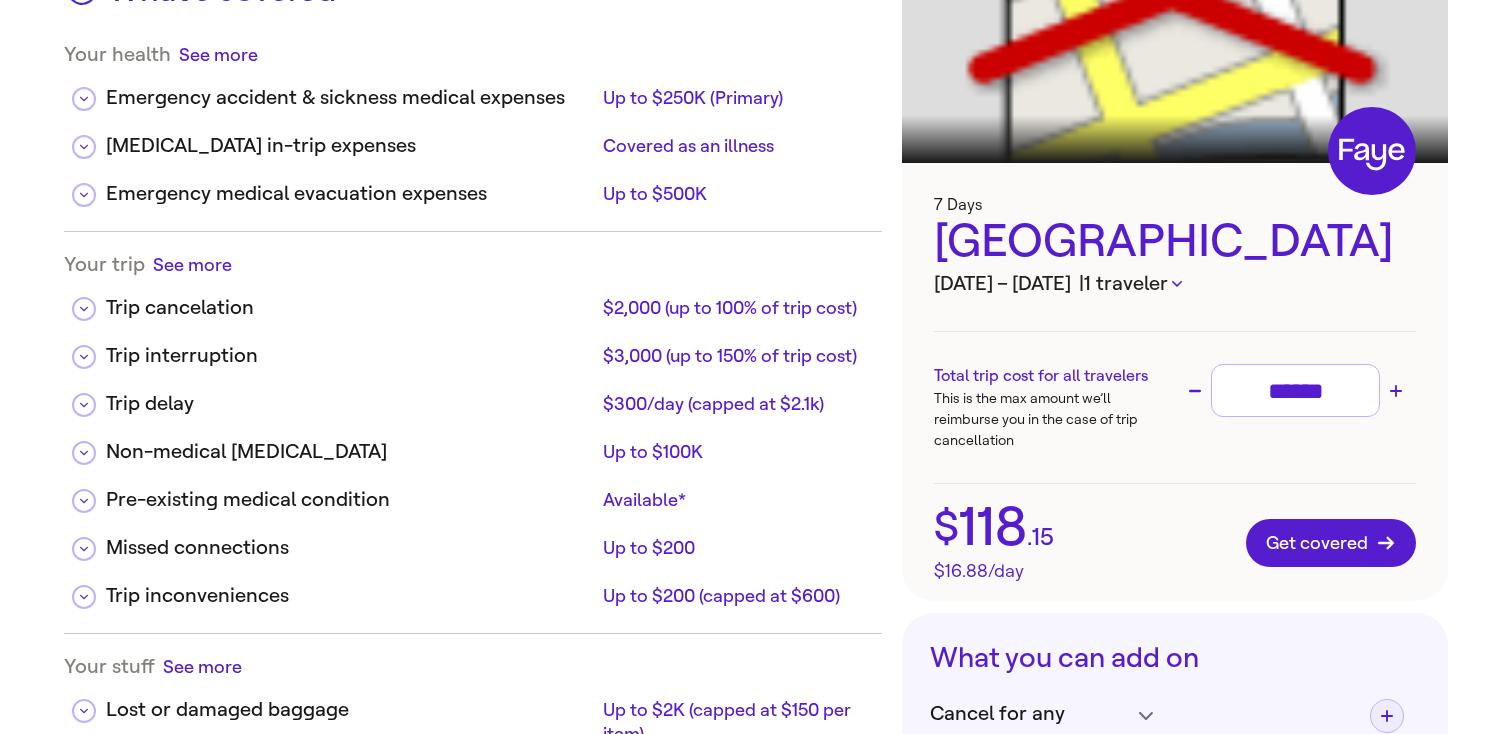 click on "Your health See more Emergency accident & sickness medical expenses Up to $250K (Primary) Up to $250K is covered, offered on a primary basis, which means we will be the first to reimburse. [MEDICAL_DATA] in-trip expenses Covered as an illness Emergency medical expenses and trip interruption expenses if you become ill with [MEDICAL_DATA] in-trip and need to stay longer, or leave earlier than expected. Emergency medical evacuation expenses Up to $500K Coverage of transportation in the case of illness or injury that is acute, severe or life threatening when adequate medical treatment is not available in the immediate area. Your trip See more Trip cancelation $2,000 (up to 100% of trip cost) If you need to cancel your trip for covered reasons, including if you get sick, contract [MEDICAL_DATA] or a travel provider goes bankrupt. We can cover flights, hotel bookings, tickets and activities. Trip interruption $3,000 (up to 150% of trip cost) Trip delay $300/day (capped at $2.1k) Non-medical [MEDICAL_DATA] Up to $100K See more" at bounding box center (473, 452) 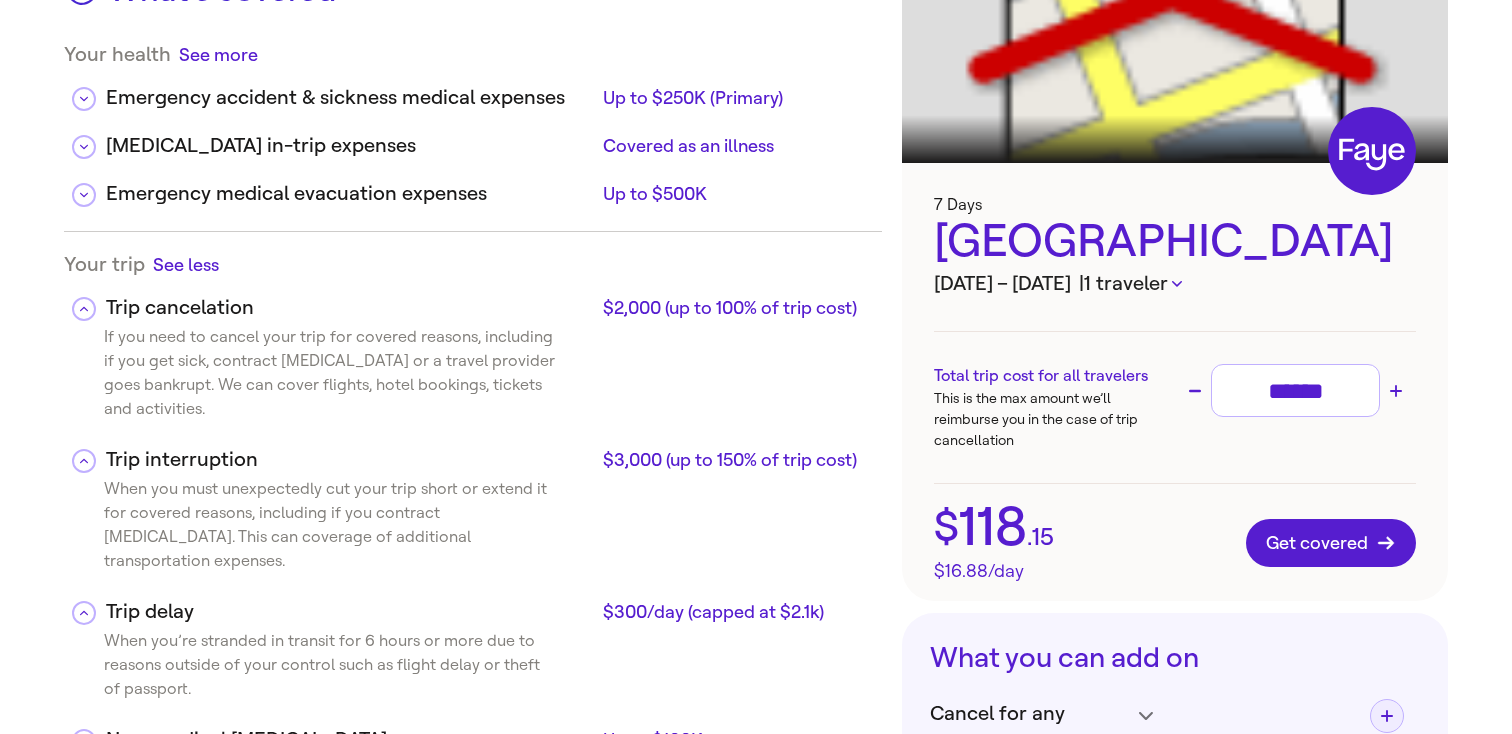 click on "See less" at bounding box center (186, 264) 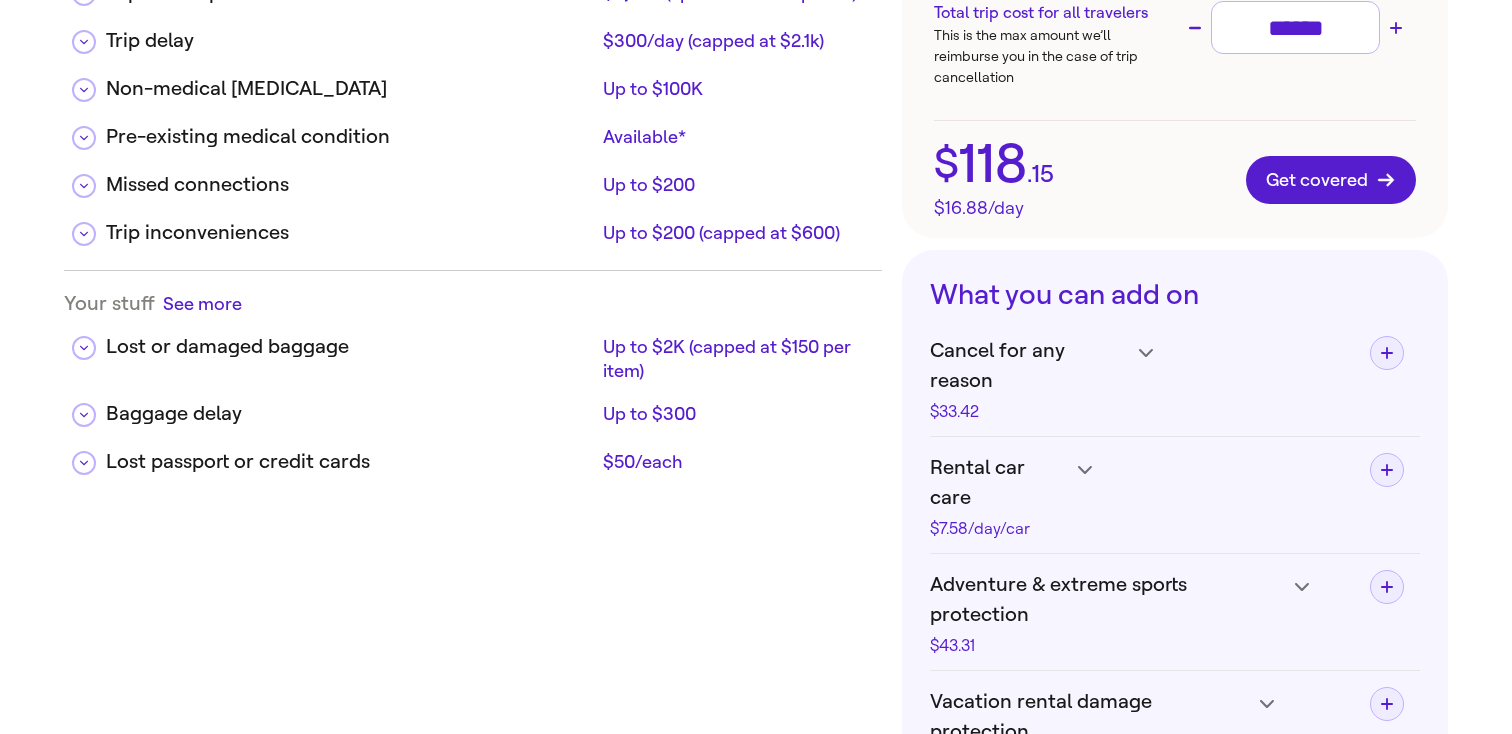 scroll, scrollTop: 575, scrollLeft: 0, axis: vertical 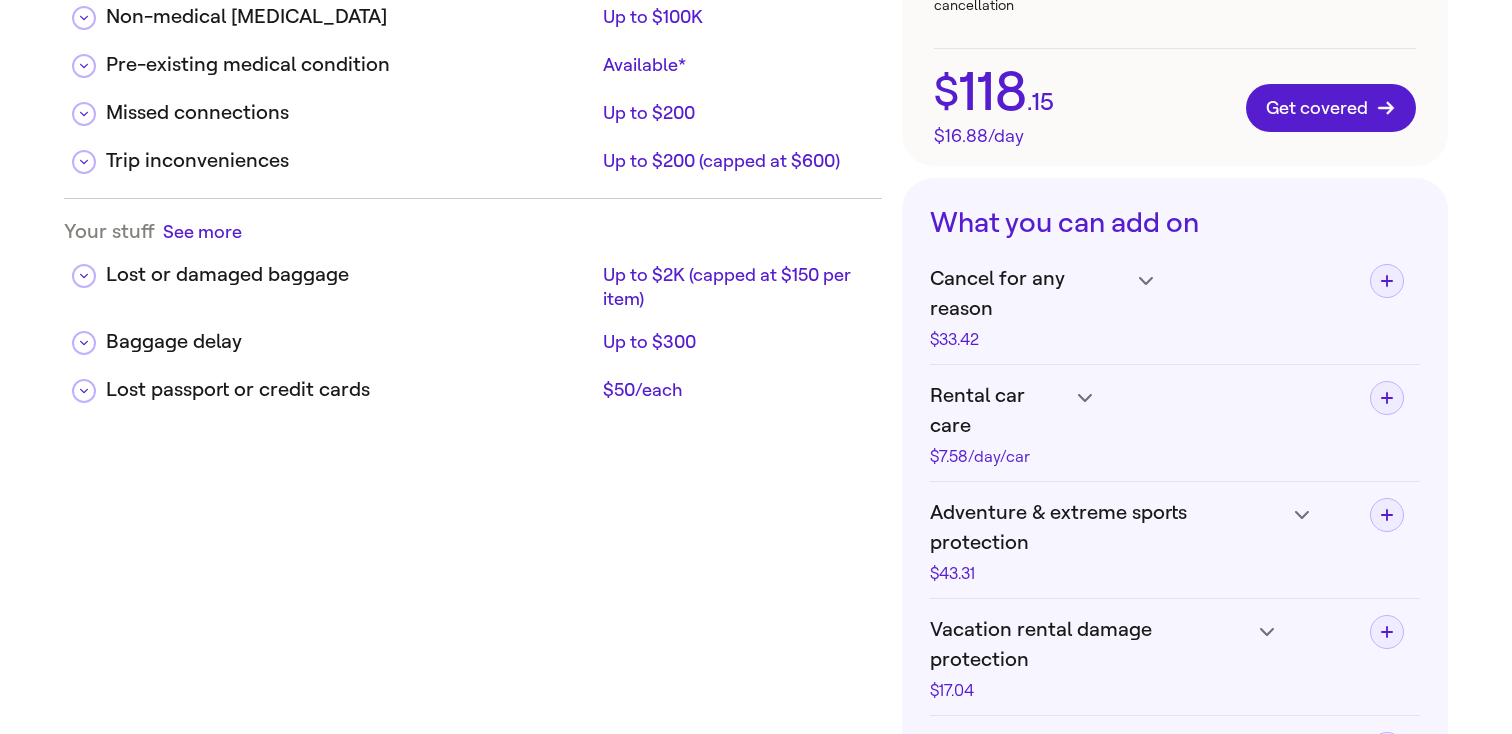 click on "See more" at bounding box center [202, 231] 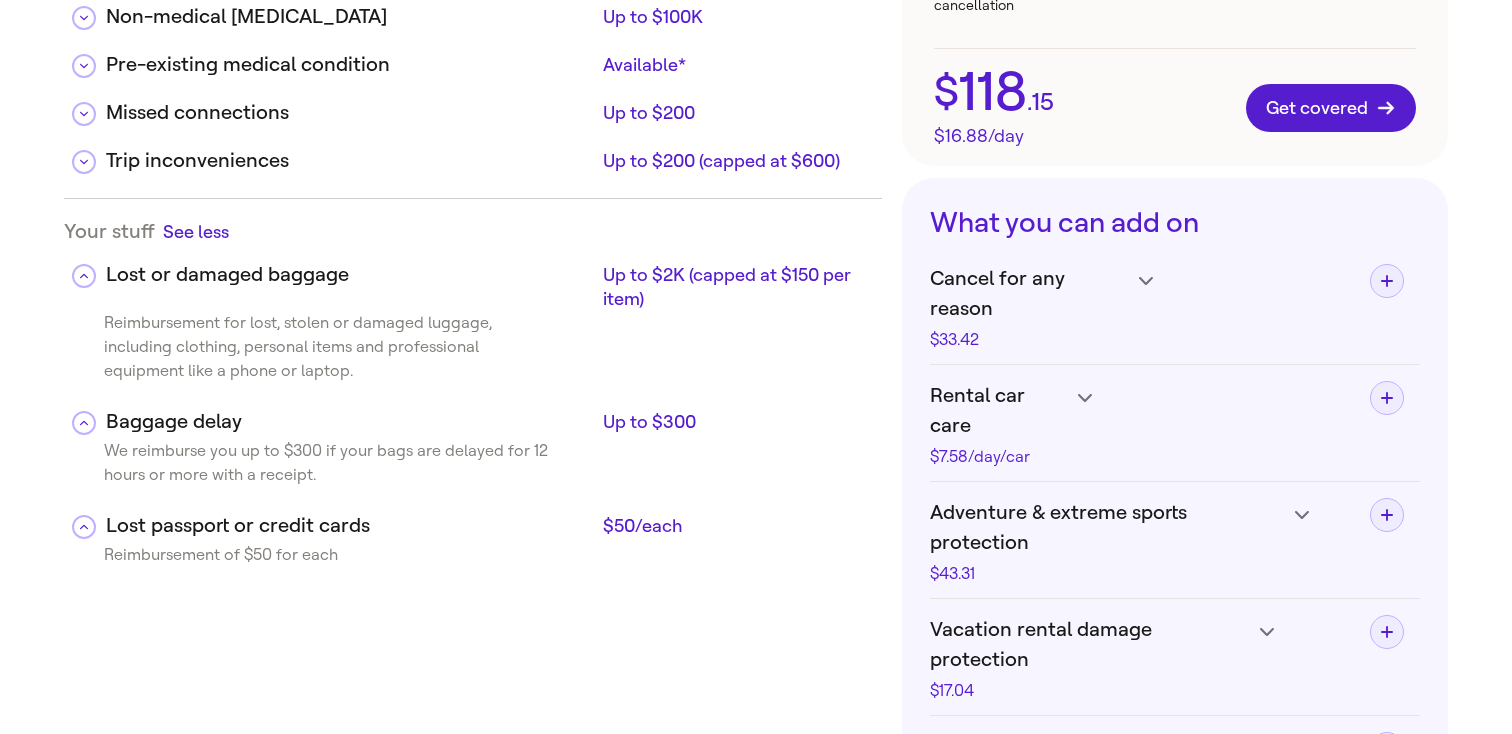 click on "See less" at bounding box center (196, 231) 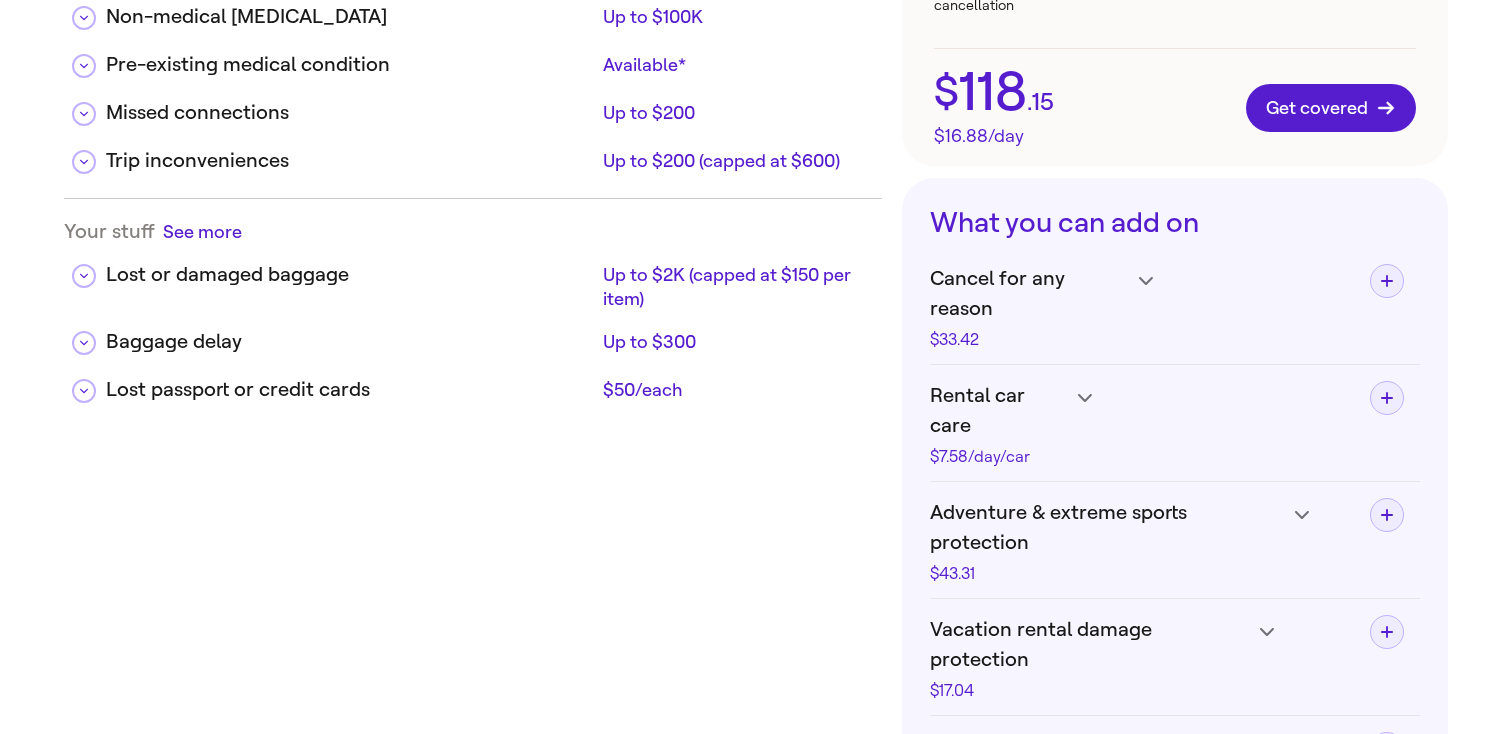 scroll, scrollTop: 0, scrollLeft: 0, axis: both 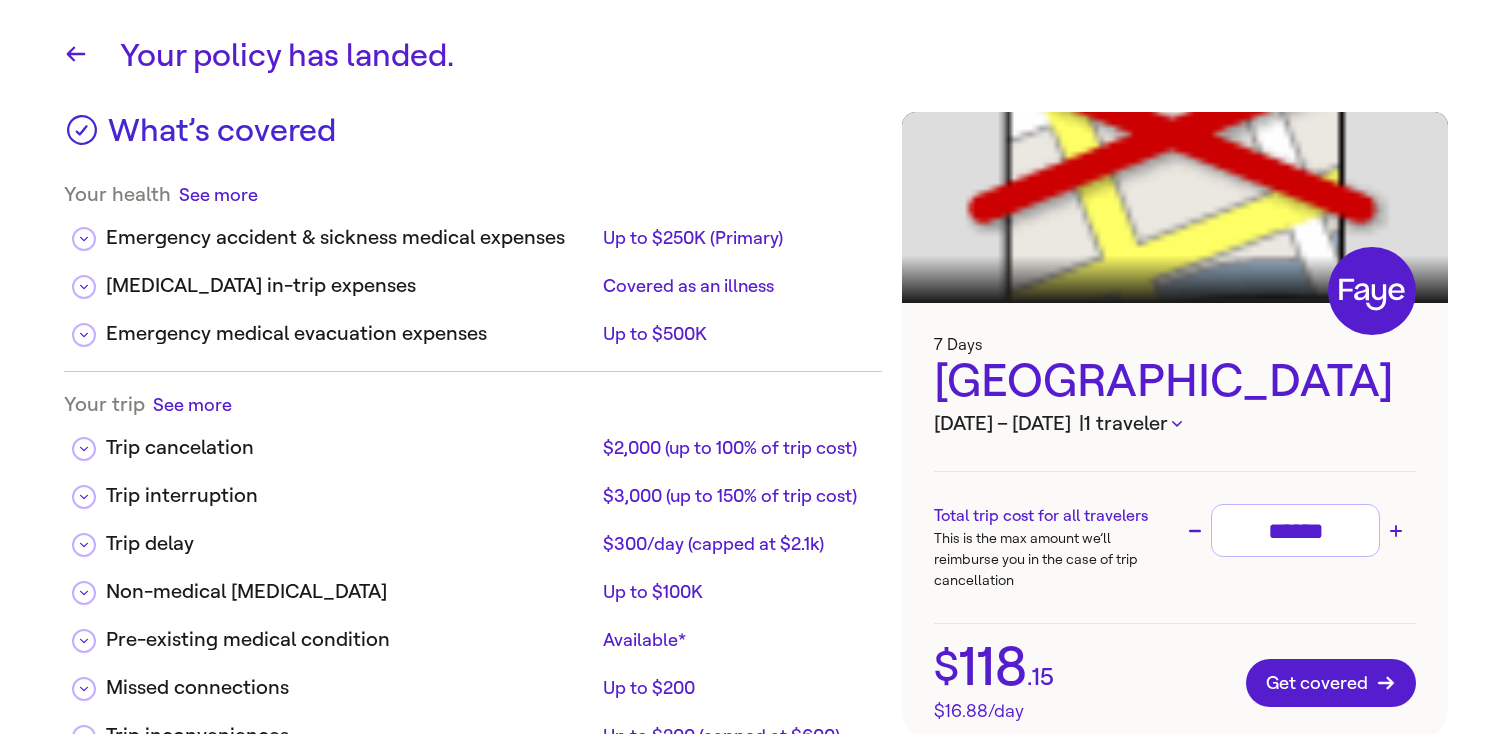 click on "$ 118 . 15 $16.88  / day Get covered" at bounding box center (1175, 682) 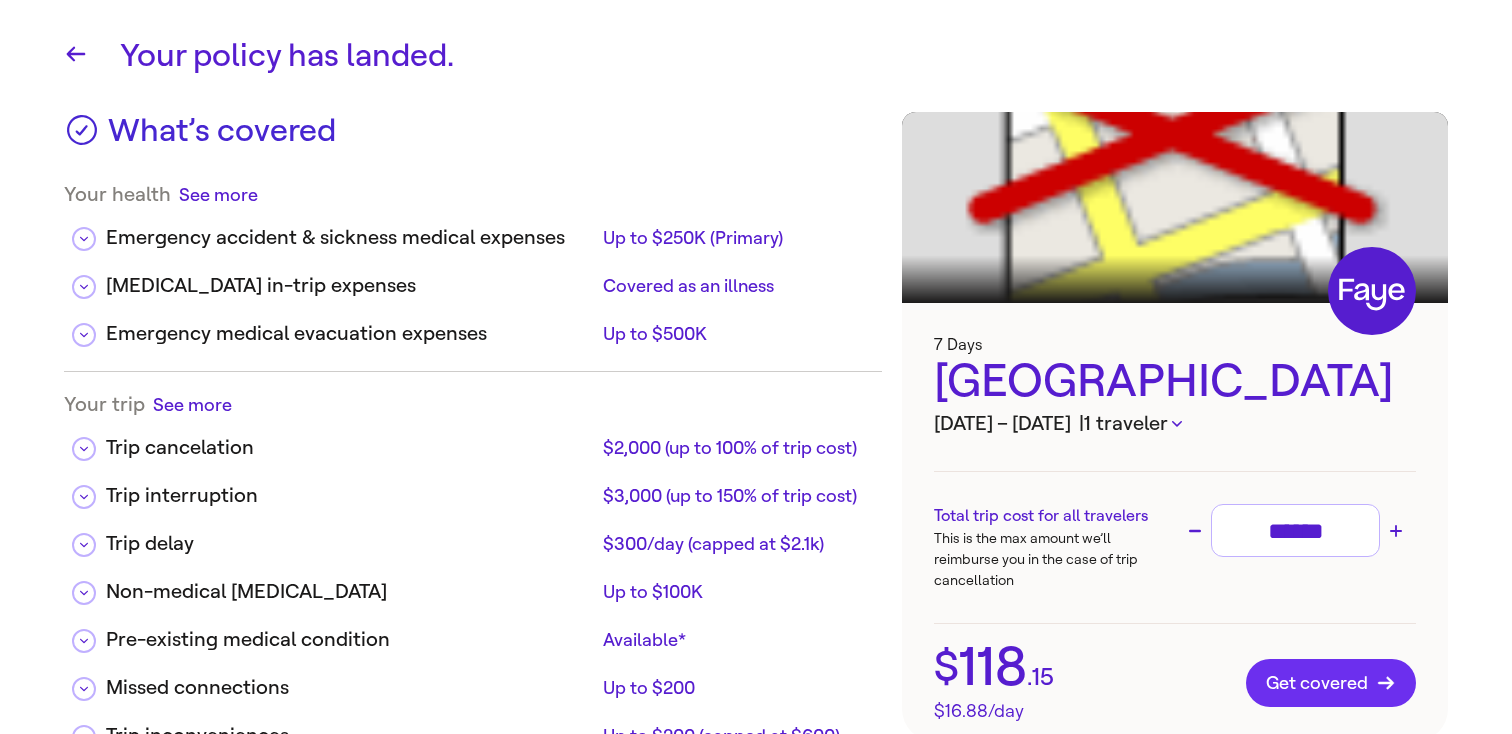 click on "Get covered" at bounding box center (1331, 683) 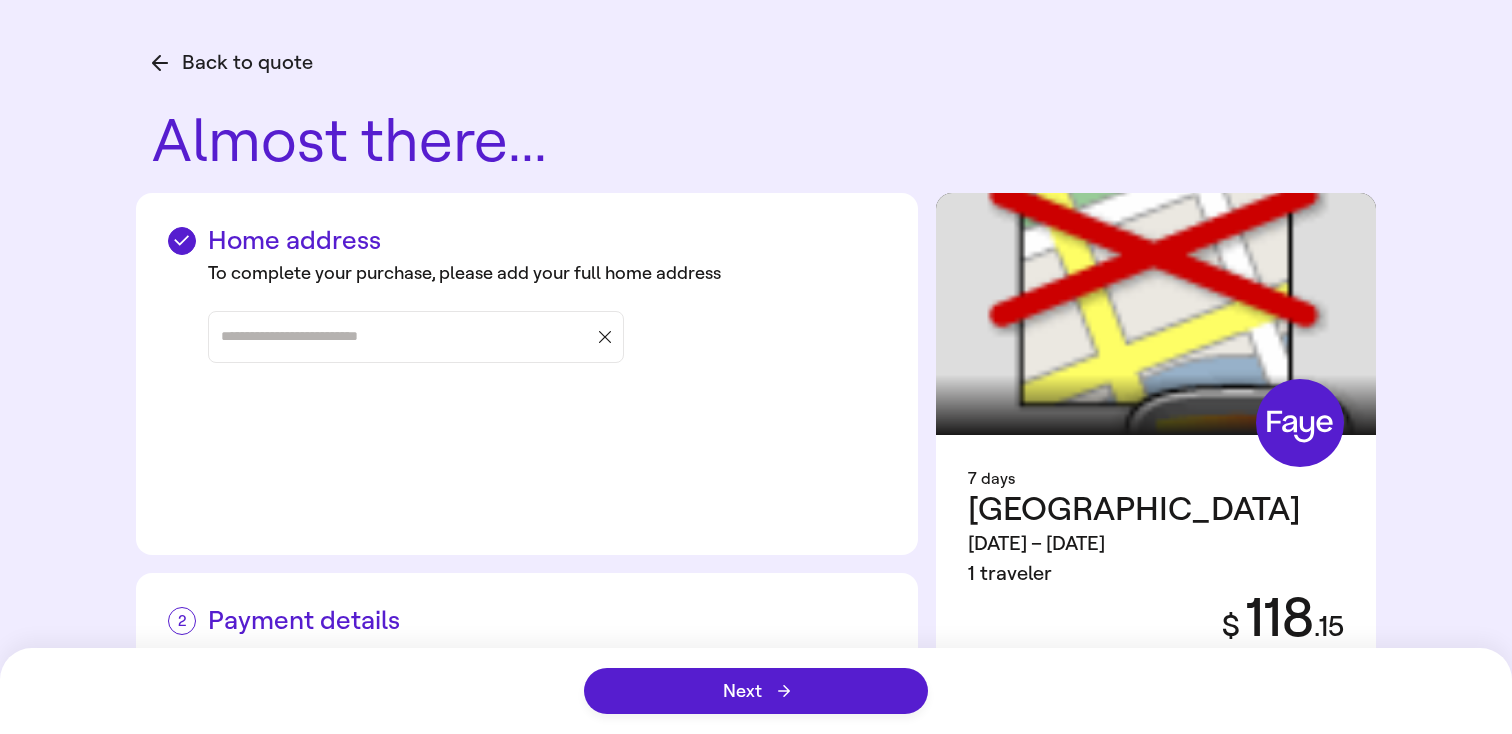 scroll, scrollTop: 0, scrollLeft: 0, axis: both 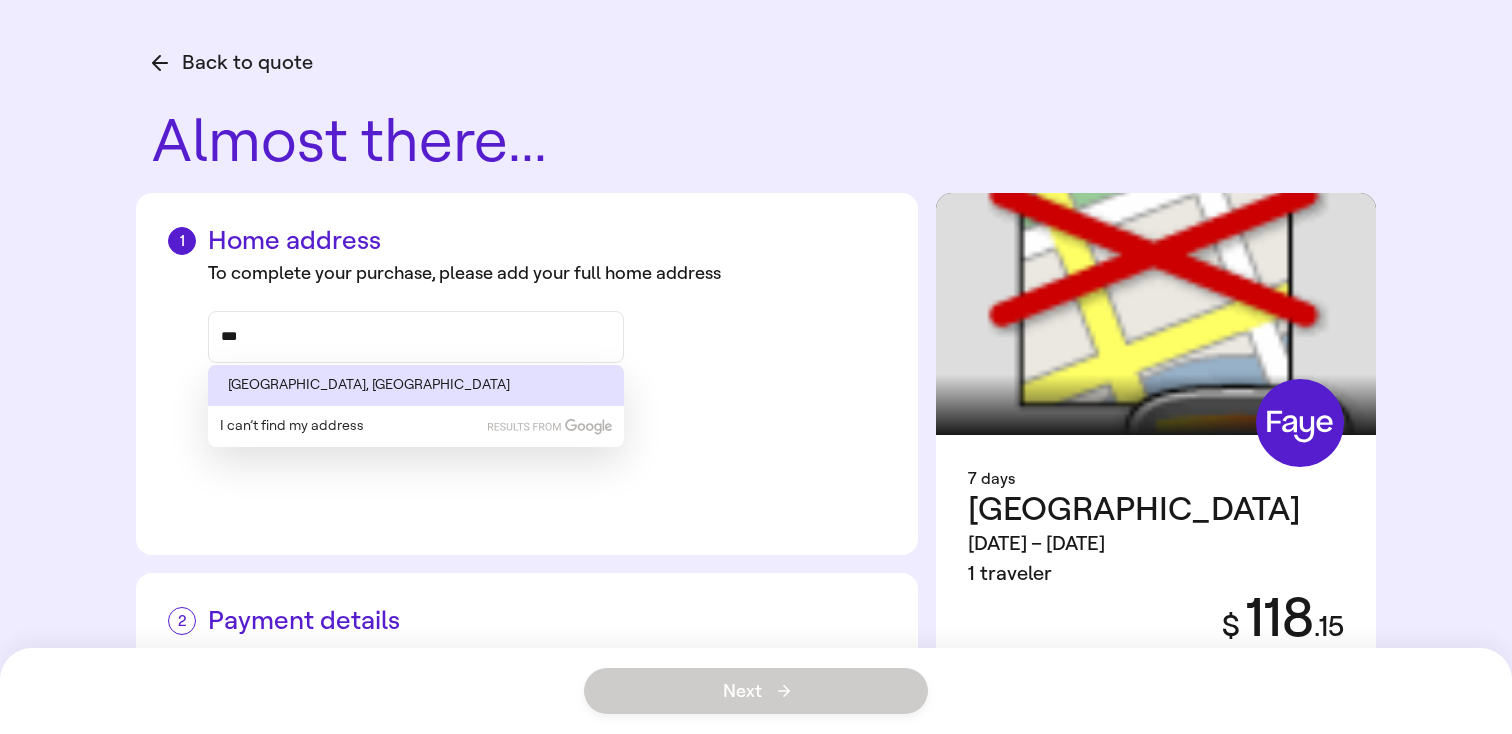 click on "[GEOGRAPHIC_DATA], [GEOGRAPHIC_DATA]" at bounding box center [416, 385] 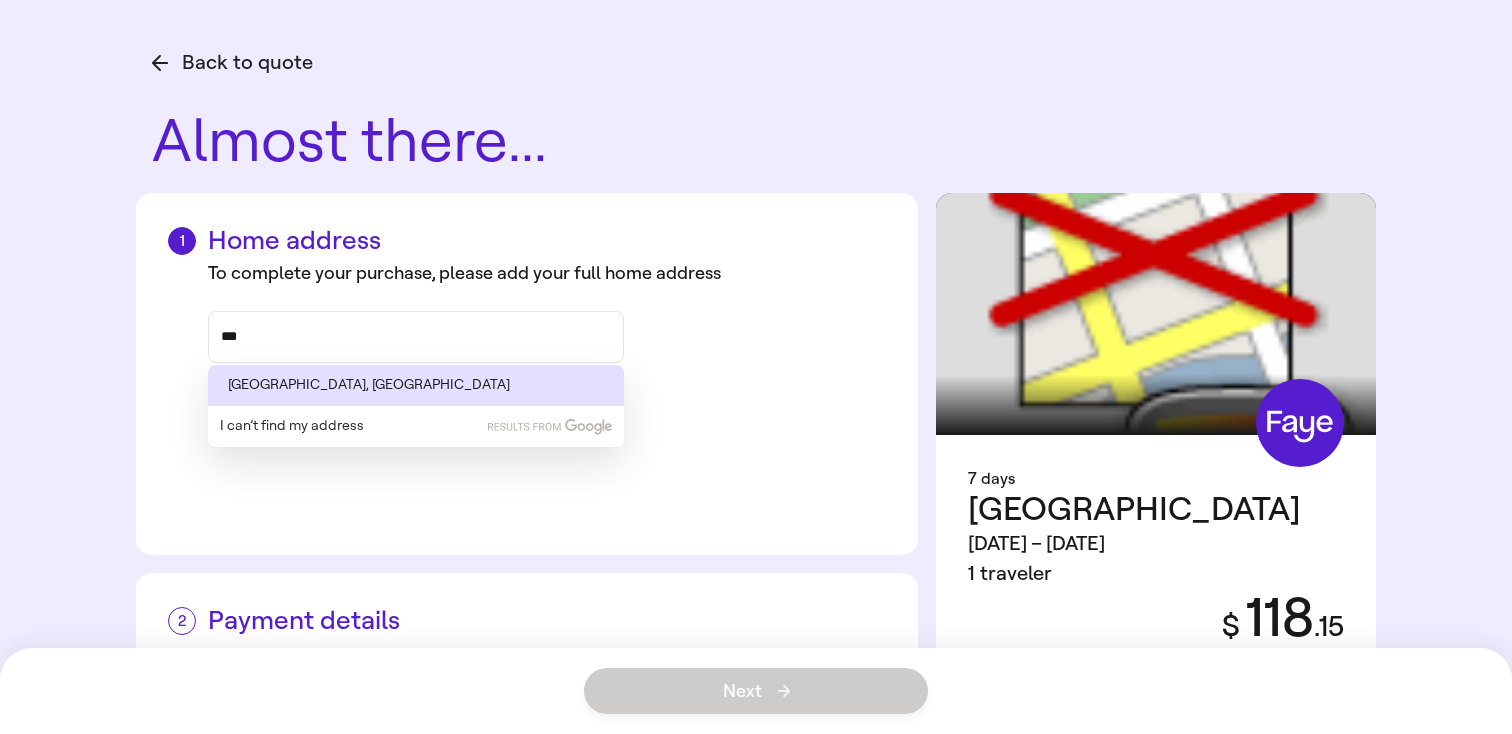 type on "**********" 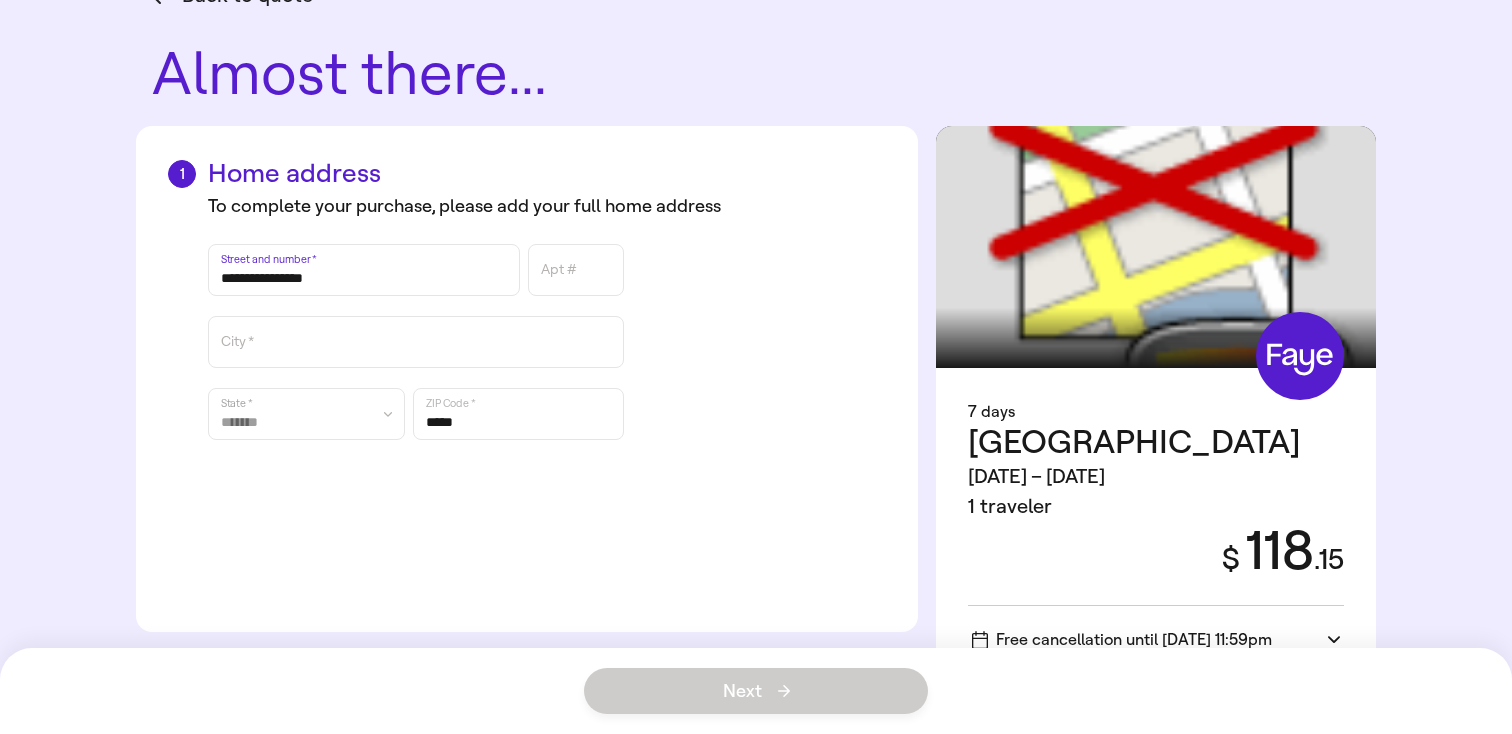 scroll, scrollTop: 69, scrollLeft: 0, axis: vertical 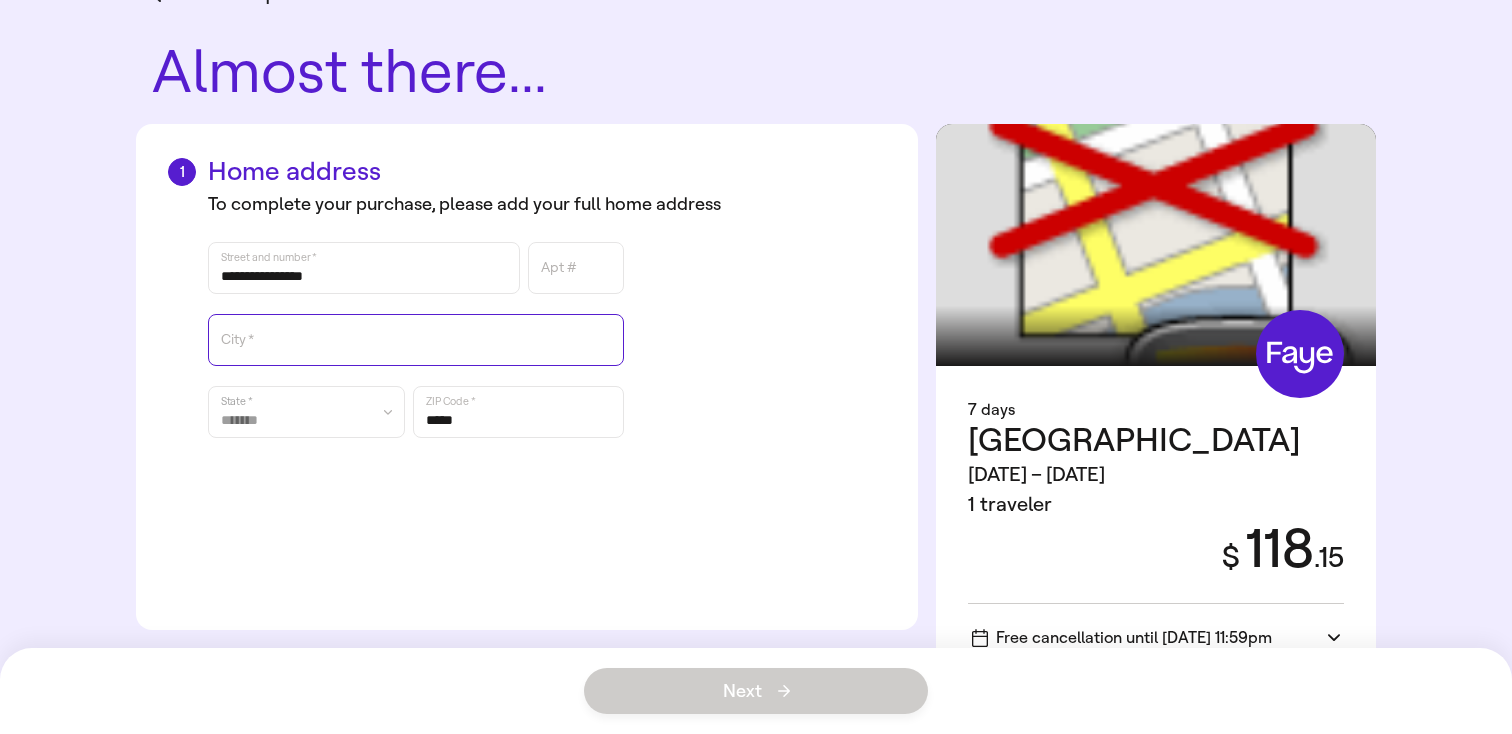 click on "City   *" at bounding box center (416, 340) 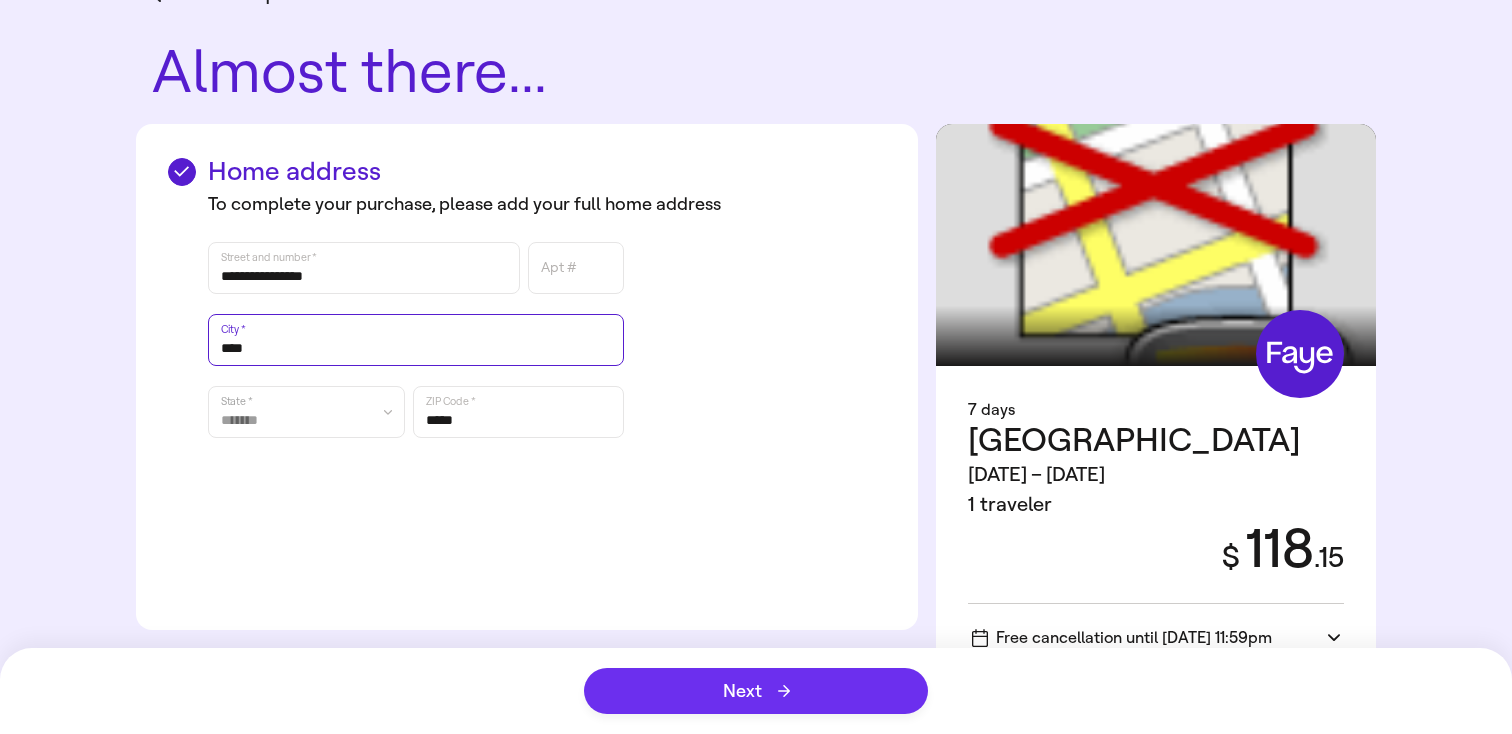 type on "****" 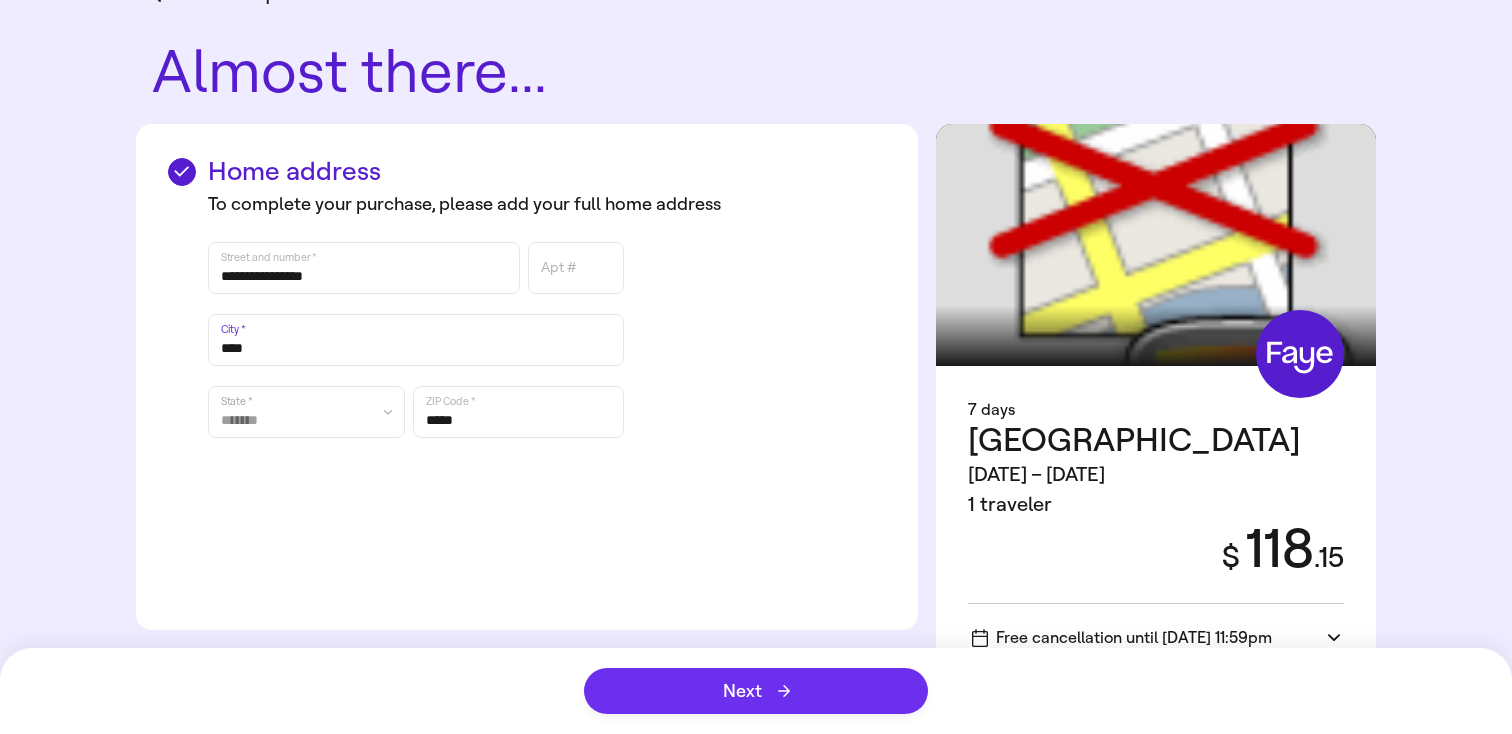 click on "Next" at bounding box center (756, 691) 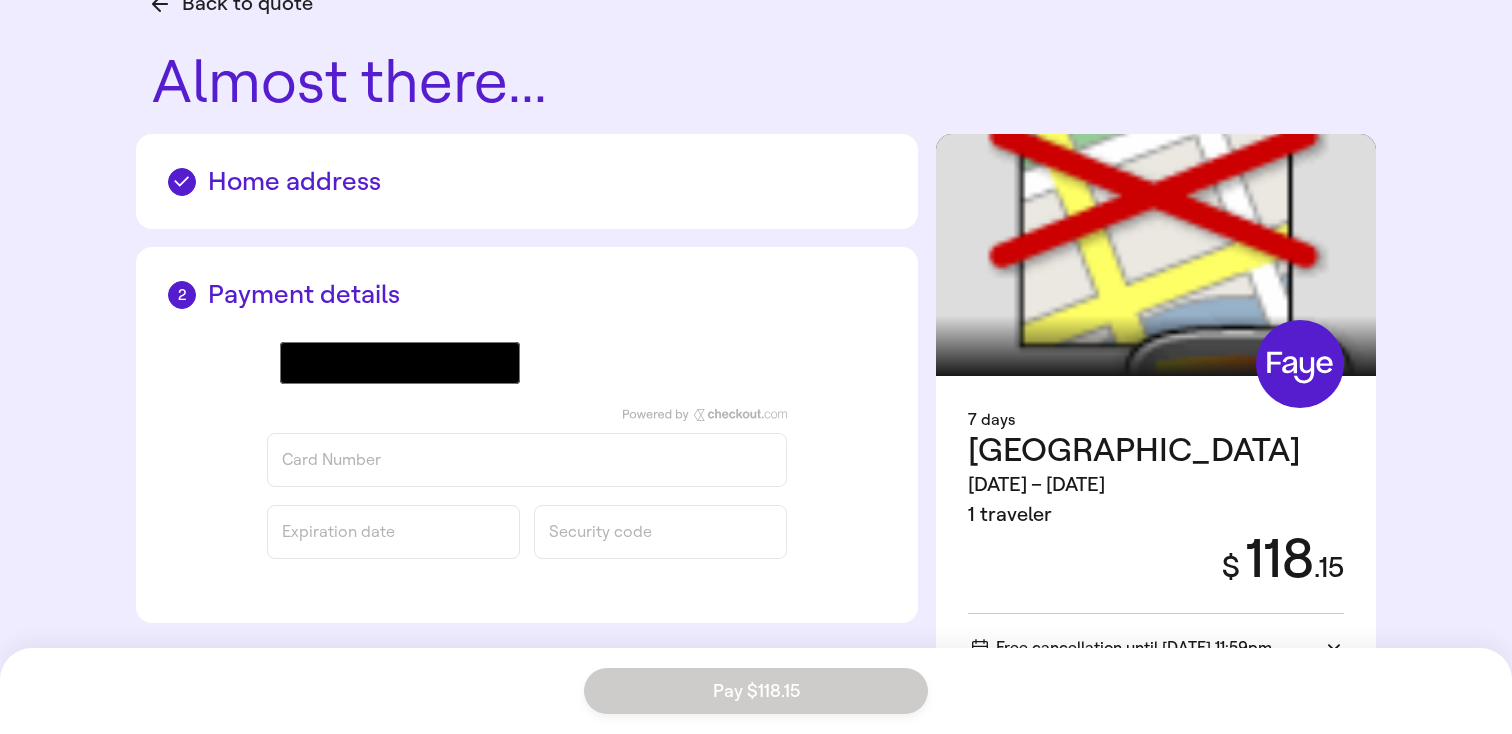scroll, scrollTop: 52, scrollLeft: 0, axis: vertical 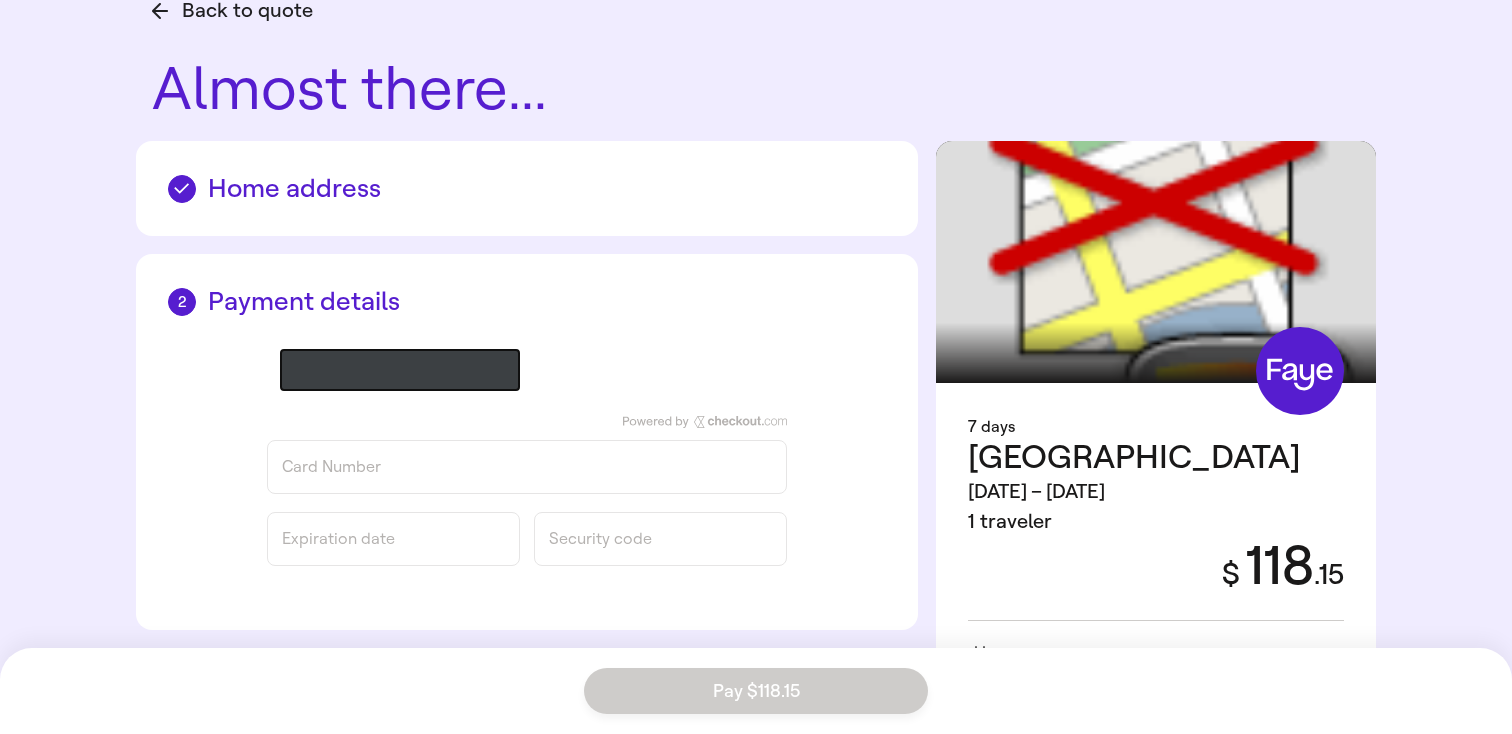 click 